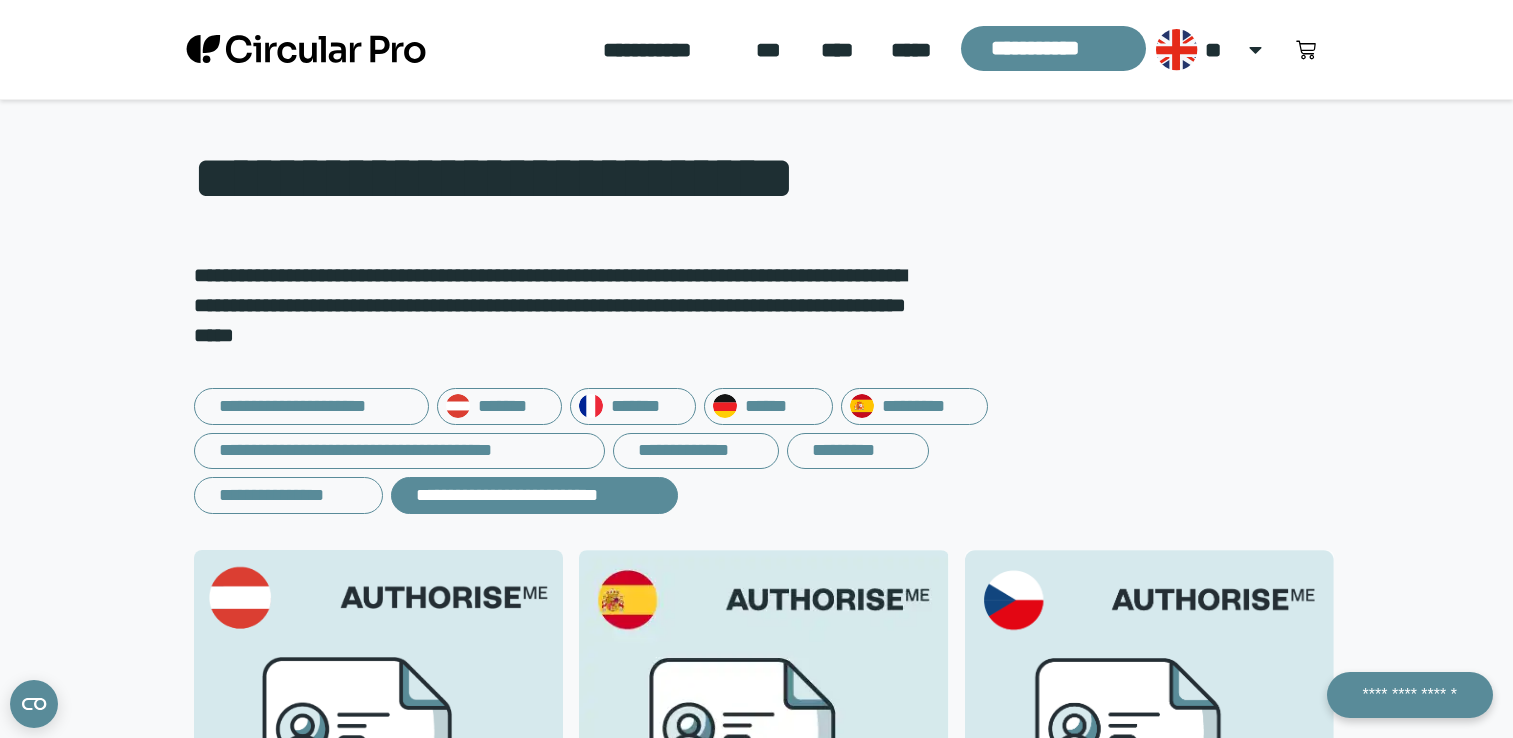 scroll, scrollTop: 0, scrollLeft: 0, axis: both 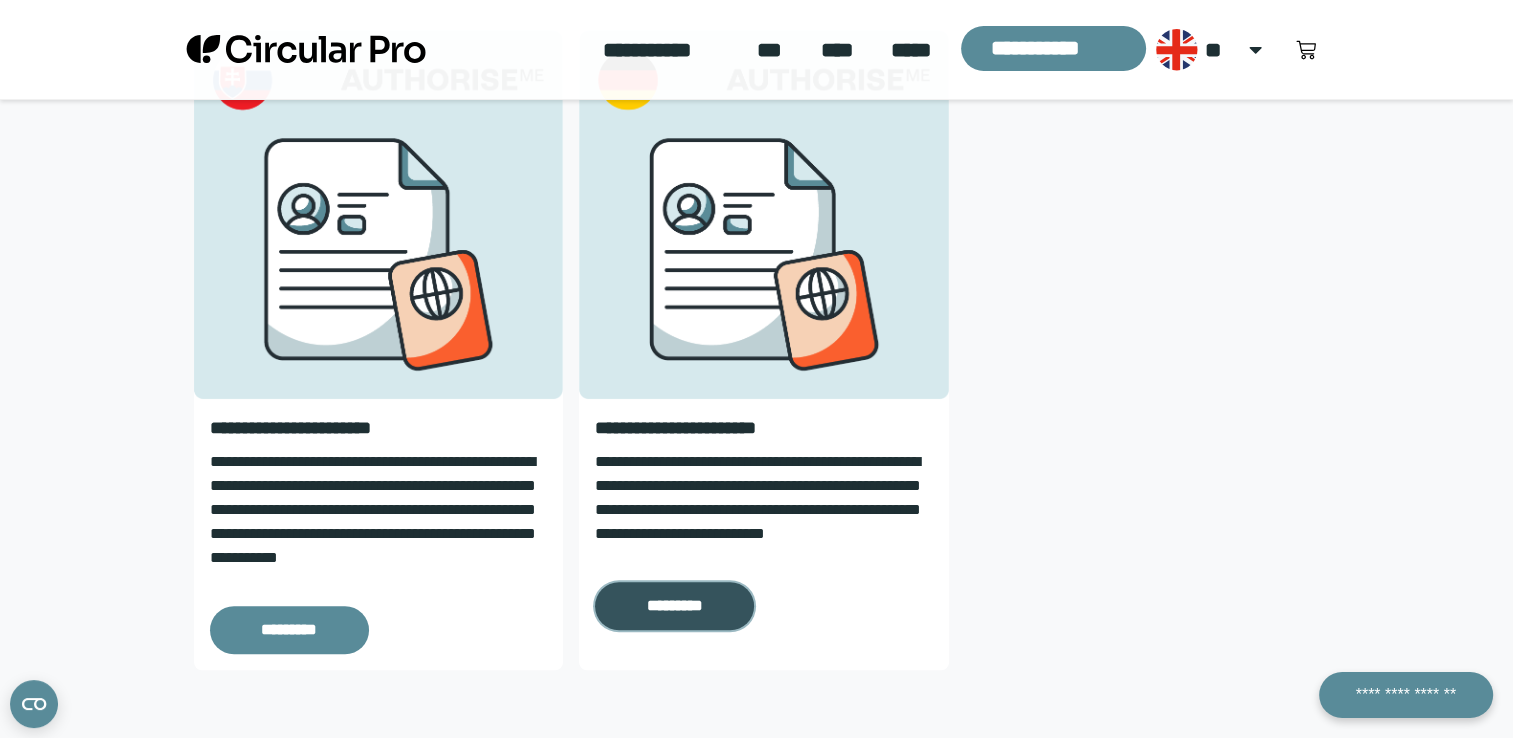 click on "*********" at bounding box center (674, 606) 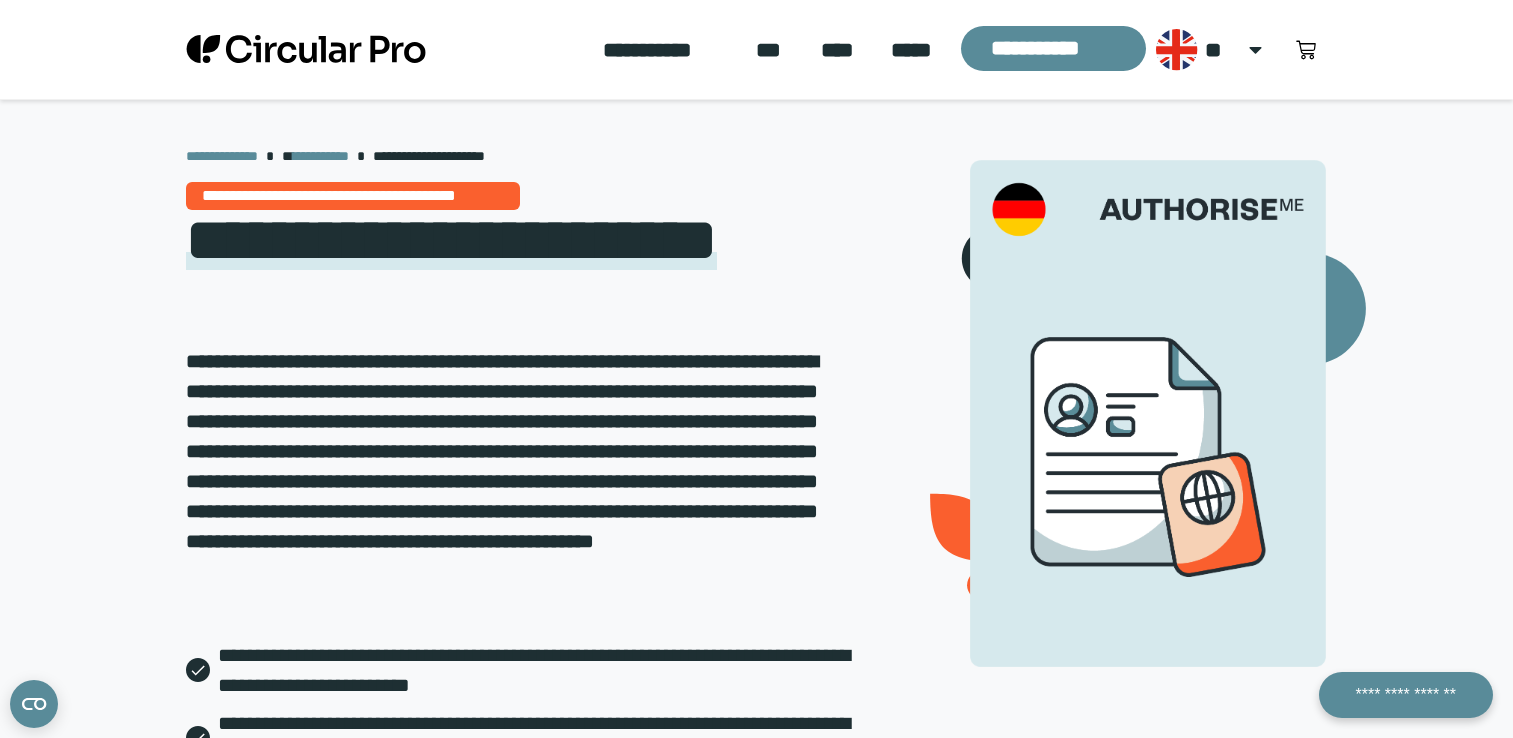 scroll, scrollTop: 0, scrollLeft: 0, axis: both 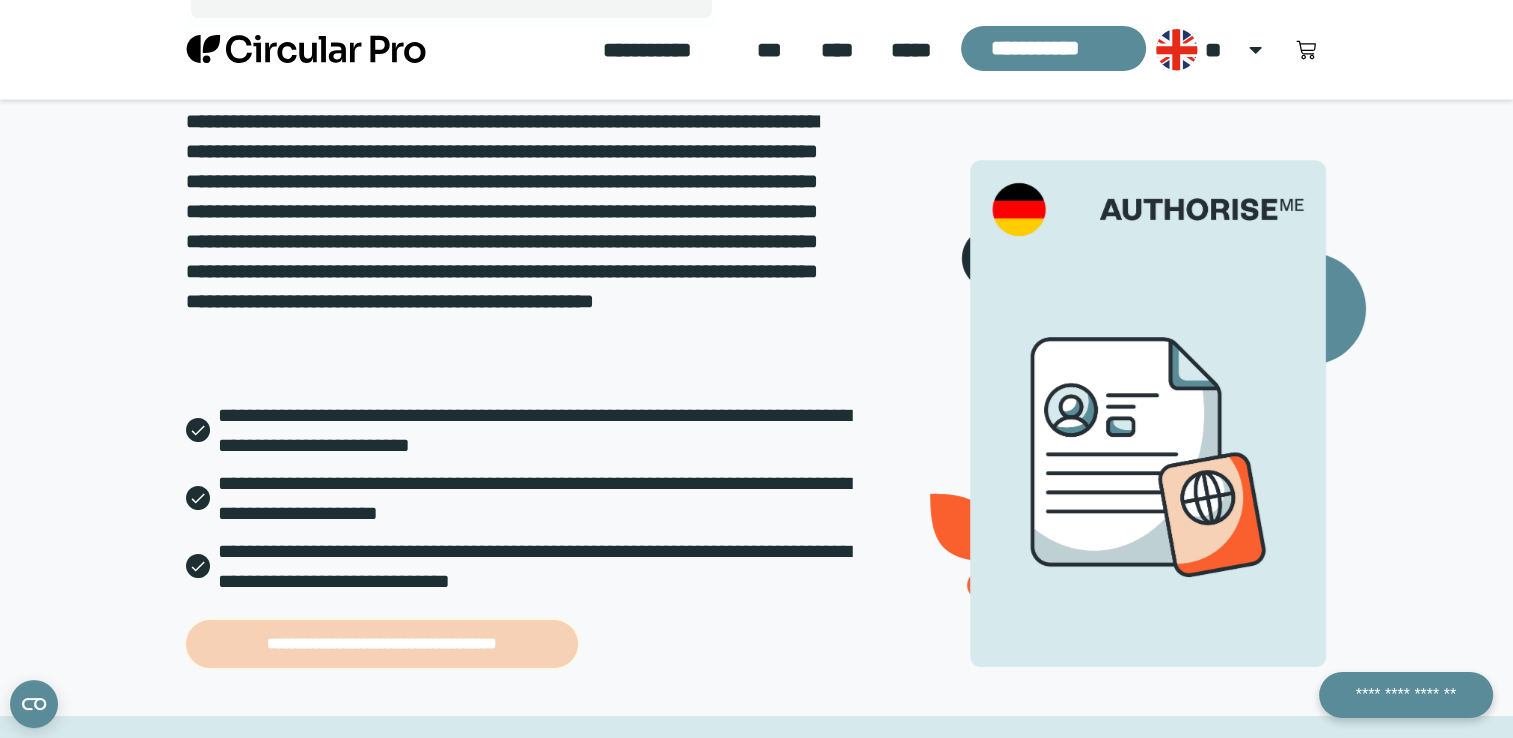 click on "**********" at bounding box center (382, 644) 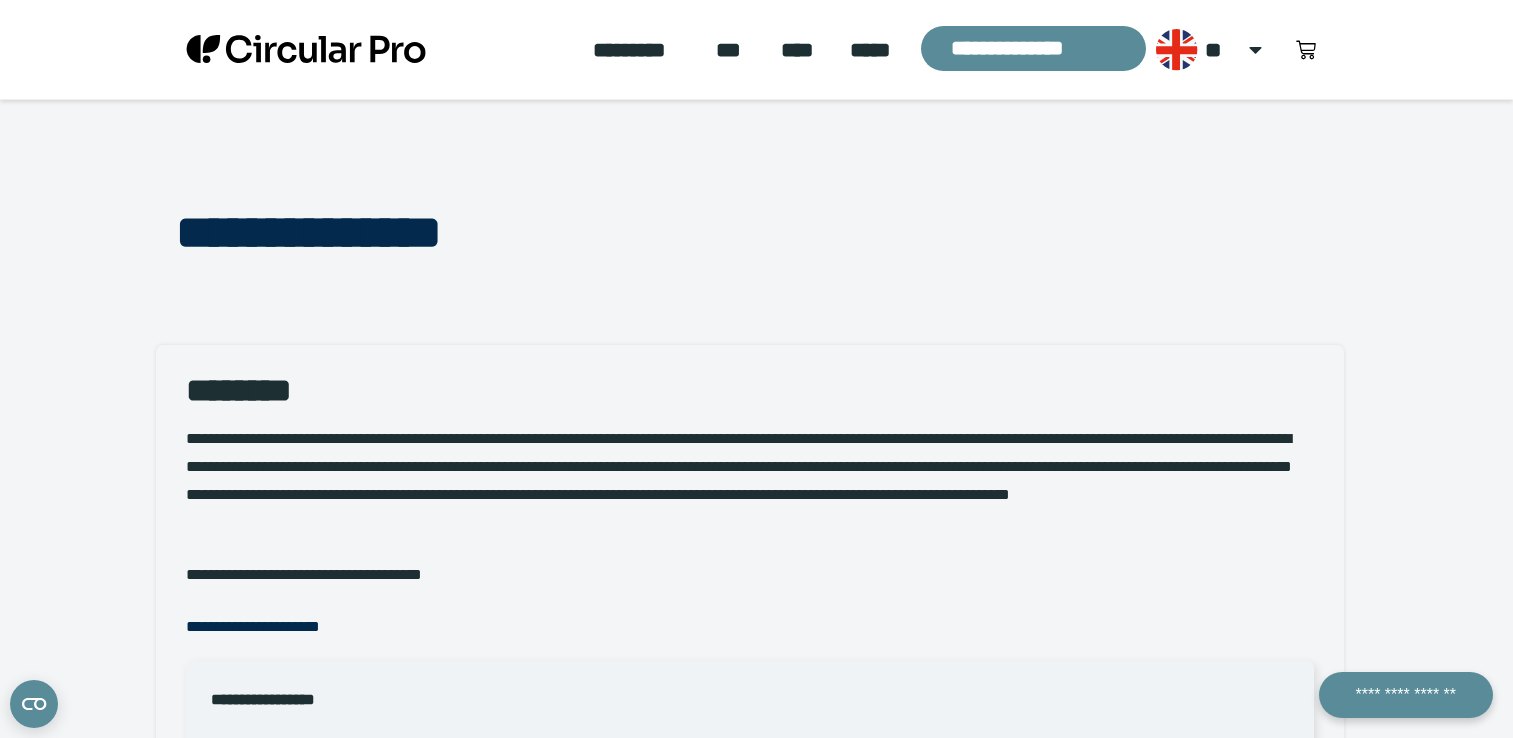 scroll, scrollTop: 0, scrollLeft: 0, axis: both 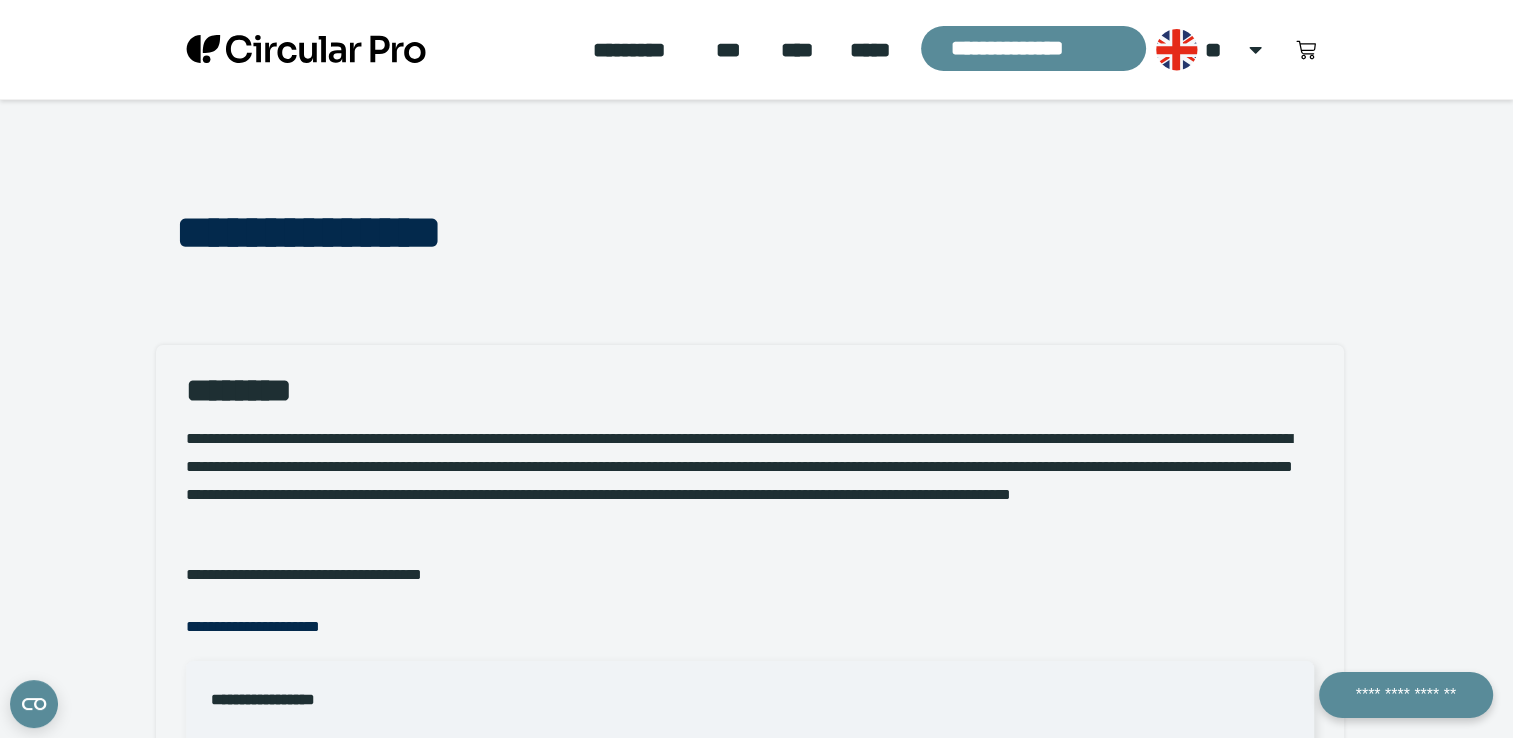 click on "**********" at bounding box center (756, 19608) 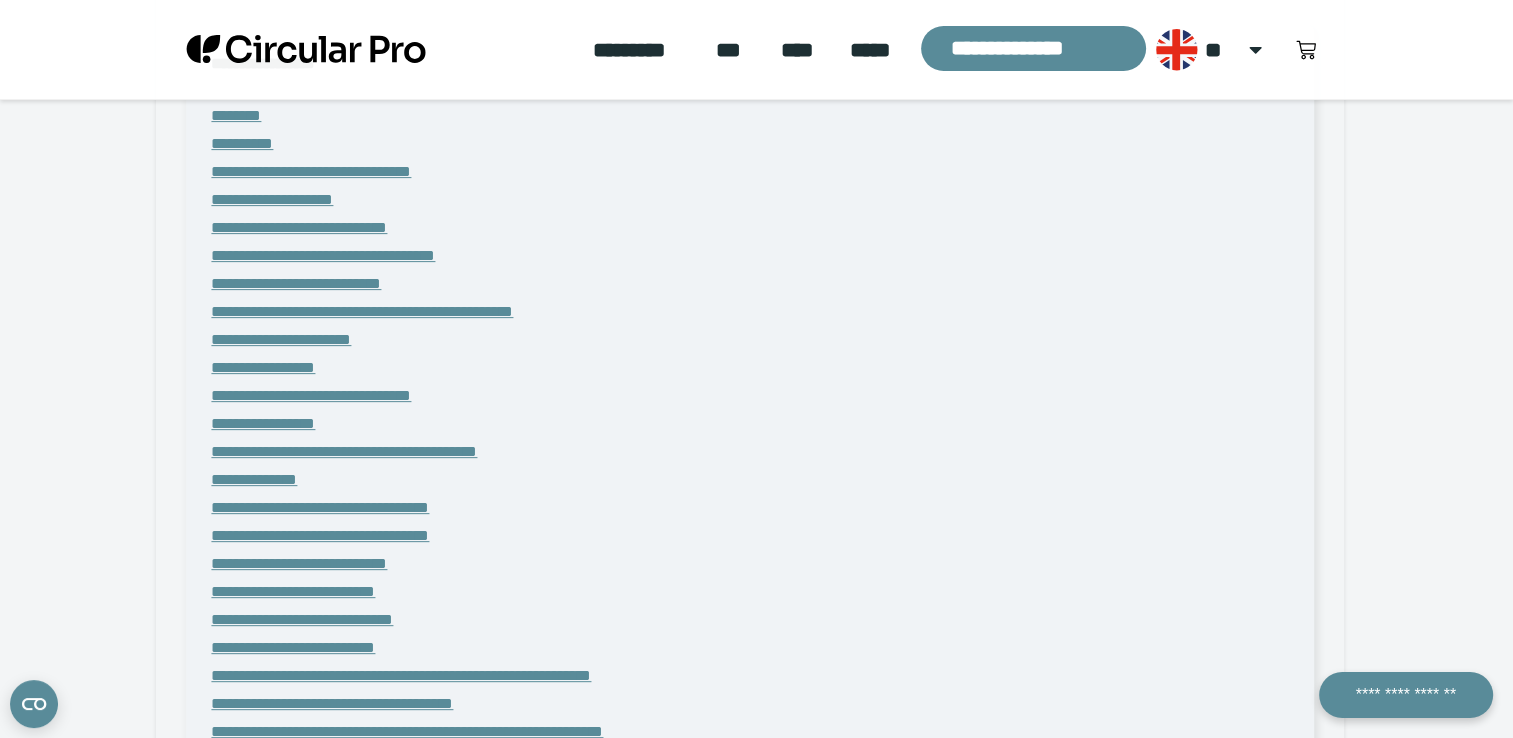 scroll, scrollTop: 640, scrollLeft: 0, axis: vertical 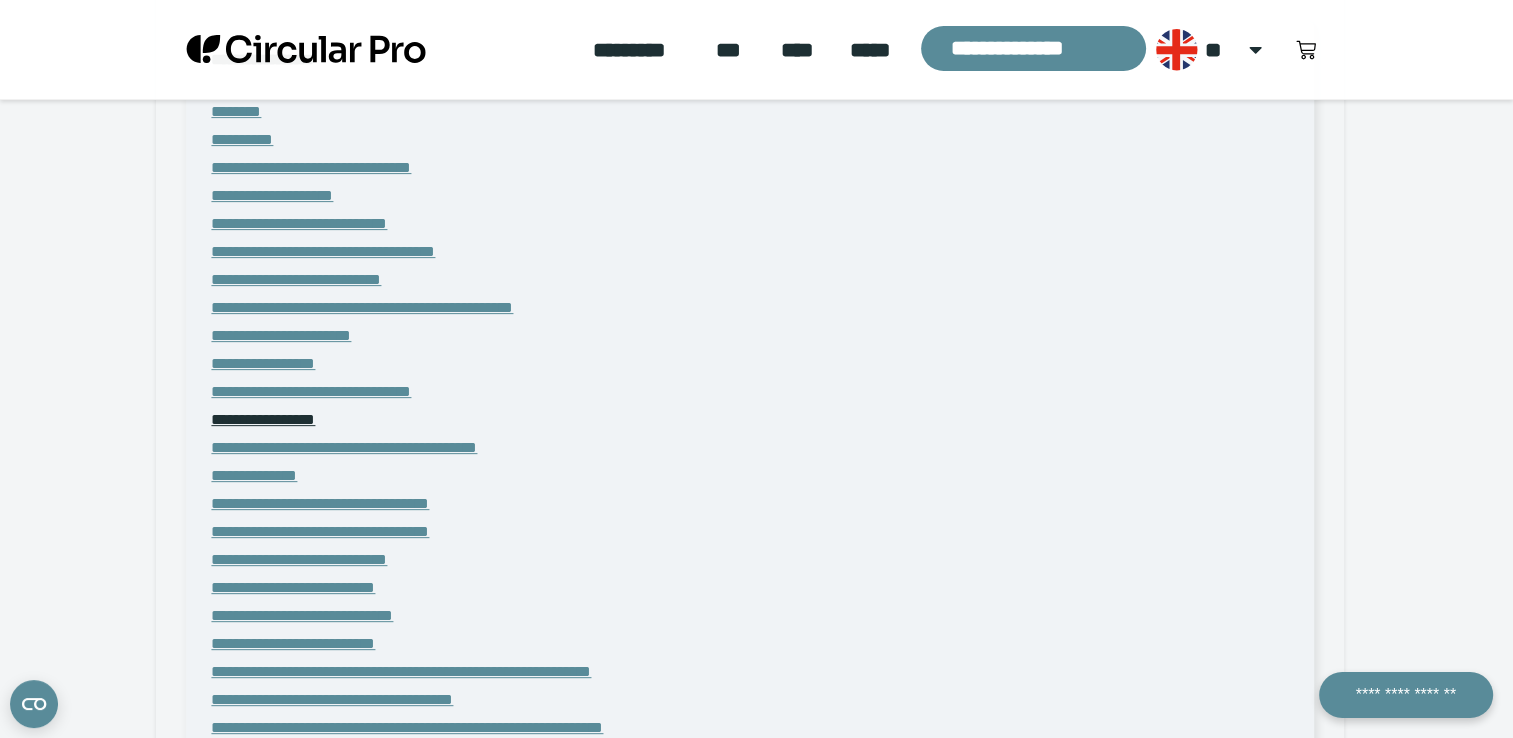 click on "**********" at bounding box center (263, 419) 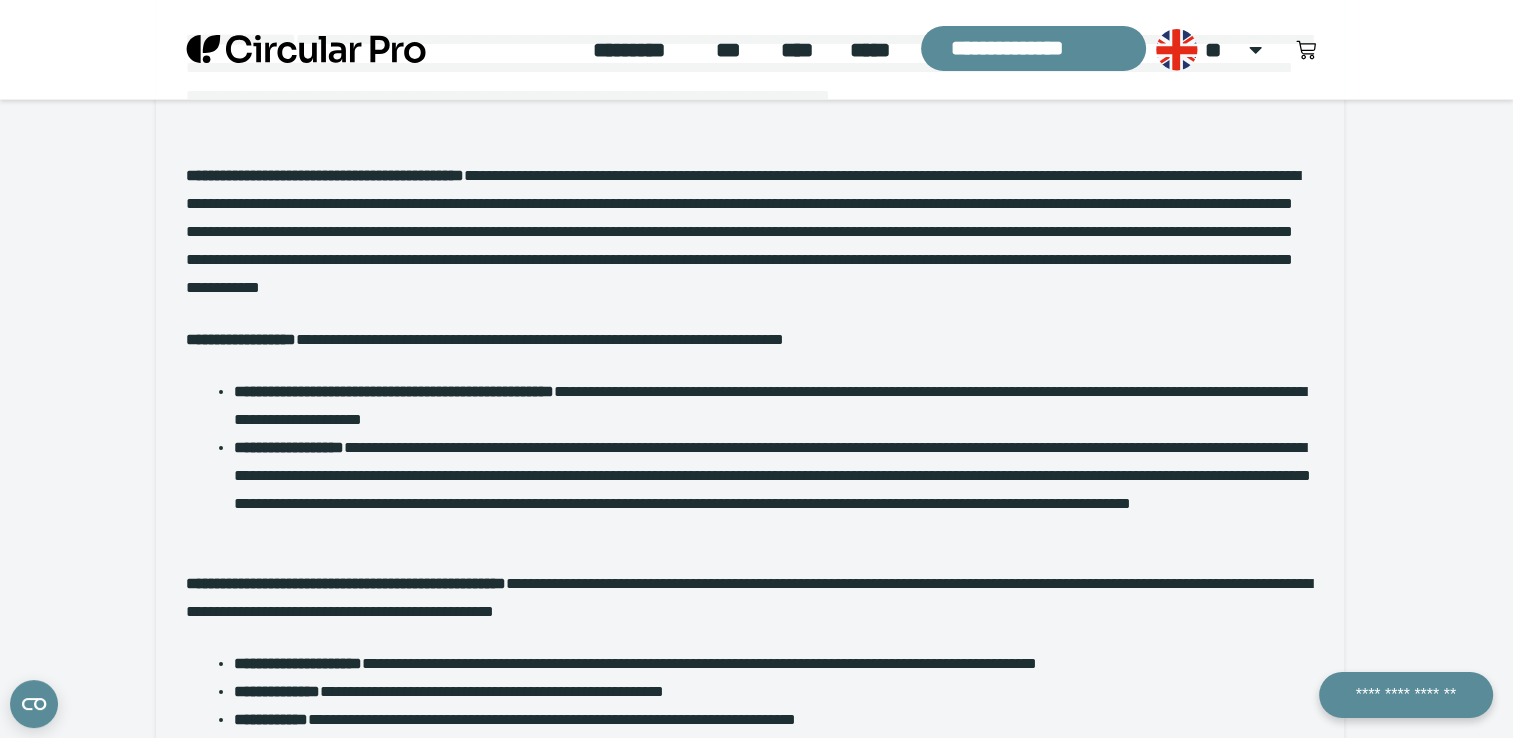 scroll, scrollTop: 15700, scrollLeft: 0, axis: vertical 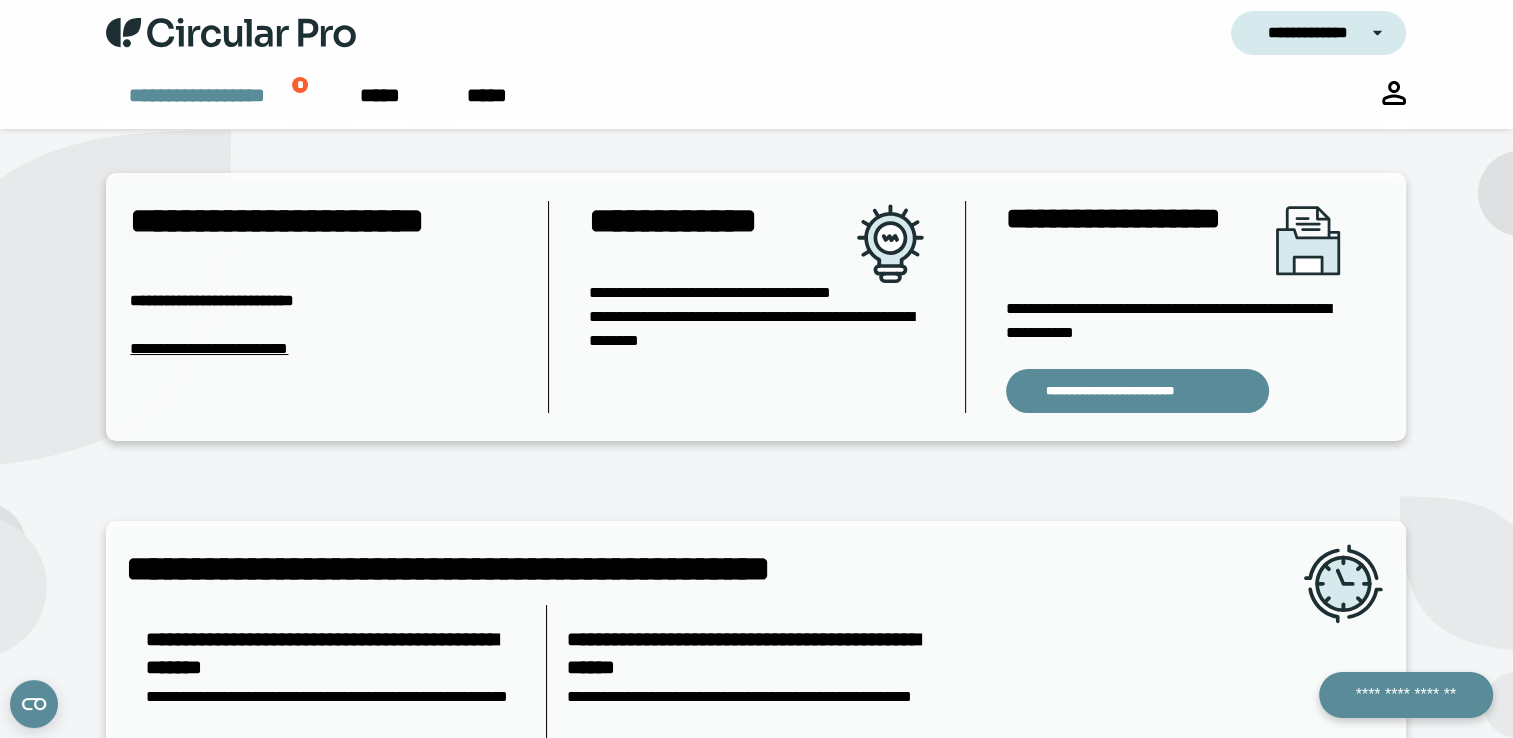 click on "**********" at bounding box center (197, 105) 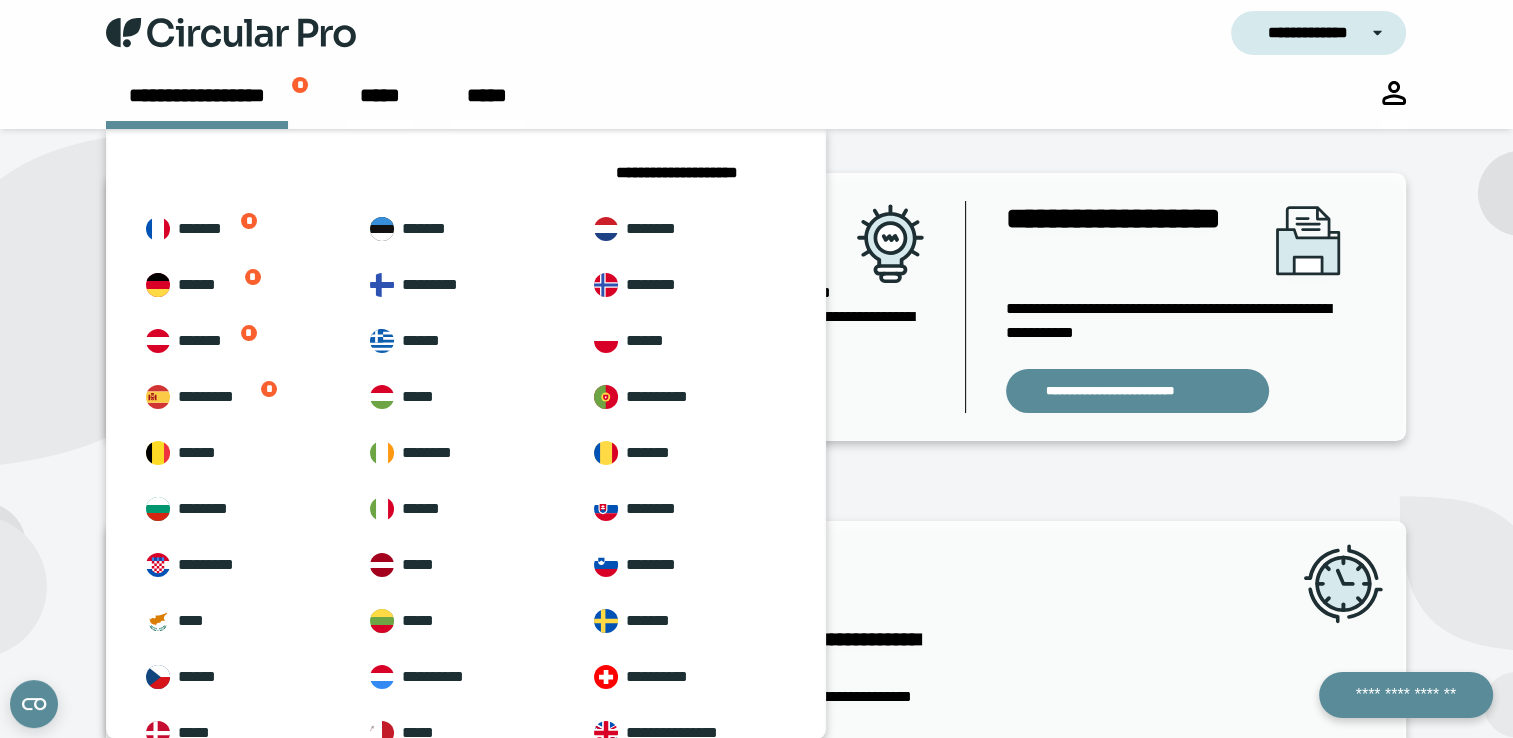 scroll, scrollTop: 46, scrollLeft: 0, axis: vertical 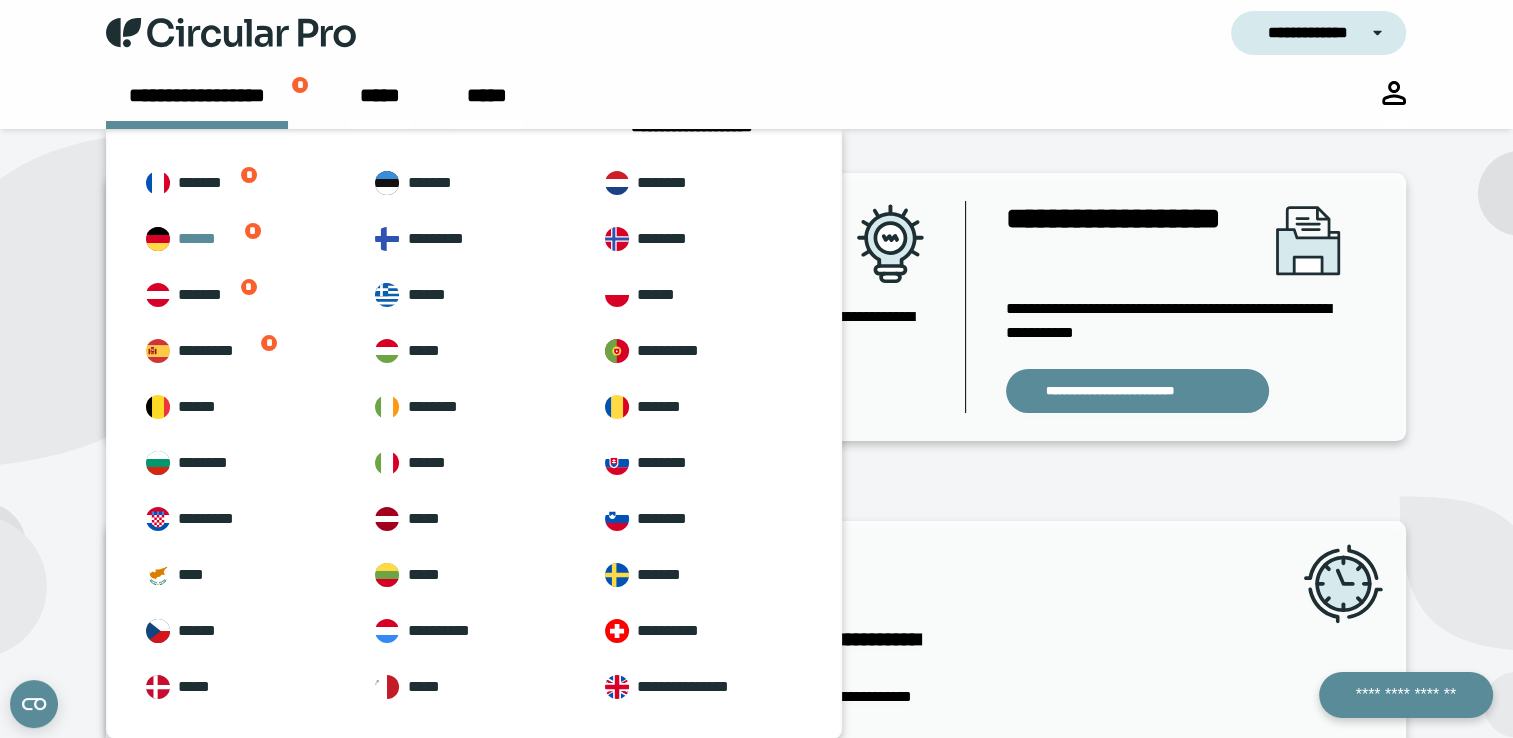 click 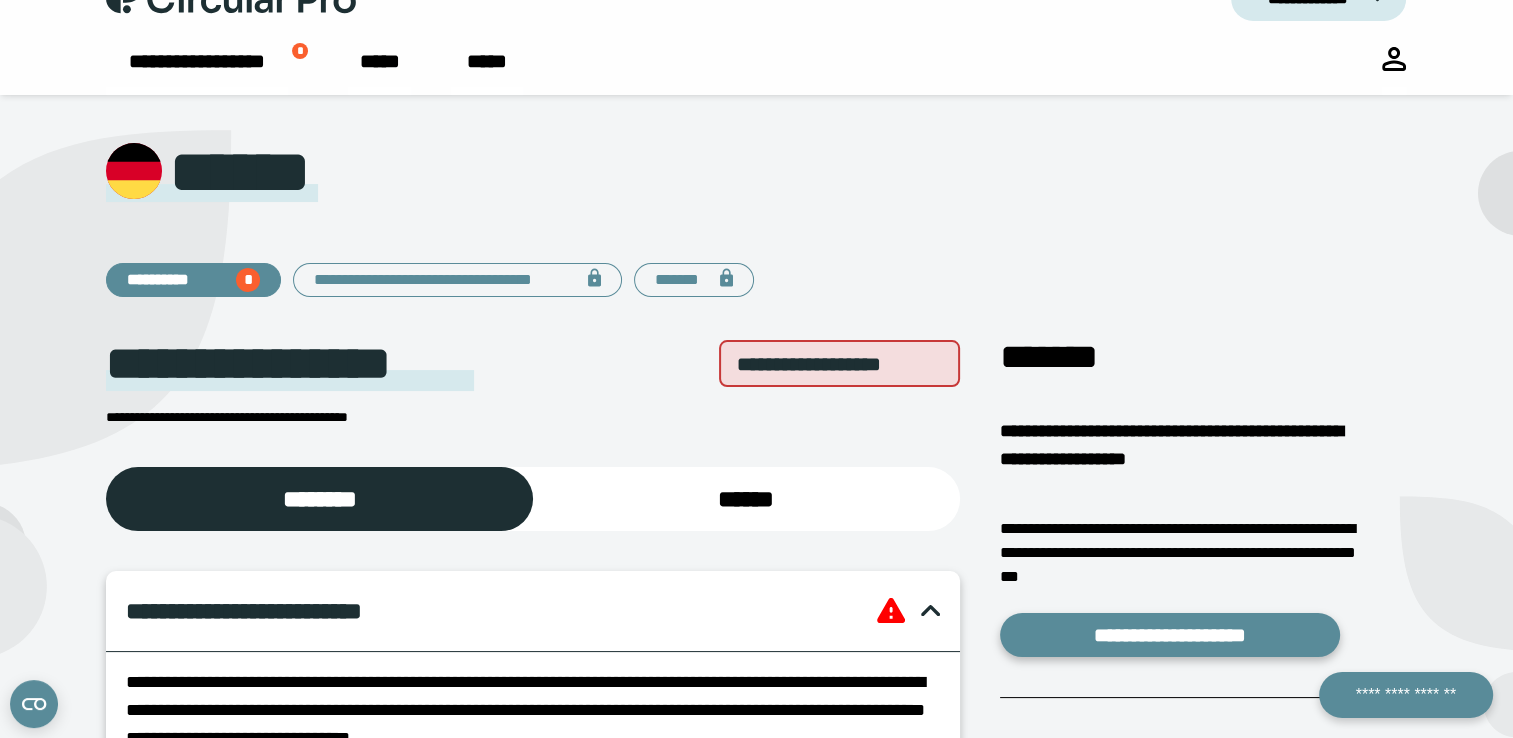 scroll, scrollTop: 0, scrollLeft: 0, axis: both 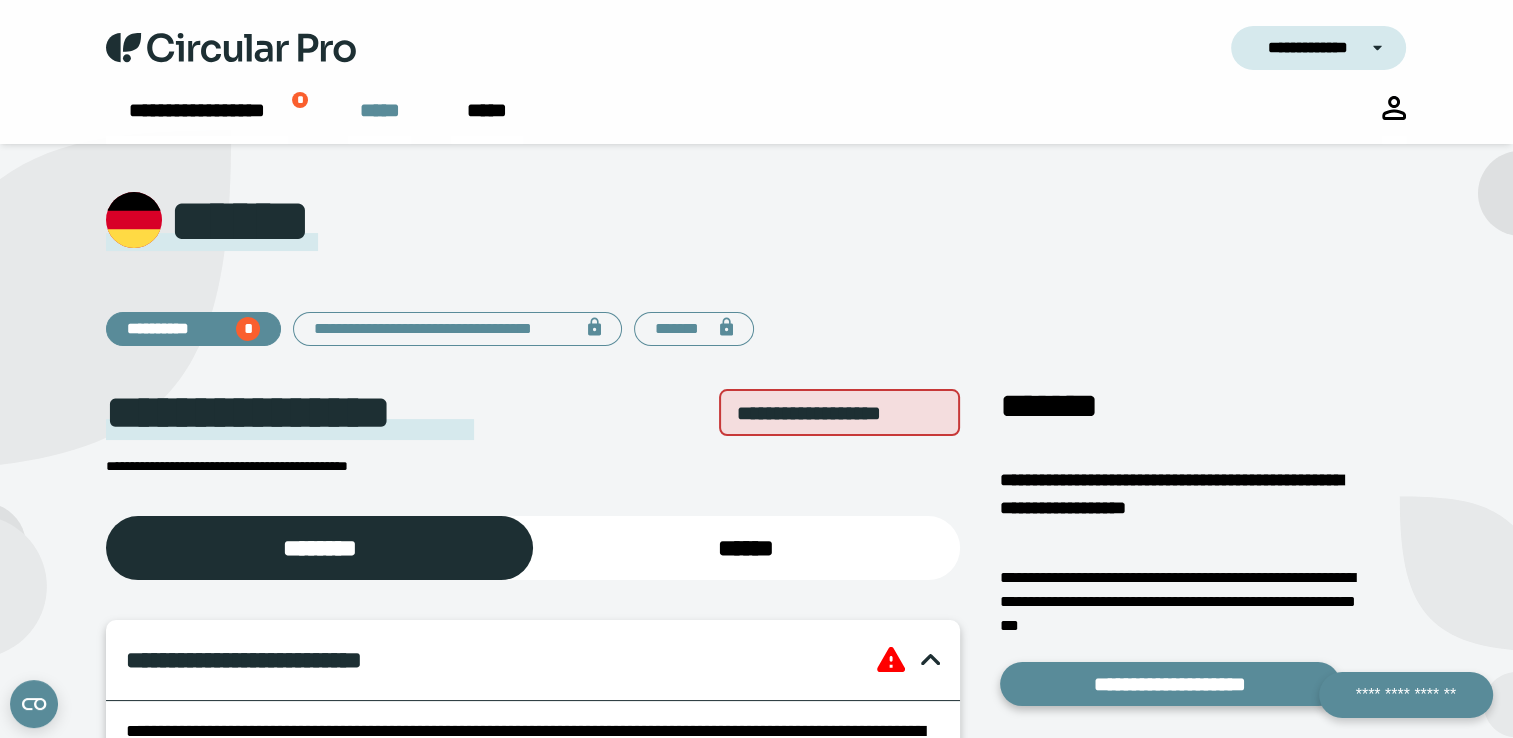 click on "*****" at bounding box center (379, 120) 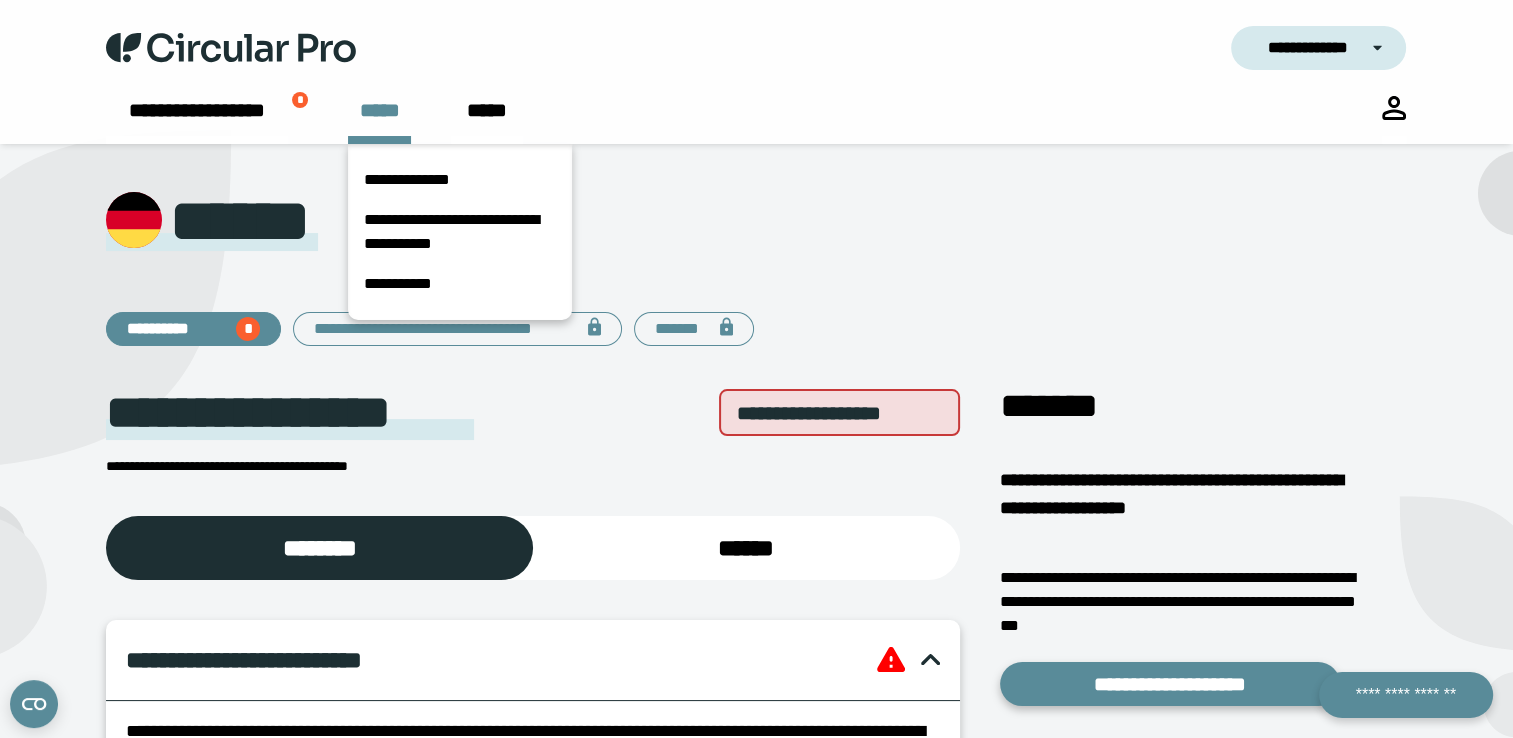 click on "*****" at bounding box center (379, 120) 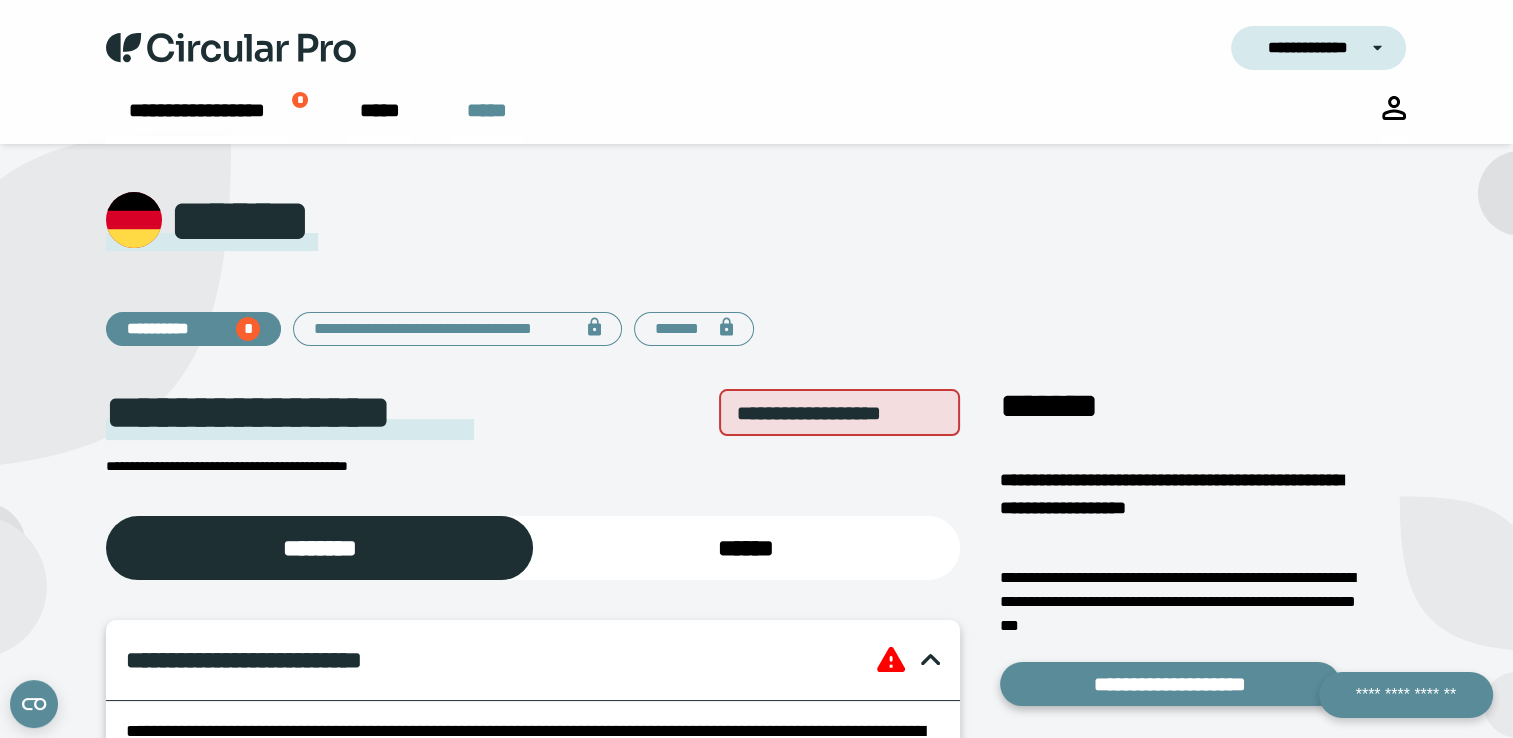 click on "*****" at bounding box center (487, 120) 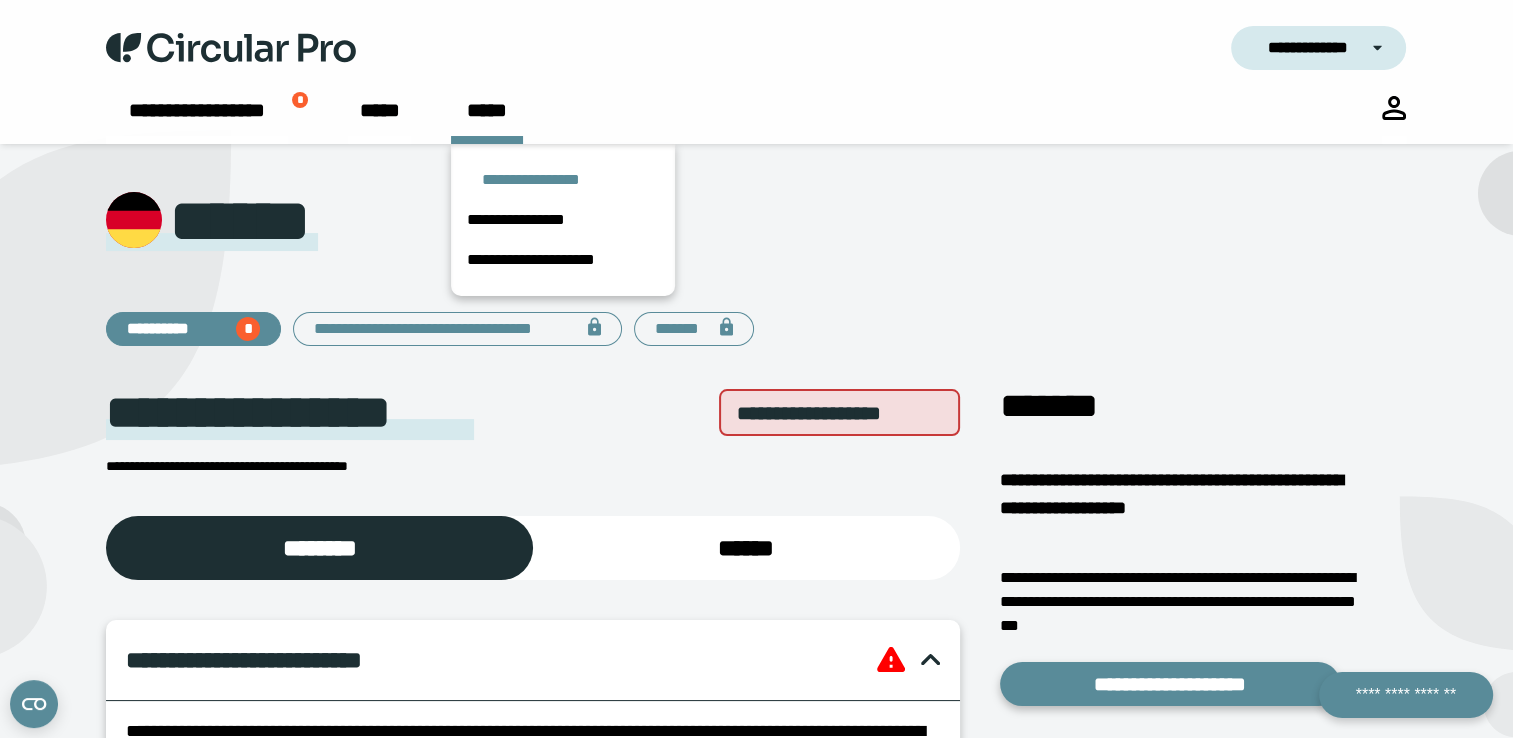 click on "**********" at bounding box center (530, 180) 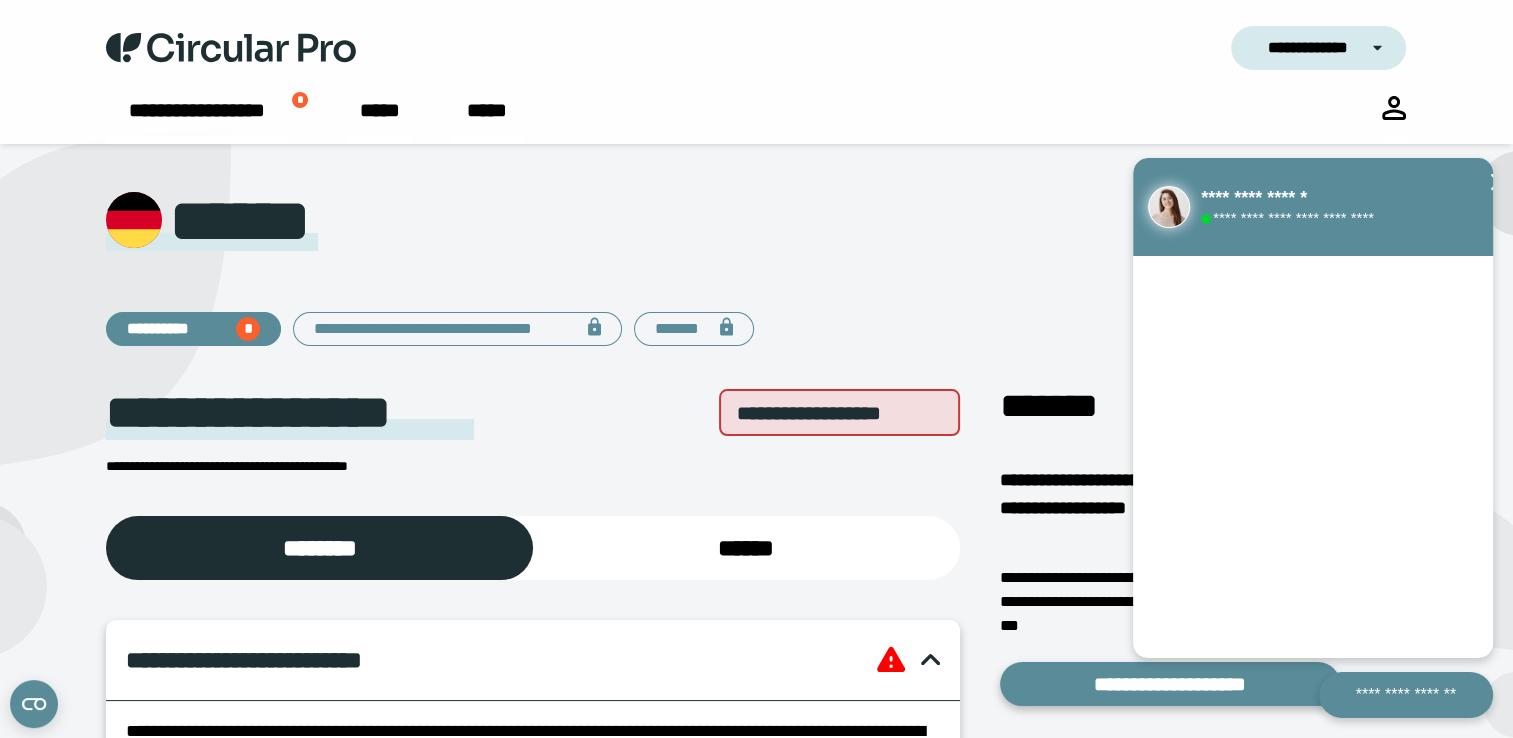 click 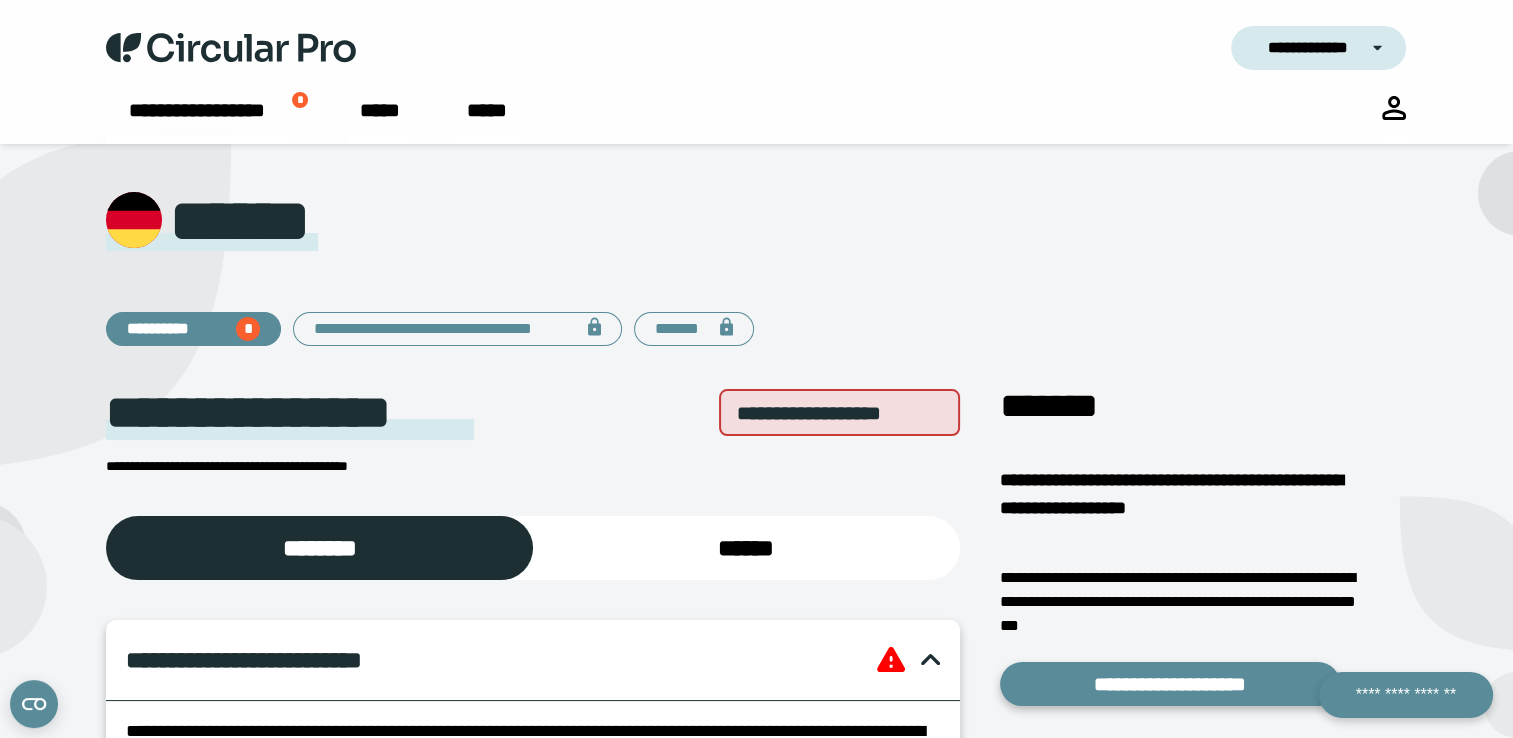 click on "**********" at bounding box center [1308, 48] 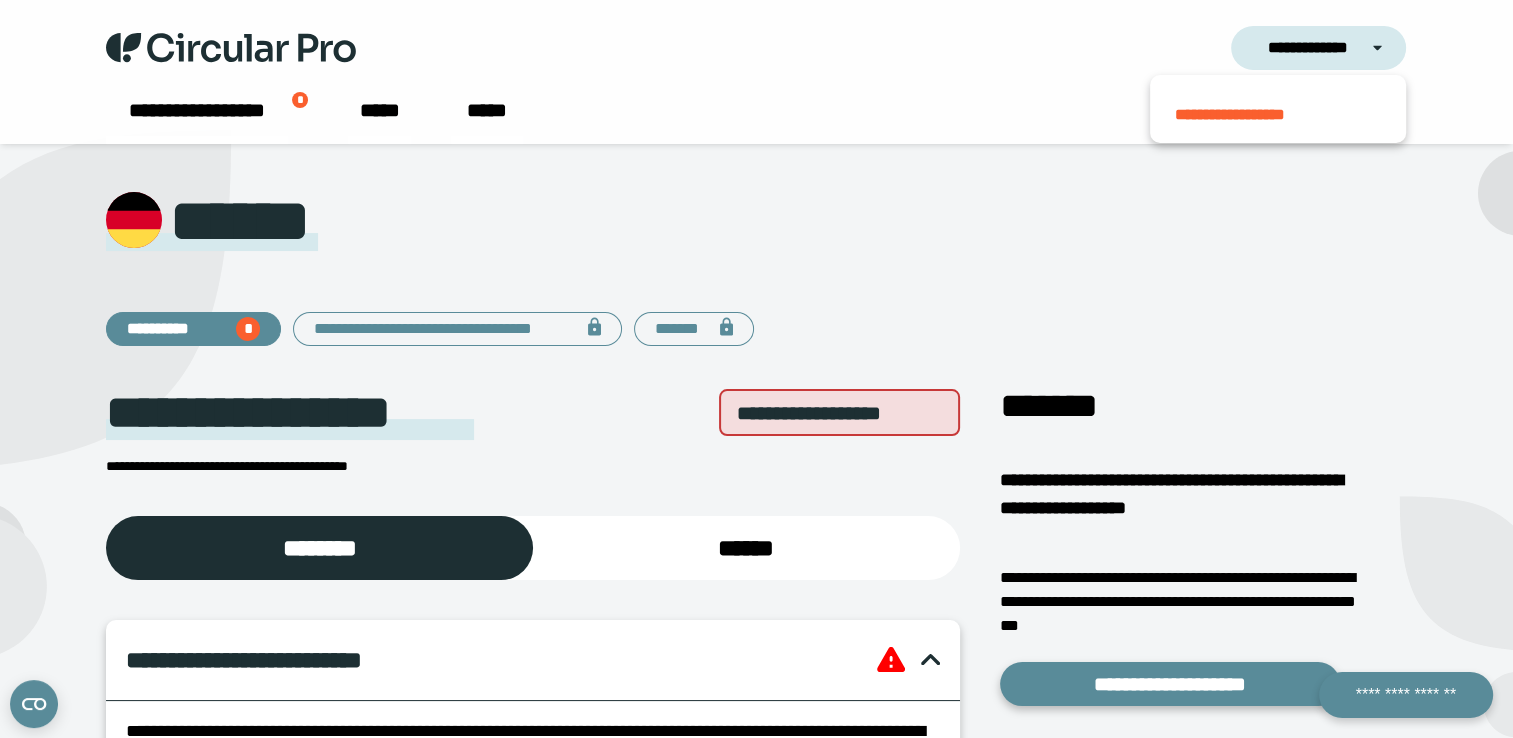 click on "**********" at bounding box center (756, 1136) 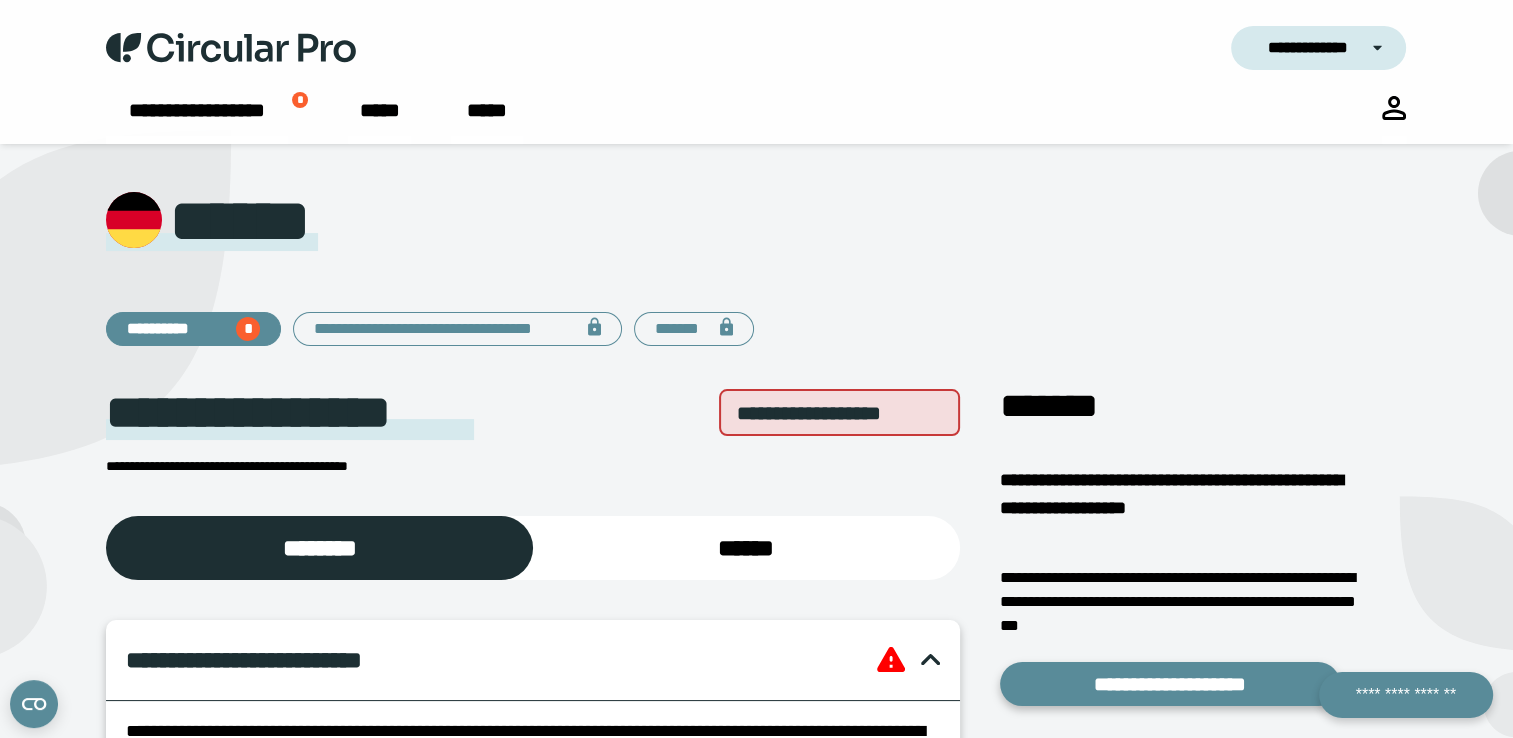 click on "**********" at bounding box center (756, 267) 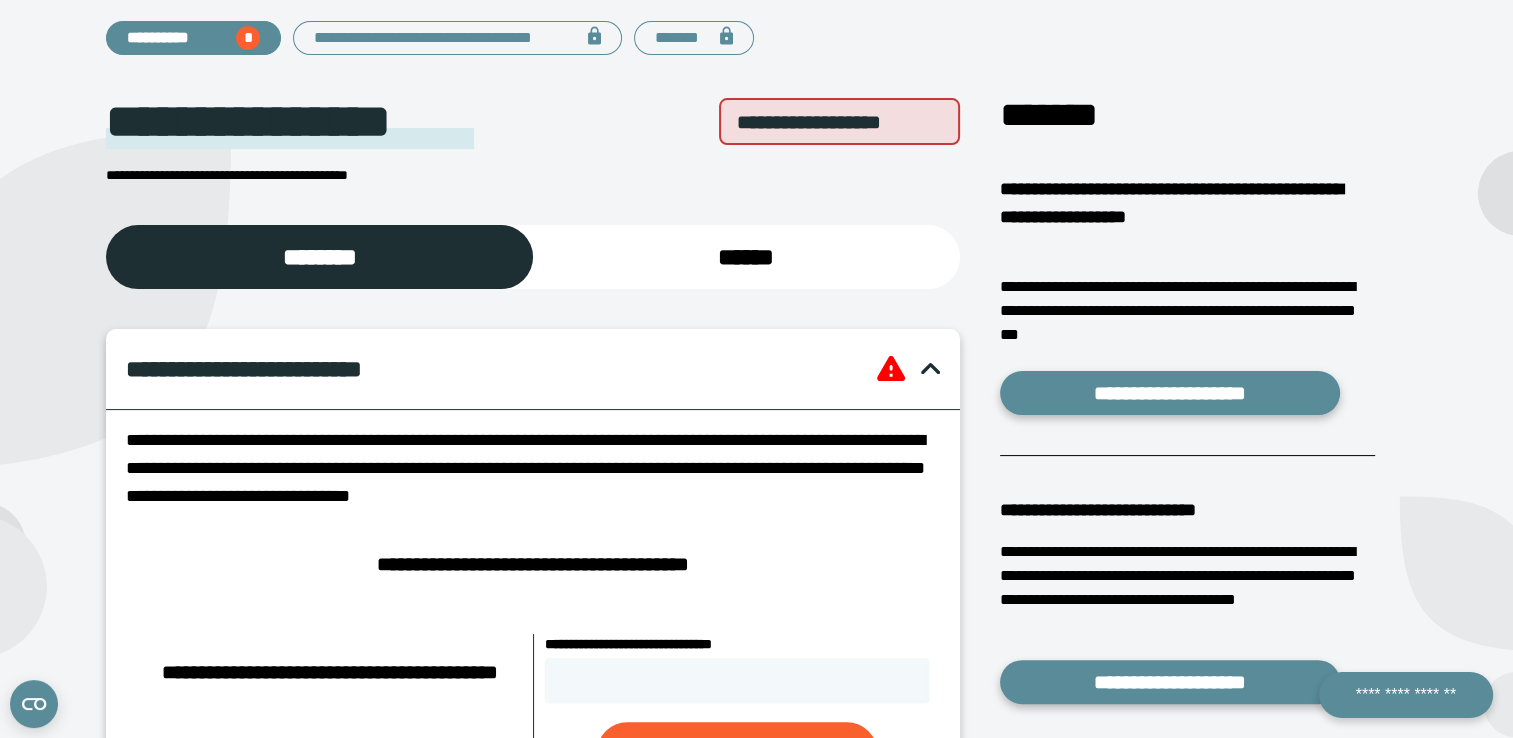 scroll, scrollTop: 0, scrollLeft: 0, axis: both 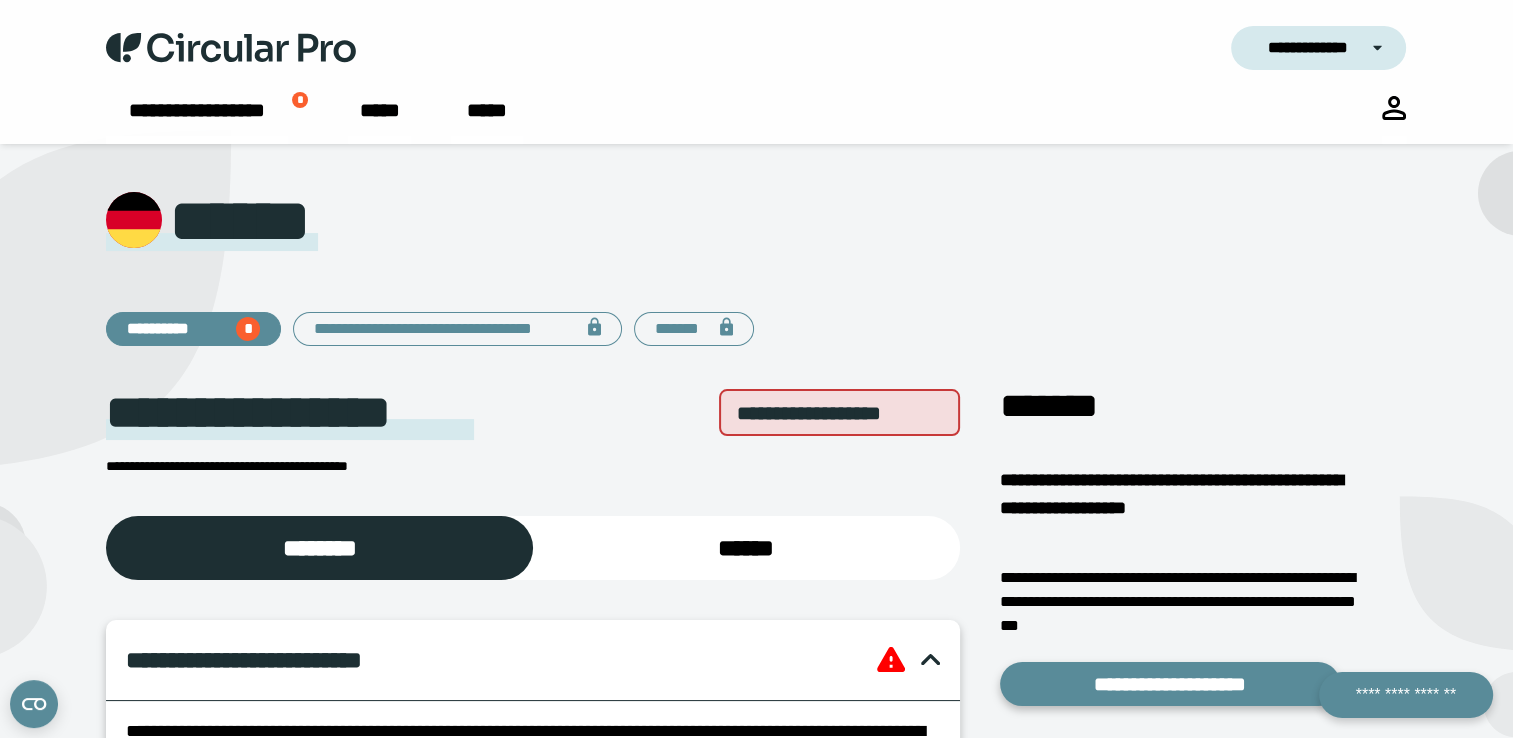 click on "**********" at bounding box center [1318, 48] 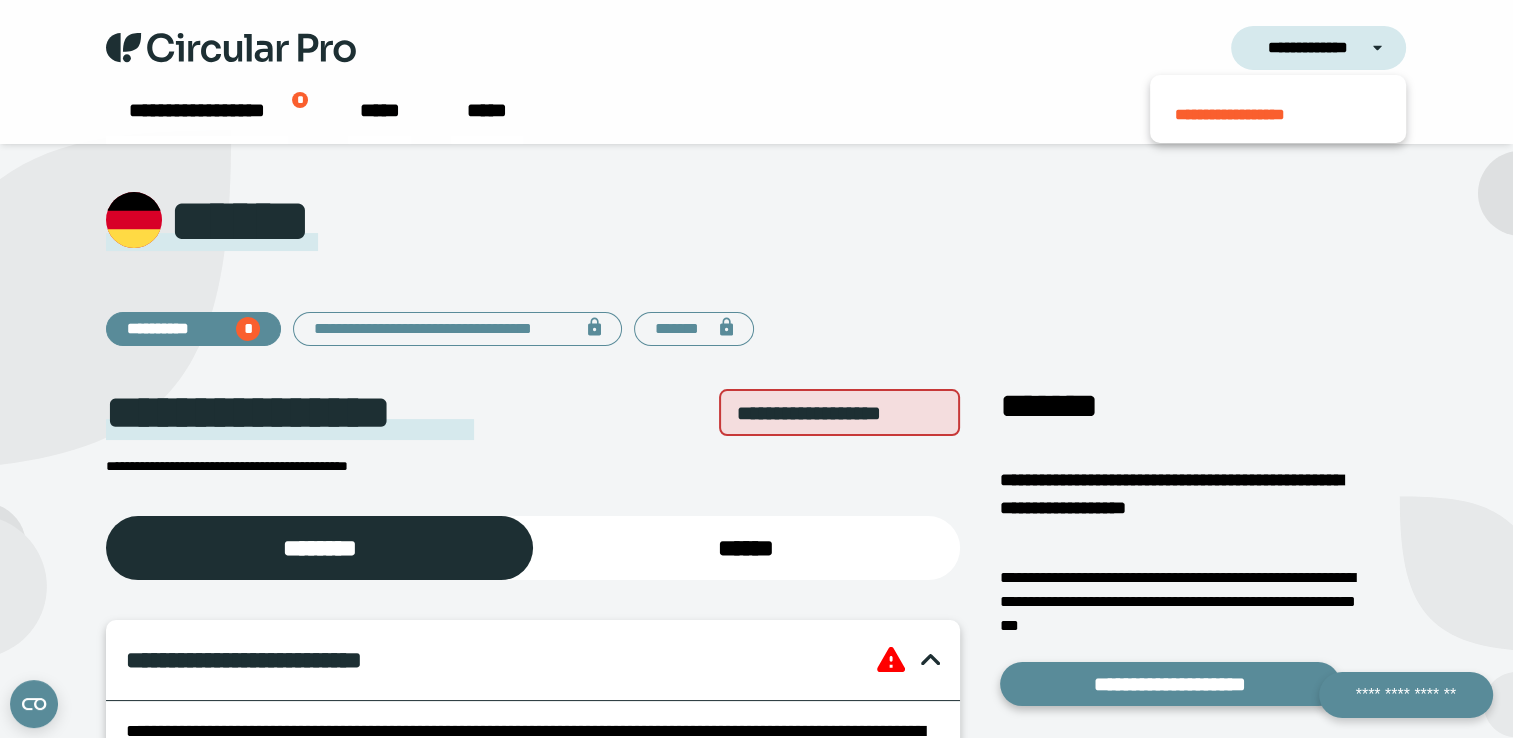 click on "**********" at bounding box center (1318, 48) 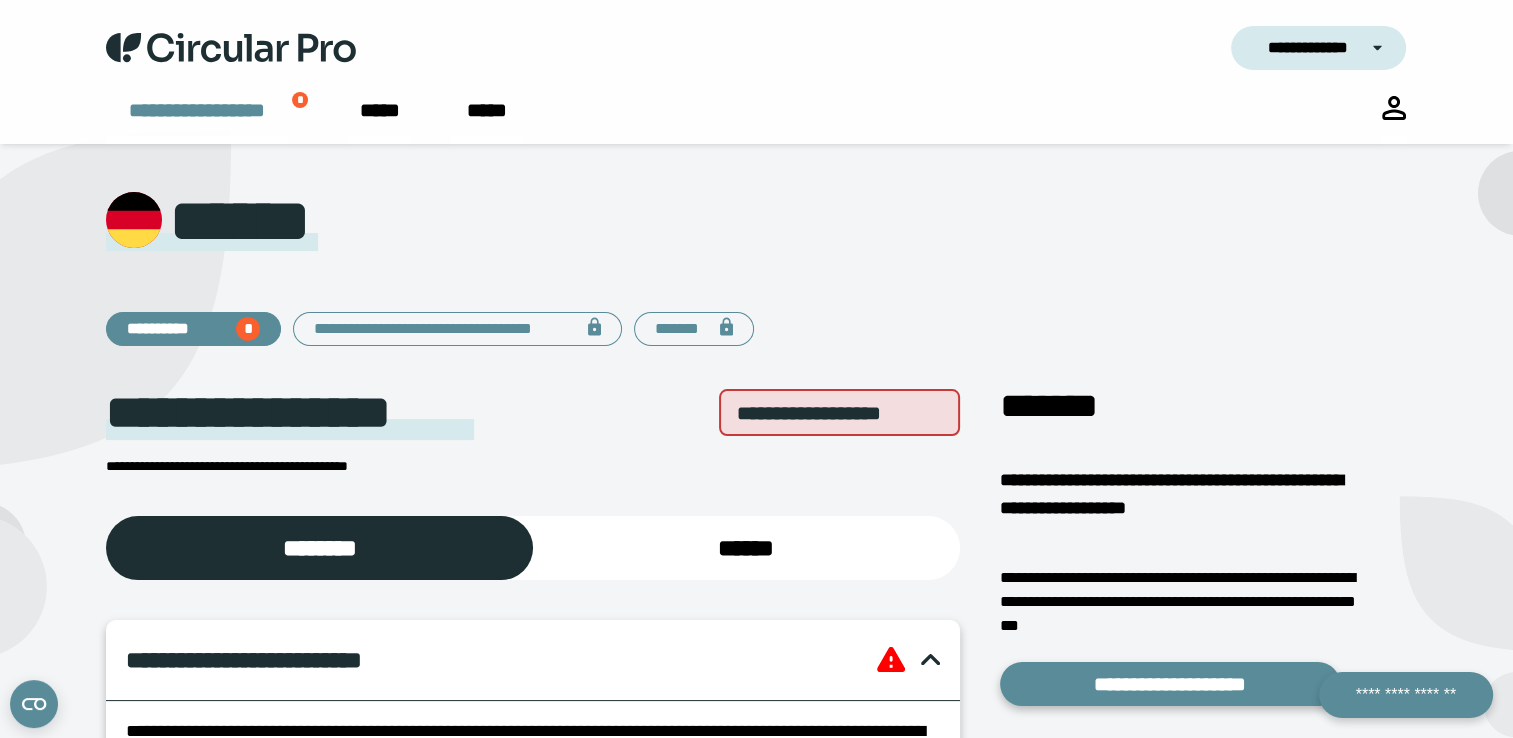 click on "**********" at bounding box center (197, 120) 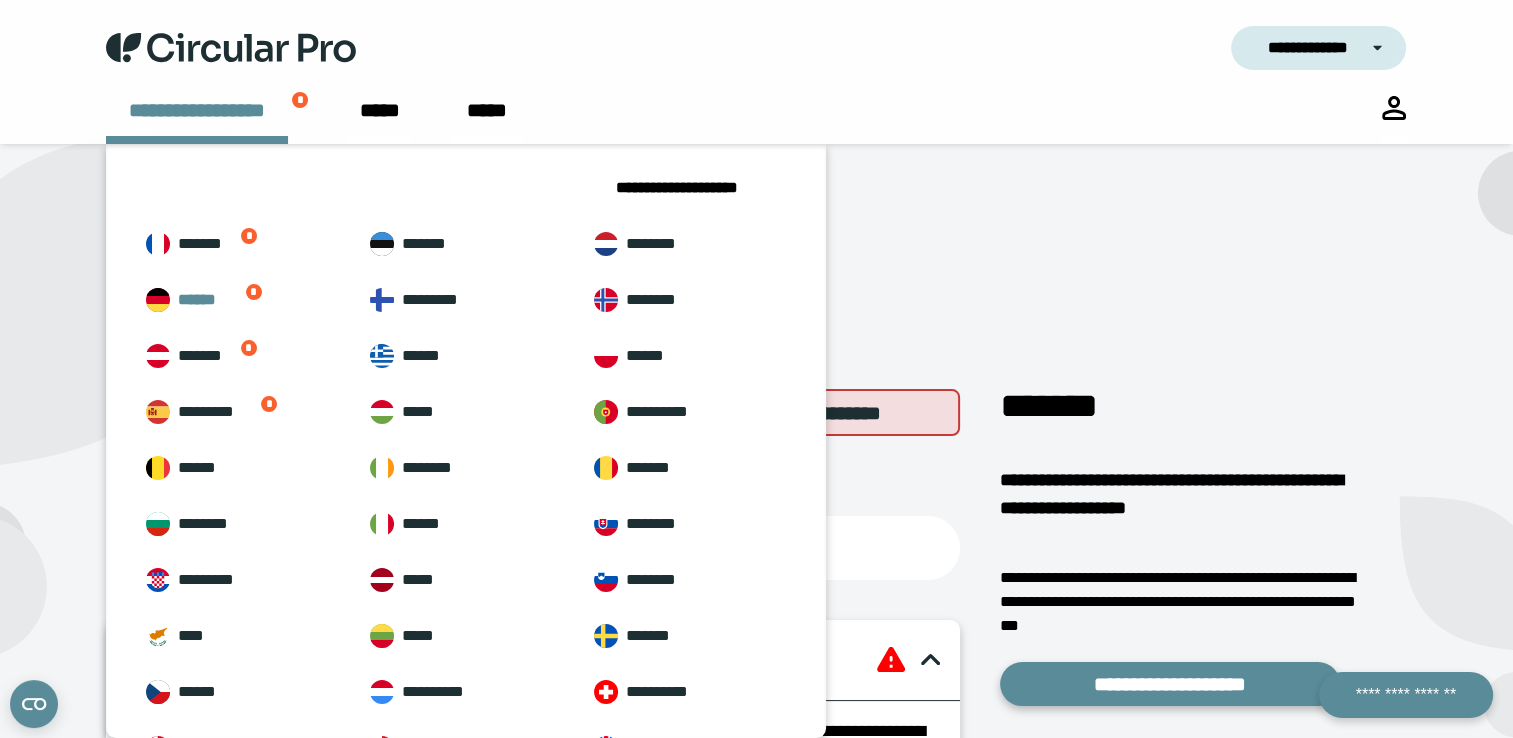 click on "**********" at bounding box center [197, 120] 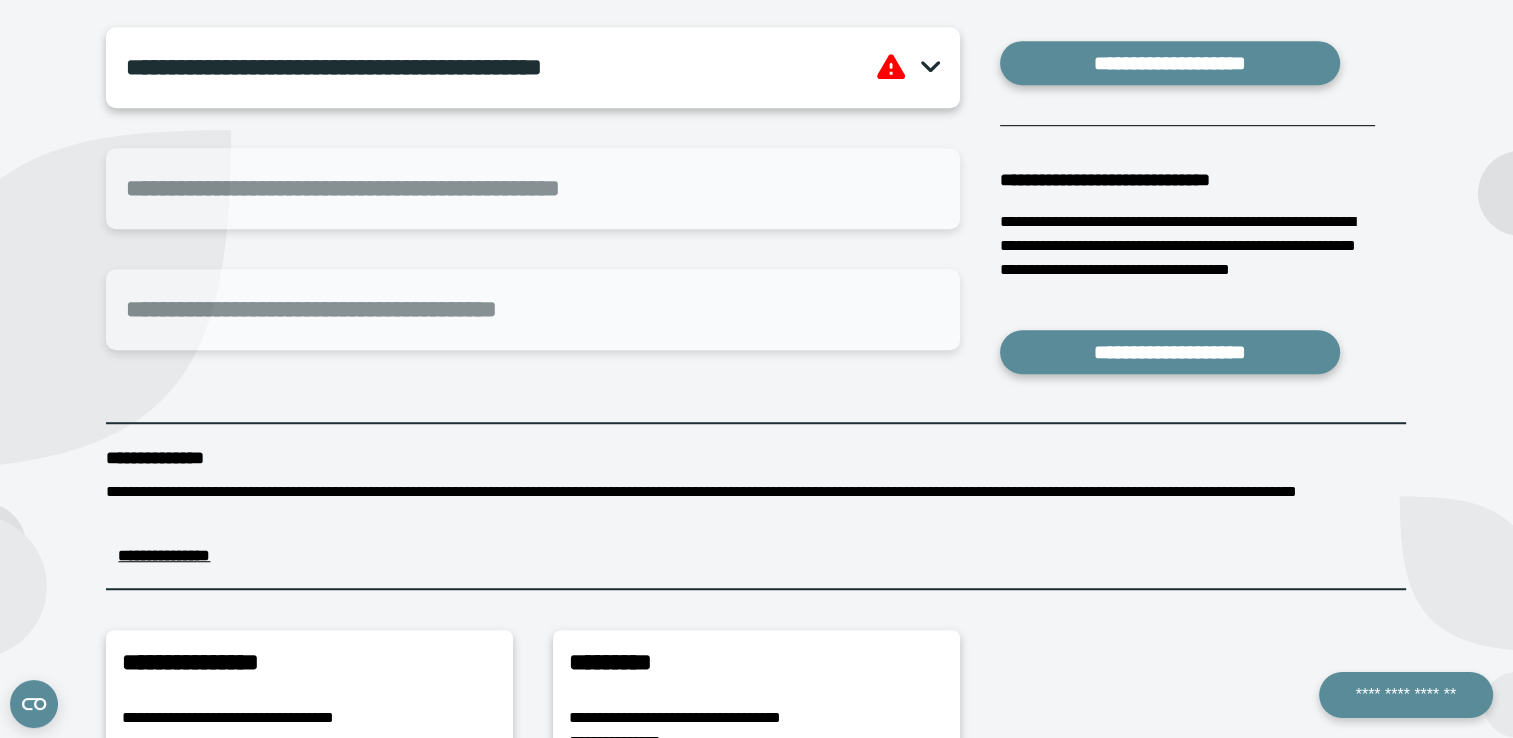 scroll, scrollTop: 1496, scrollLeft: 0, axis: vertical 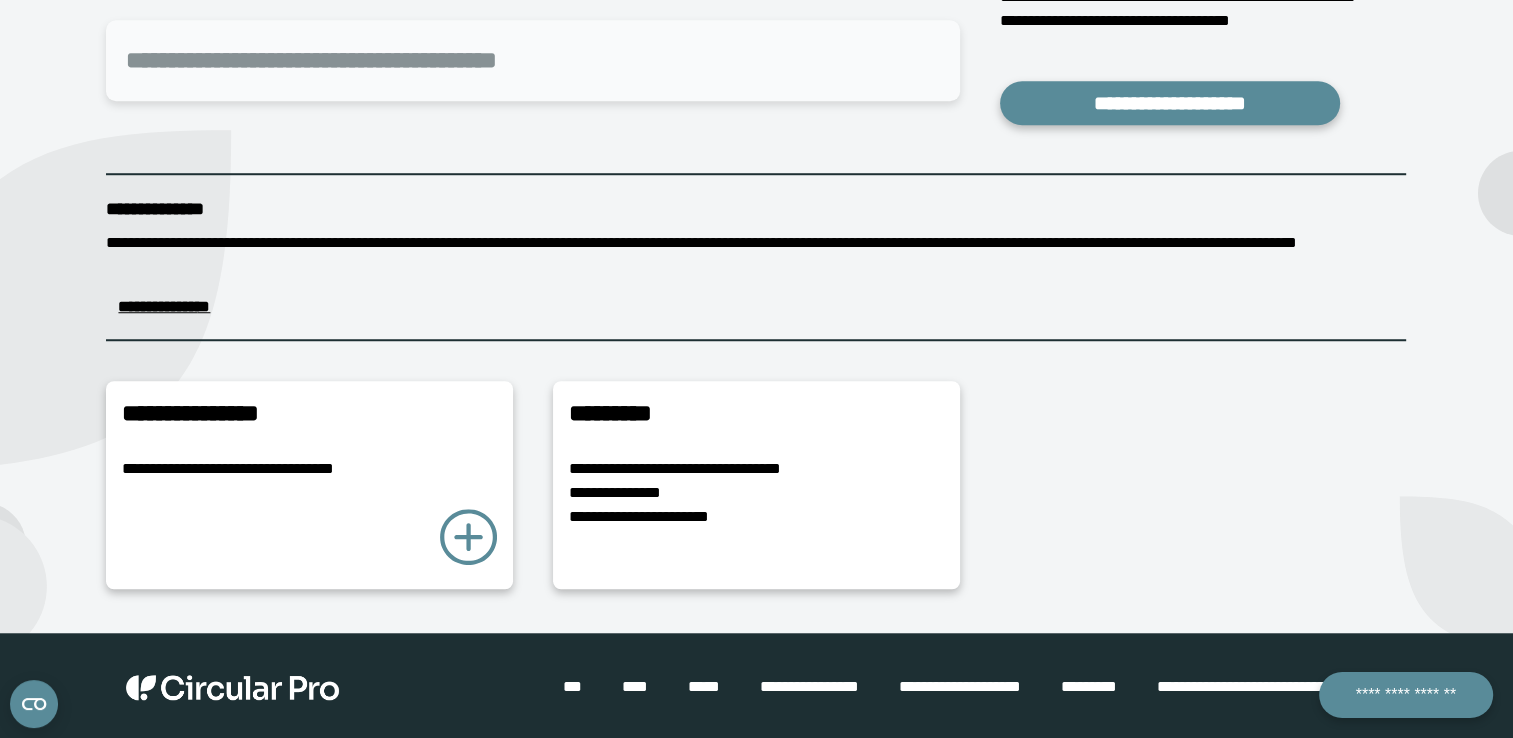 click on "***" at bounding box center (572, 686) 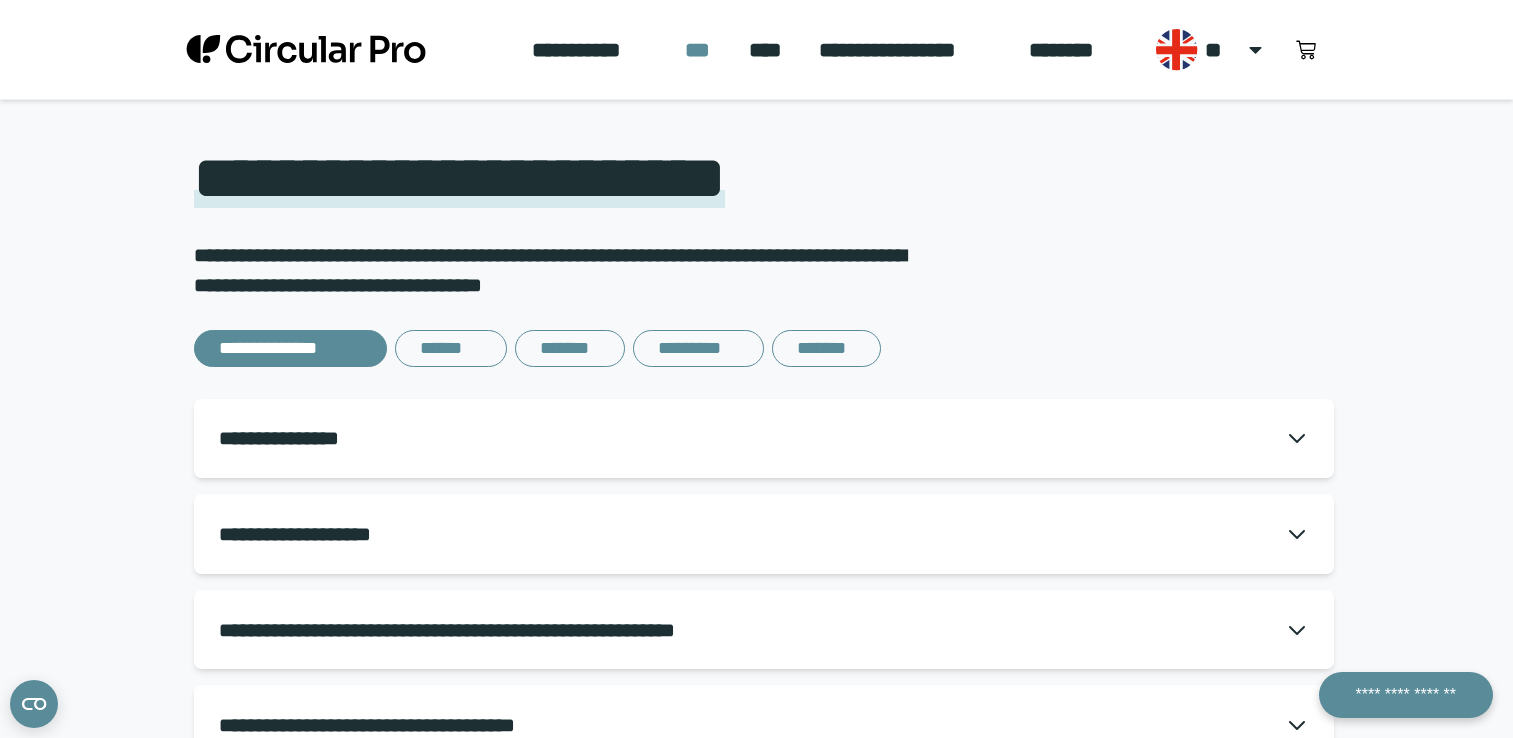 scroll, scrollTop: 0, scrollLeft: 0, axis: both 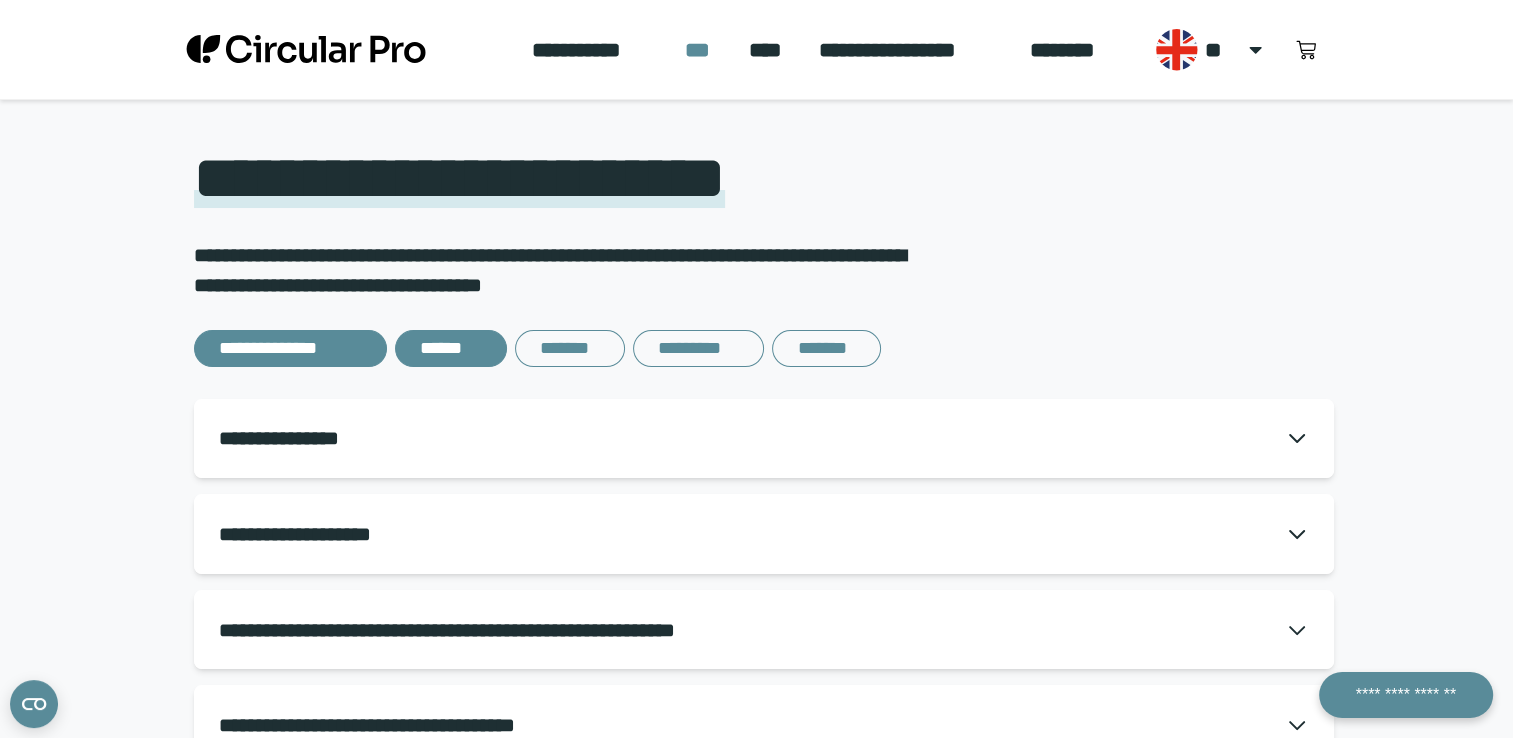 click on "******" at bounding box center (451, 348) 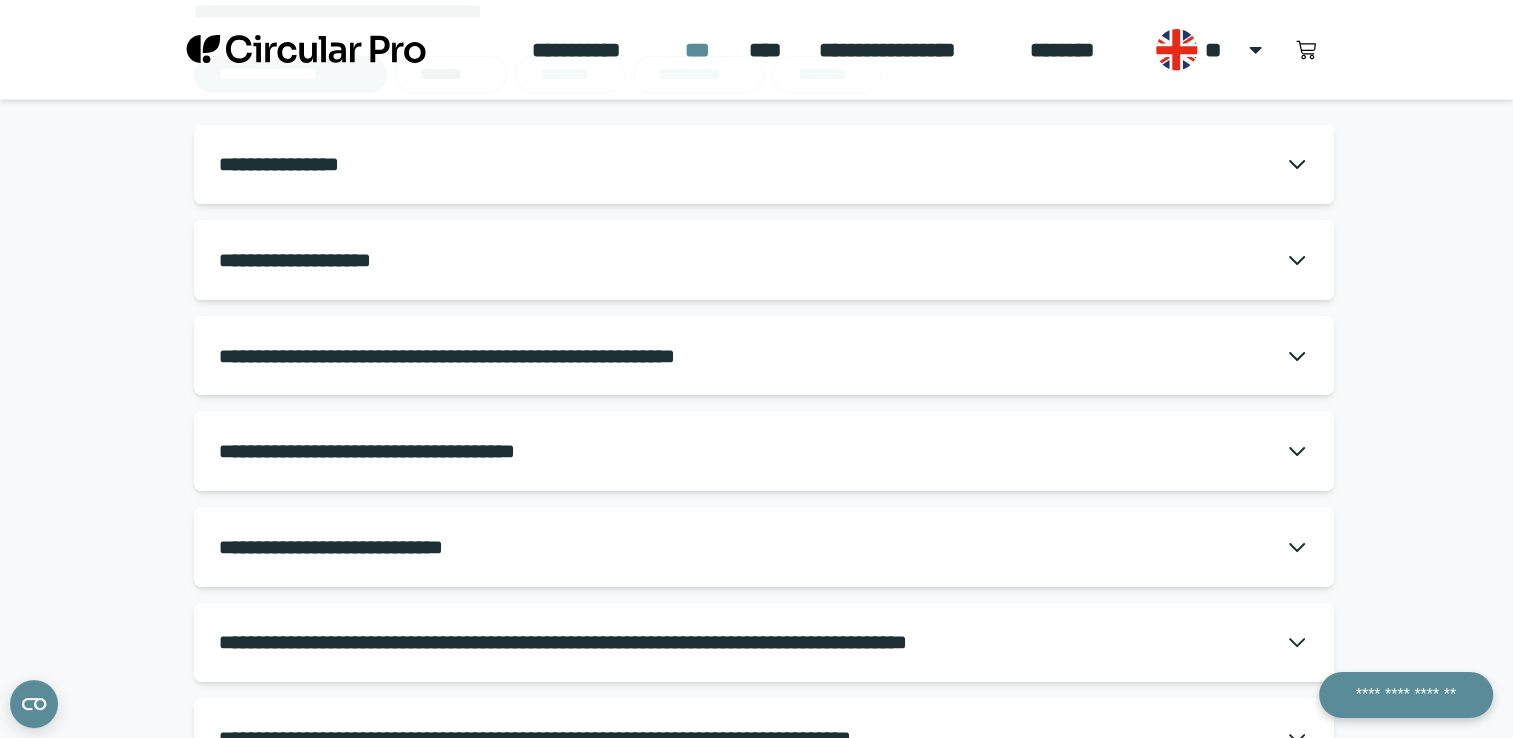 scroll, scrollTop: 375, scrollLeft: 0, axis: vertical 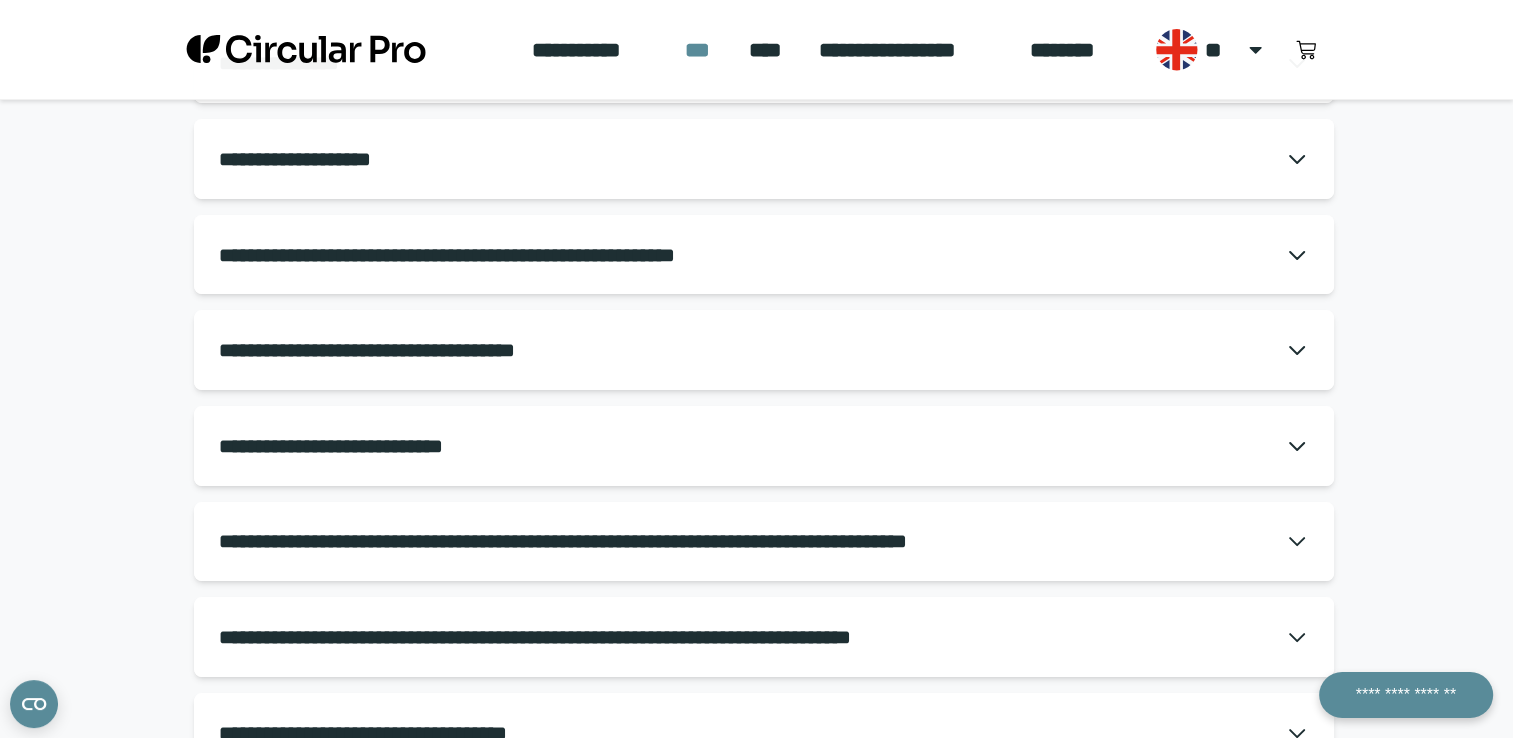 click on "**********" at bounding box center (764, 350) 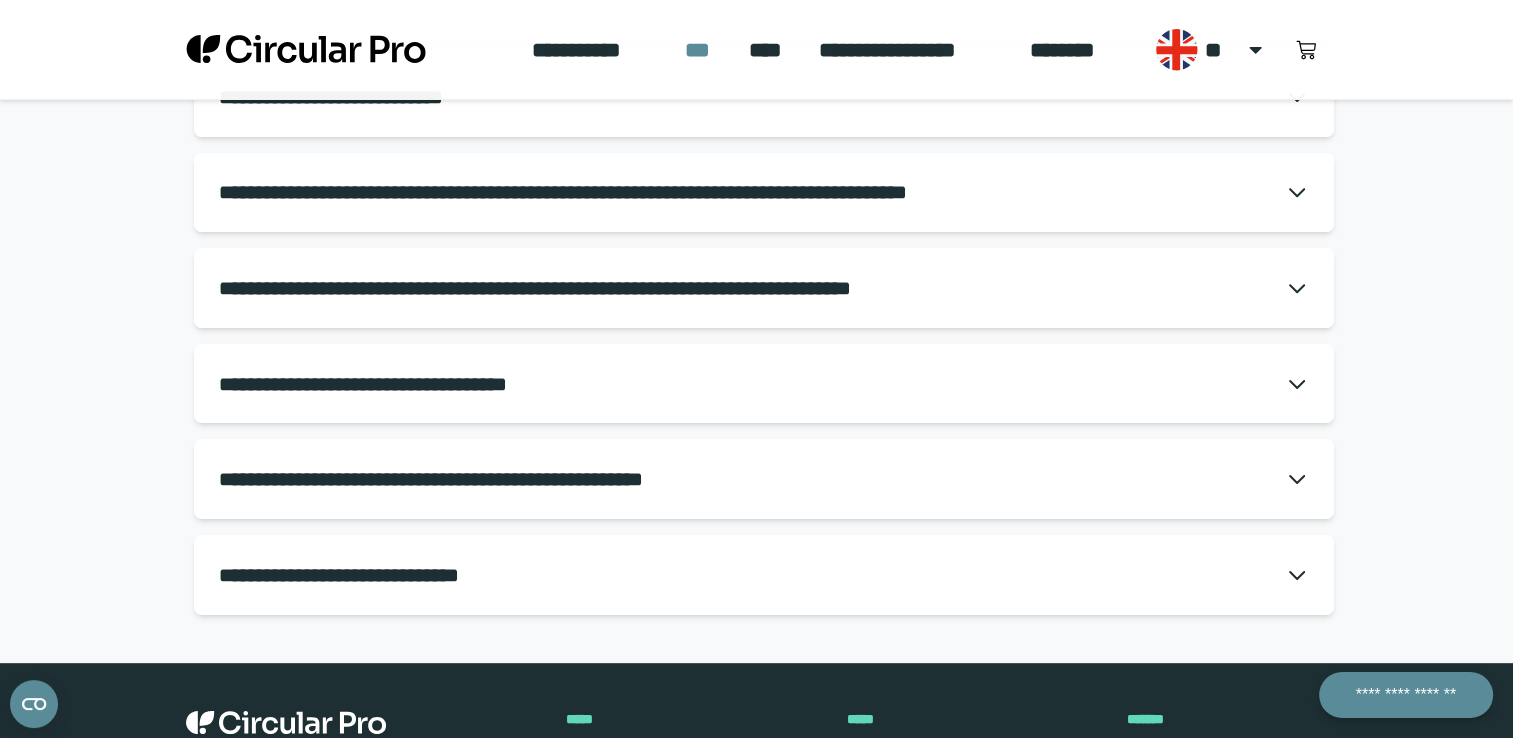 scroll, scrollTop: 1192, scrollLeft: 0, axis: vertical 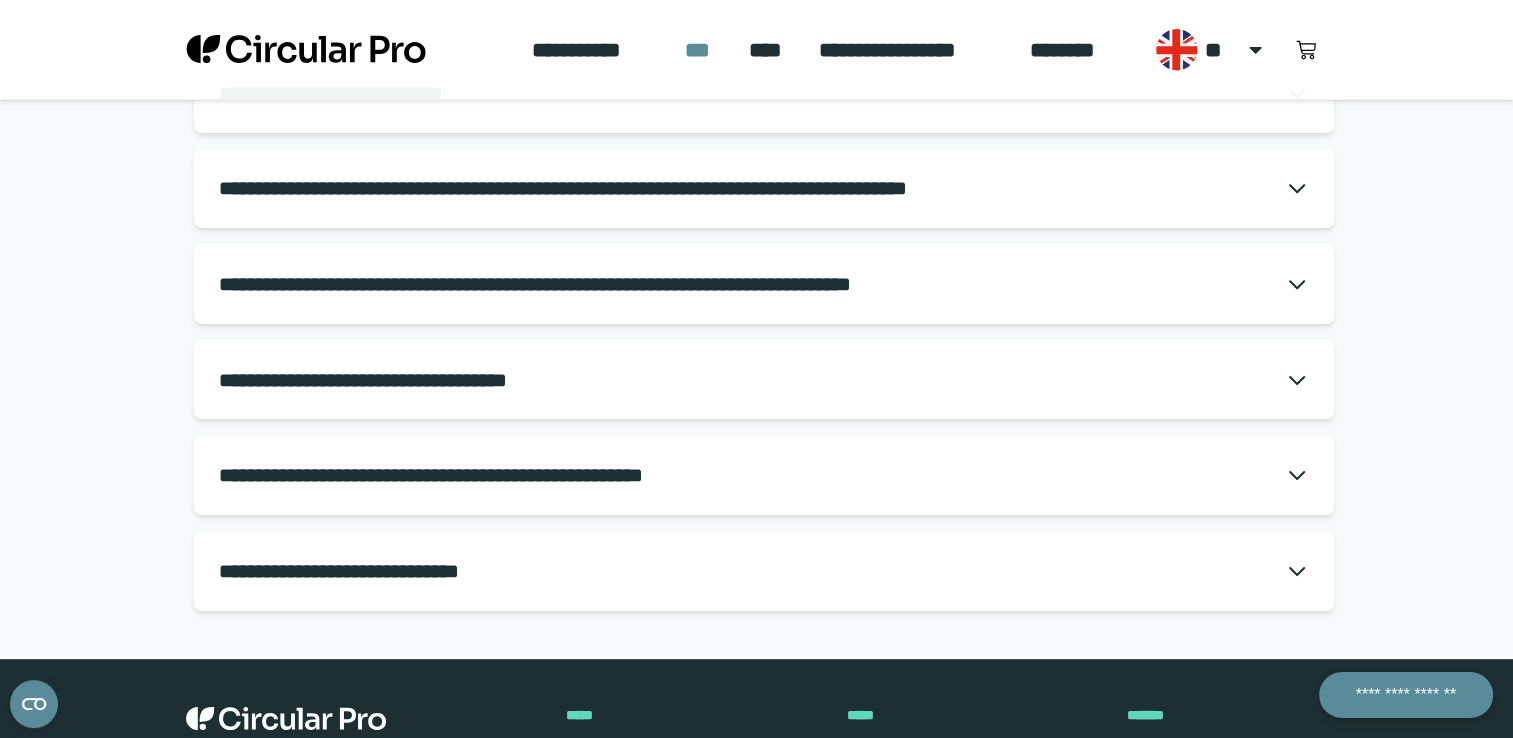 click 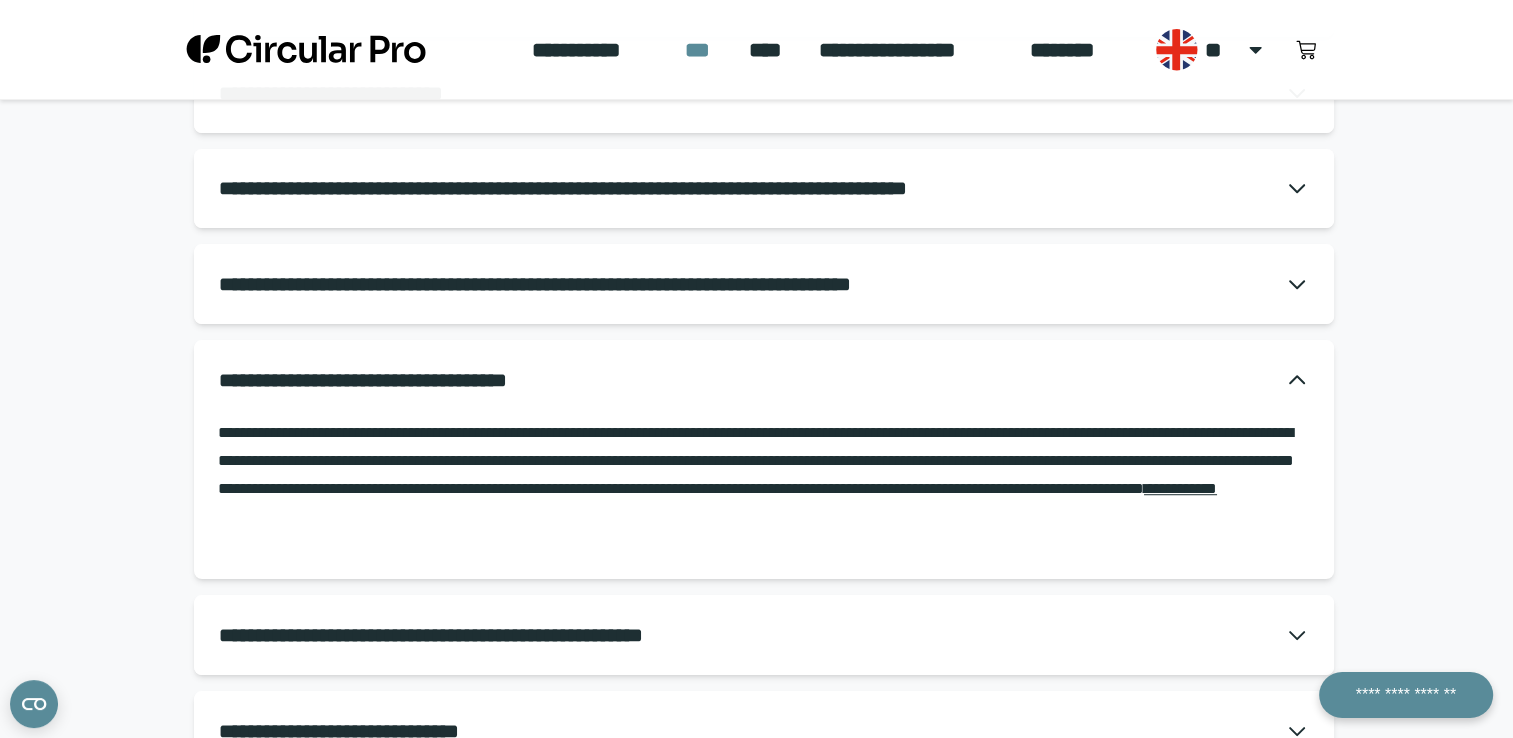 click on "**********" at bounding box center [1180, 488] 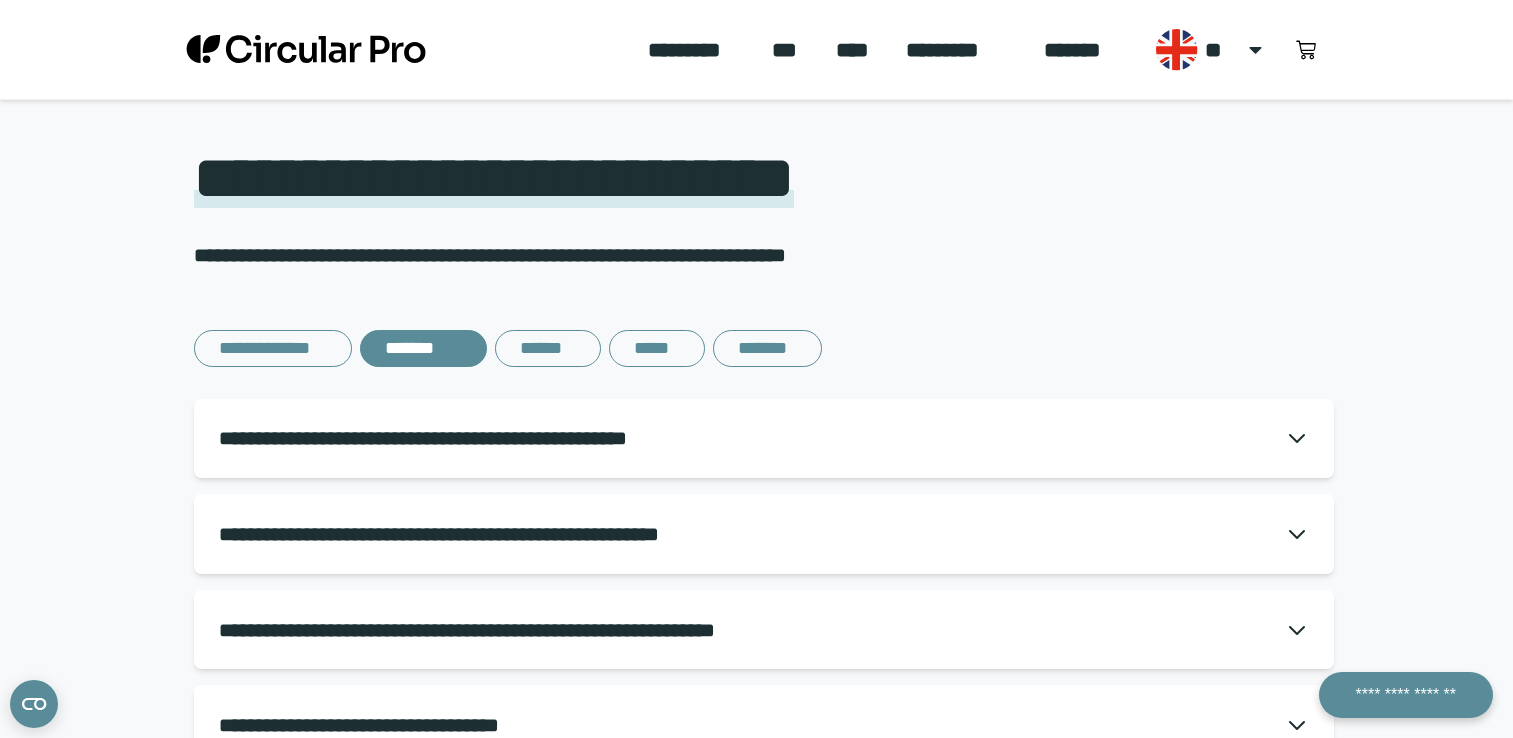 scroll, scrollTop: 0, scrollLeft: 0, axis: both 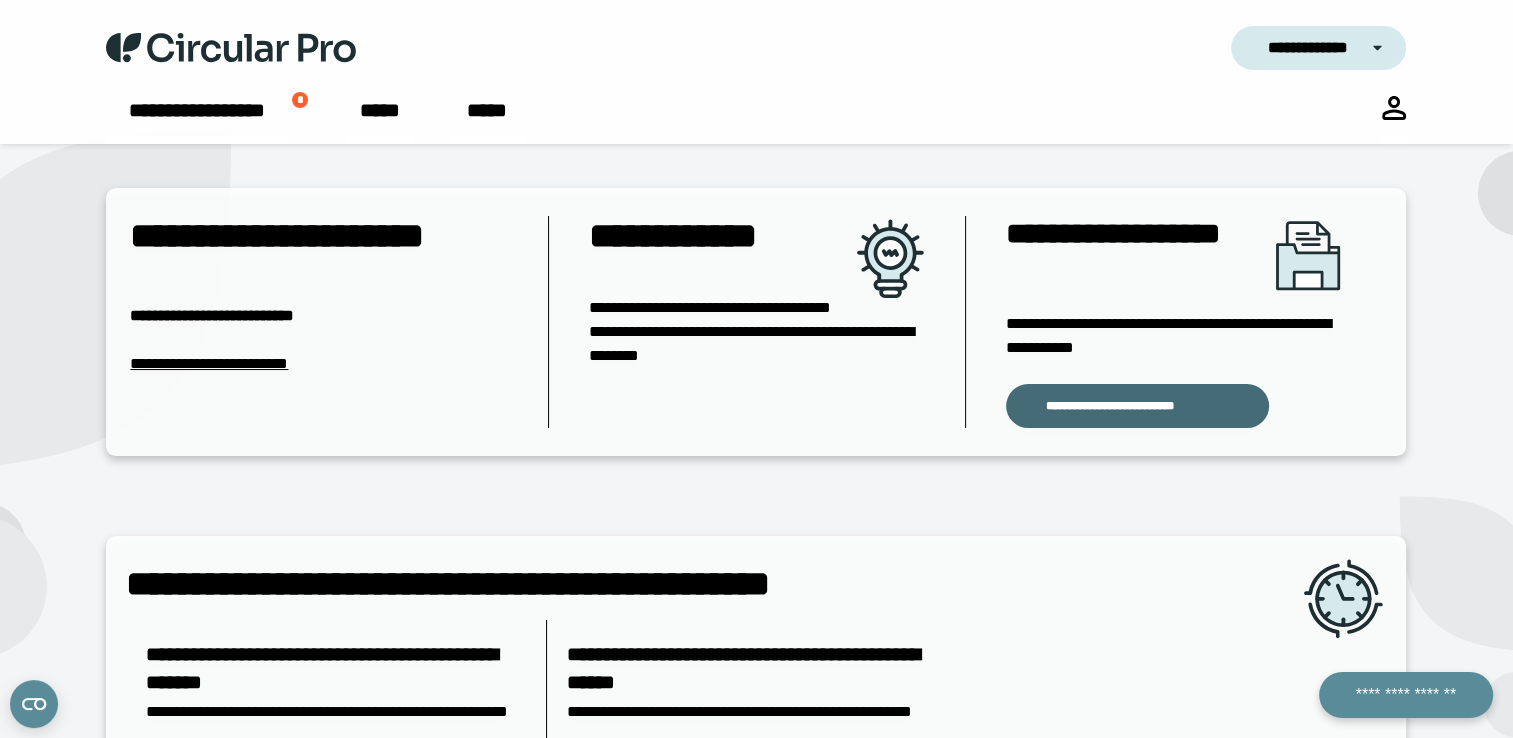click on "**********" at bounding box center [1137, 406] 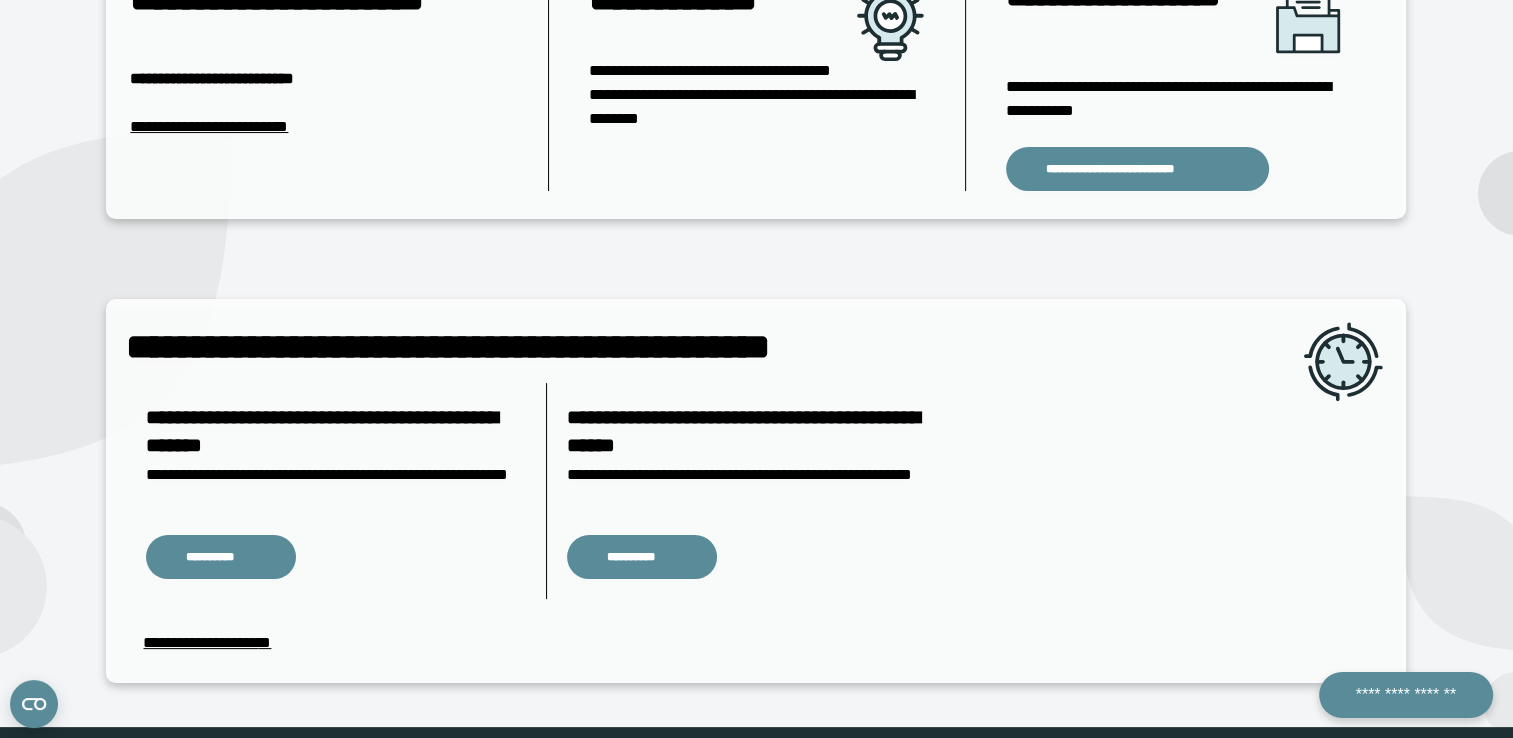 scroll, scrollTop: 298, scrollLeft: 0, axis: vertical 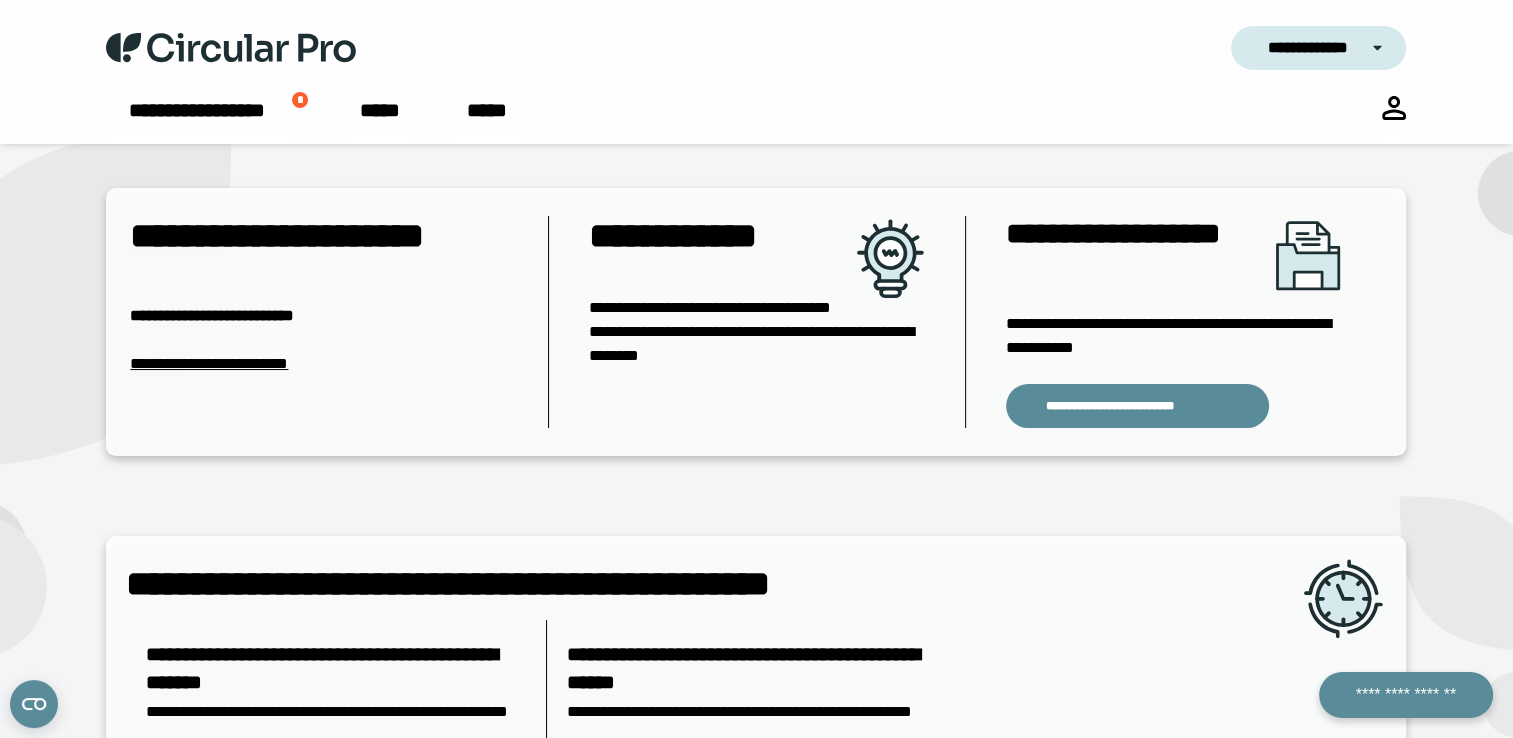 click on "**********" at bounding box center (209, 363) 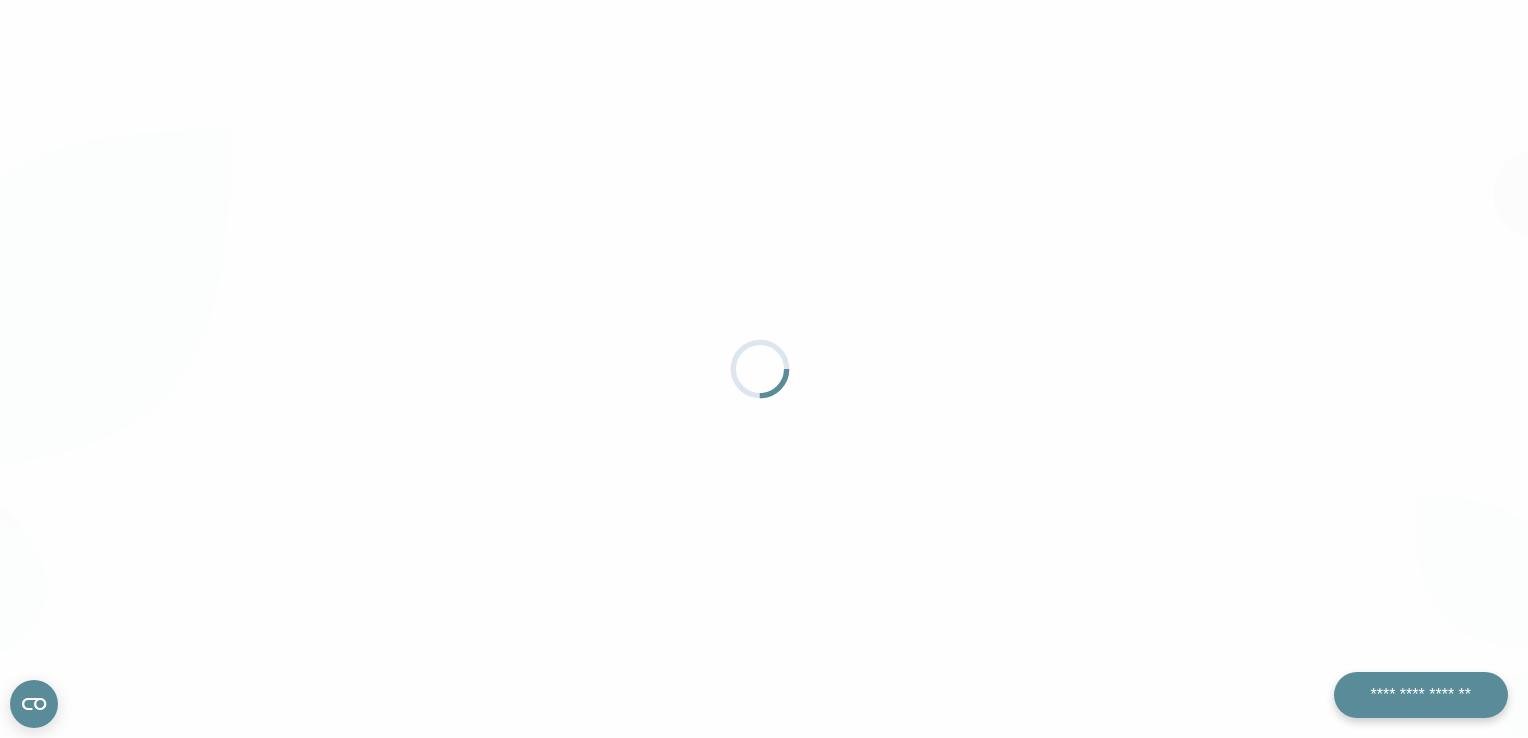 scroll, scrollTop: 0, scrollLeft: 0, axis: both 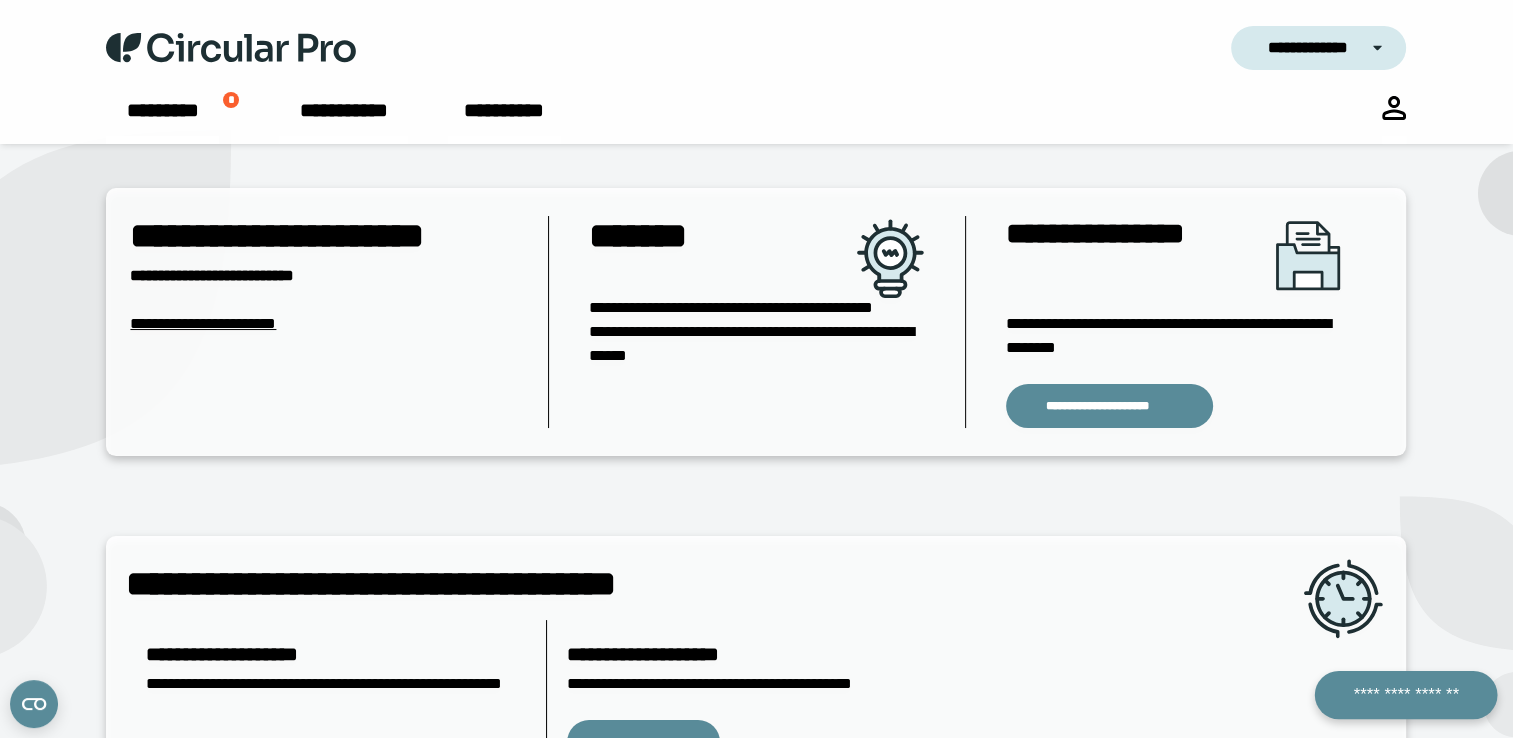 click on "**********" at bounding box center [1405, 695] 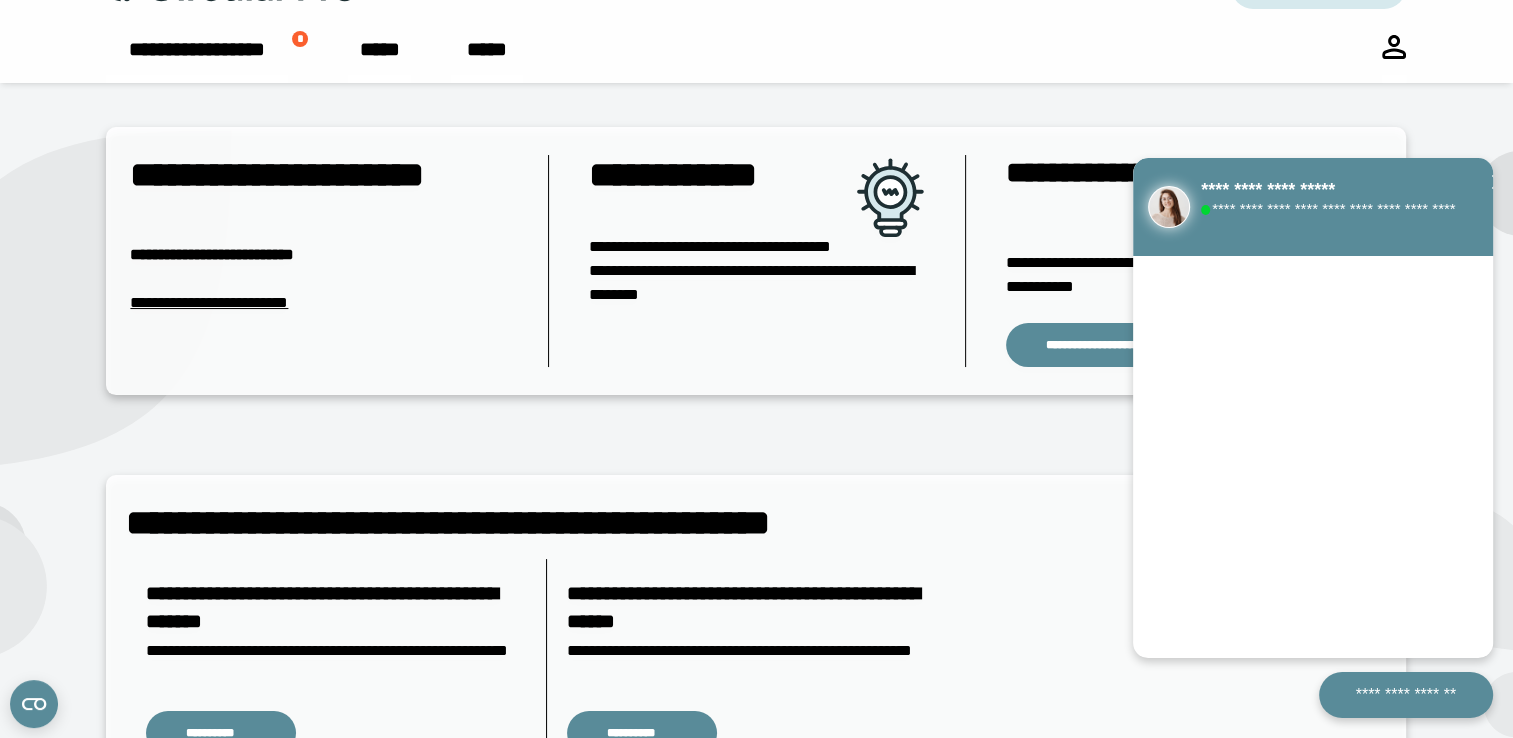 scroll, scrollTop: 12, scrollLeft: 0, axis: vertical 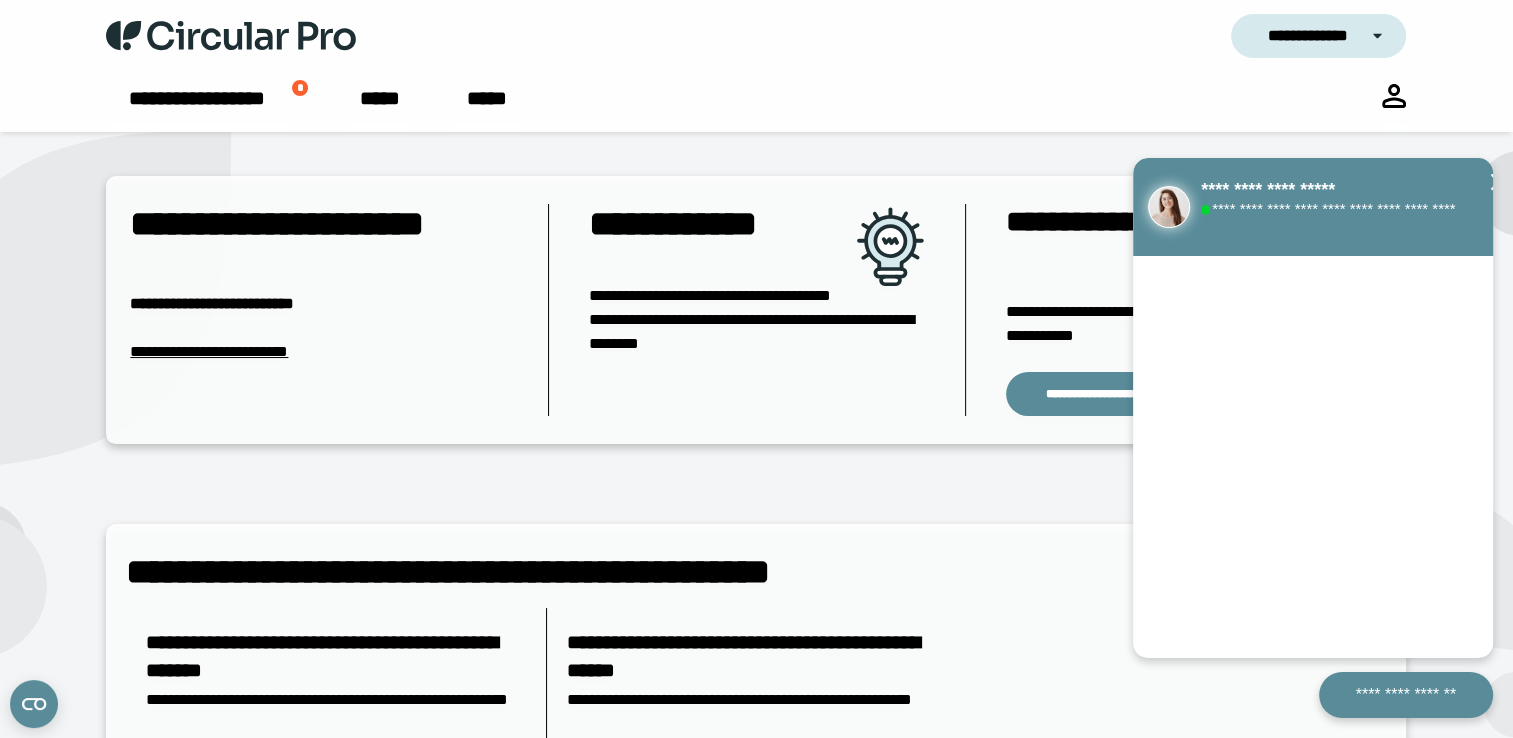 click 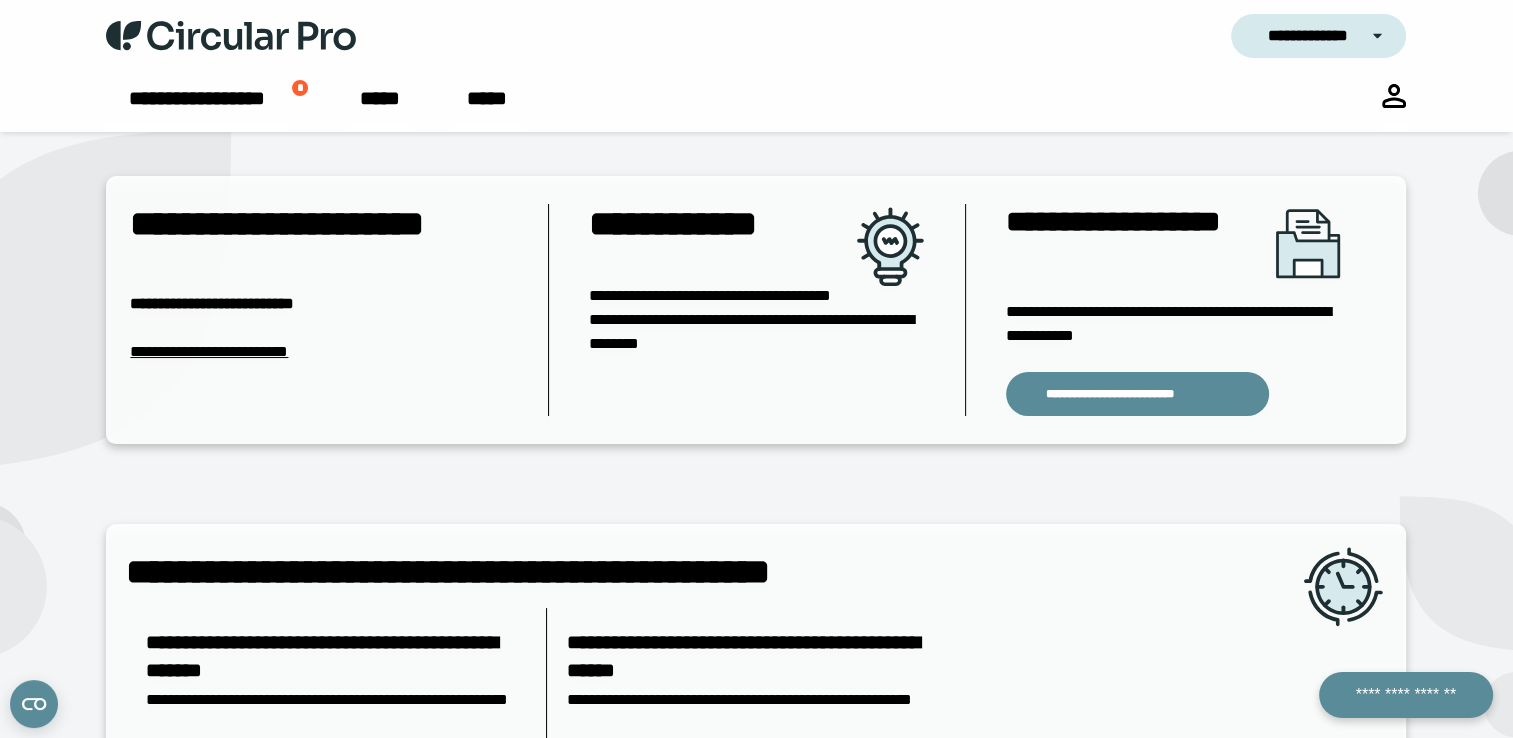 click at bounding box center [1394, 96] 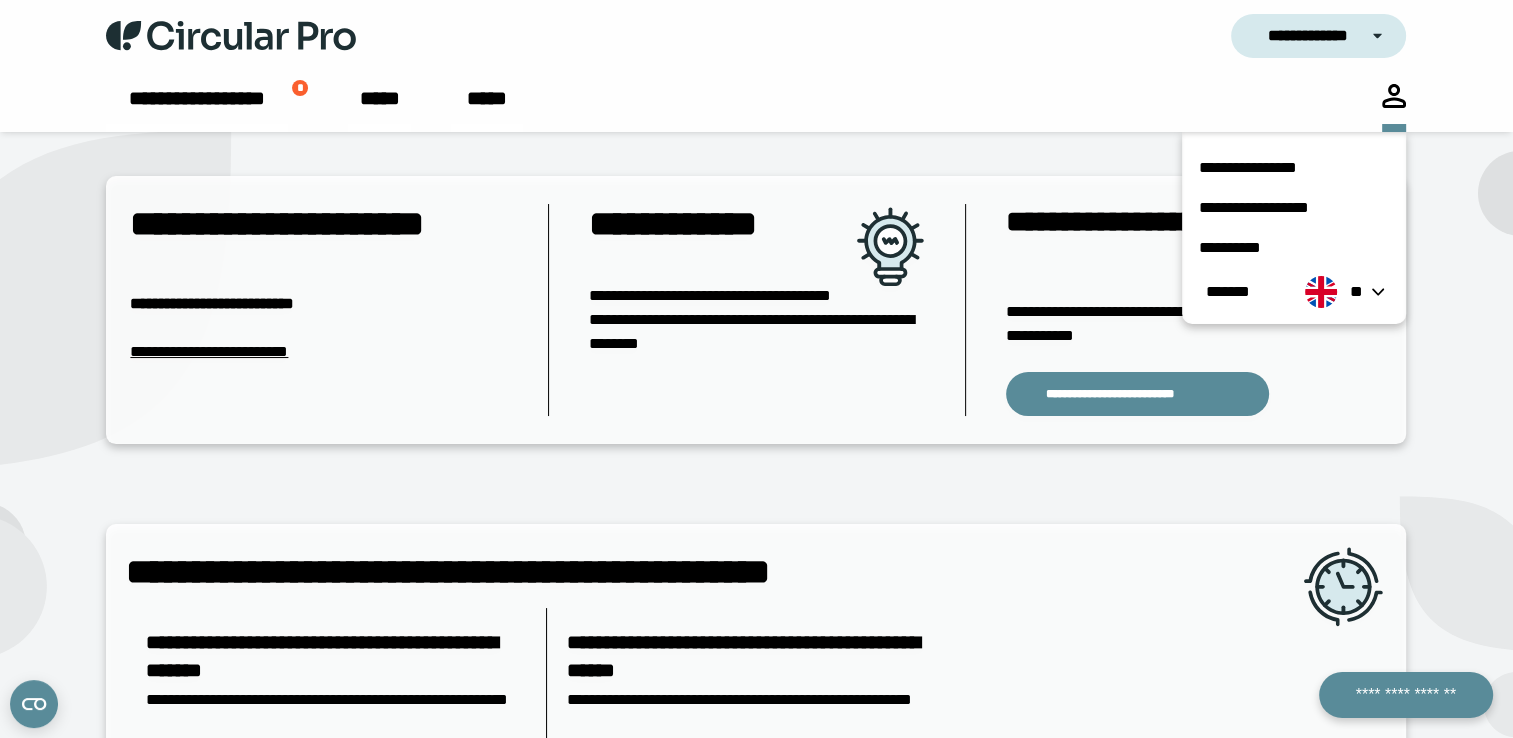 click at bounding box center (1394, 96) 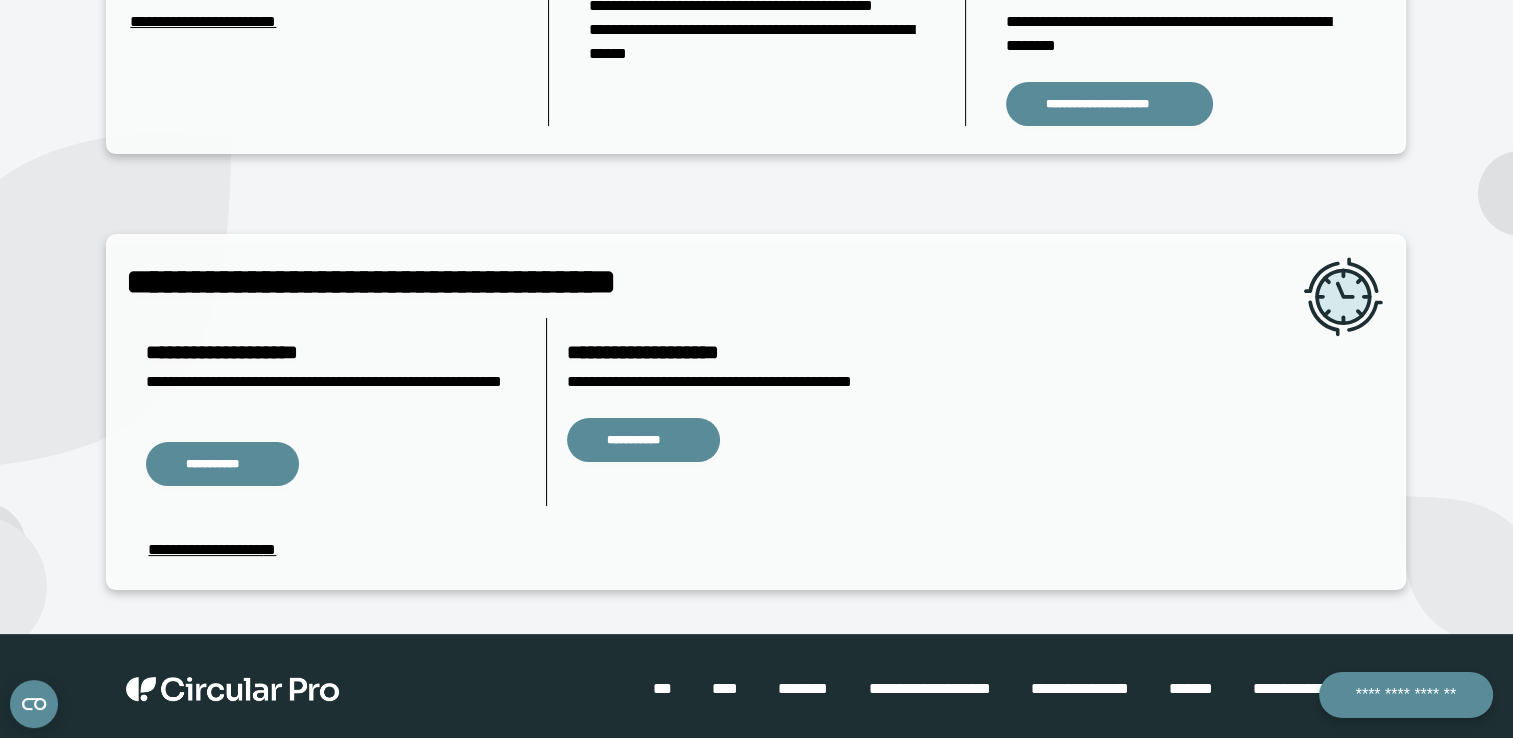 scroll, scrollTop: 308, scrollLeft: 0, axis: vertical 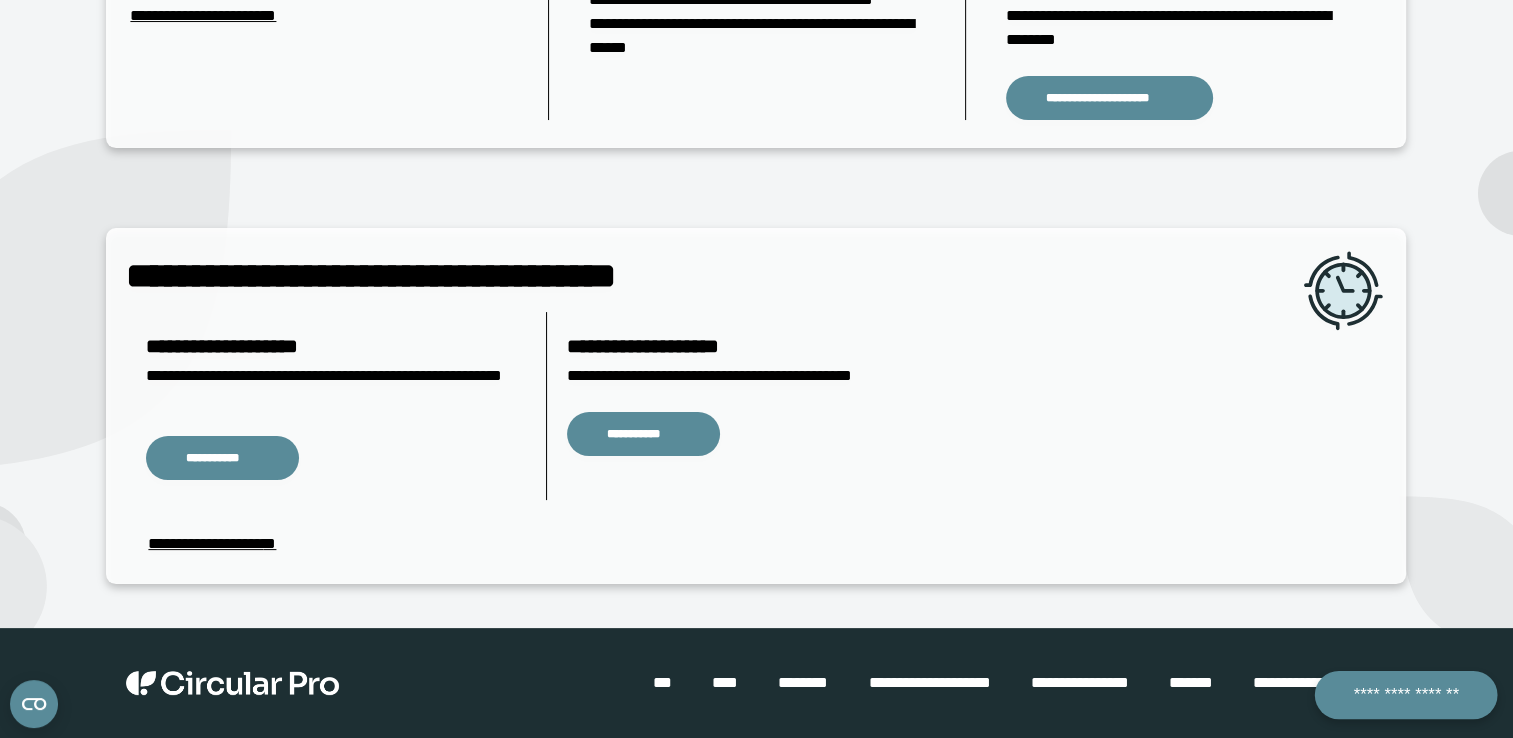 click on "**********" at bounding box center (1405, 695) 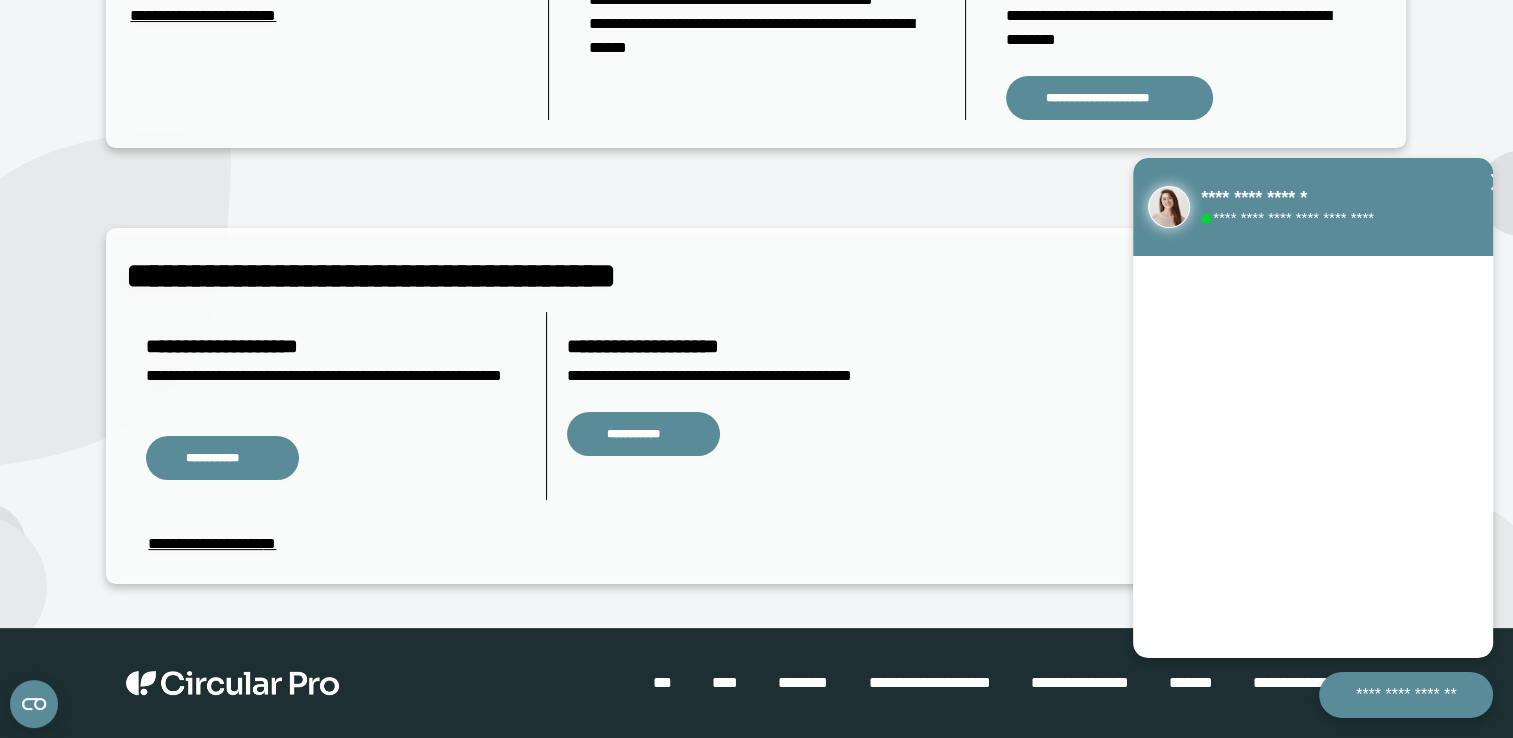 click 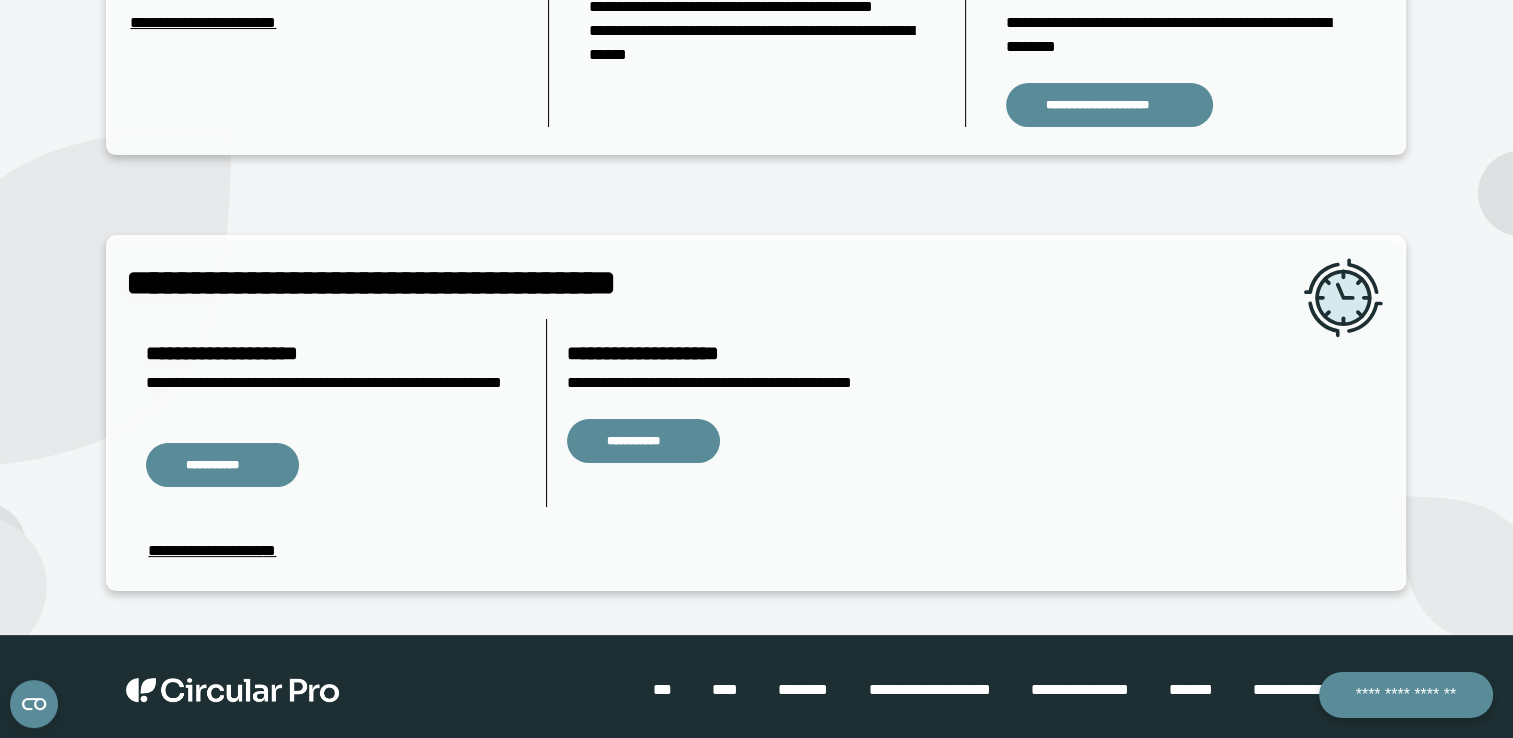 scroll, scrollTop: 308, scrollLeft: 0, axis: vertical 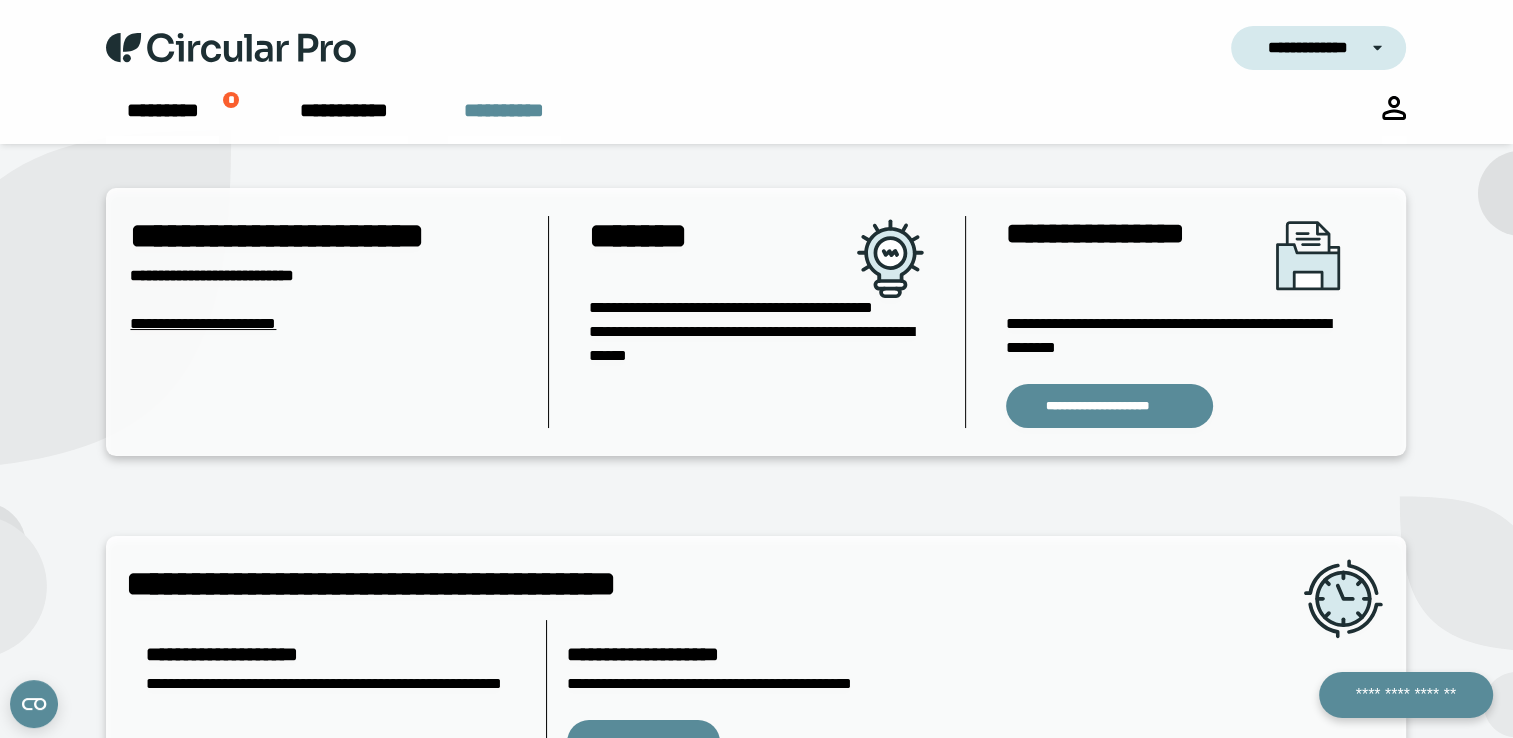 click on "**********" at bounding box center (504, 120) 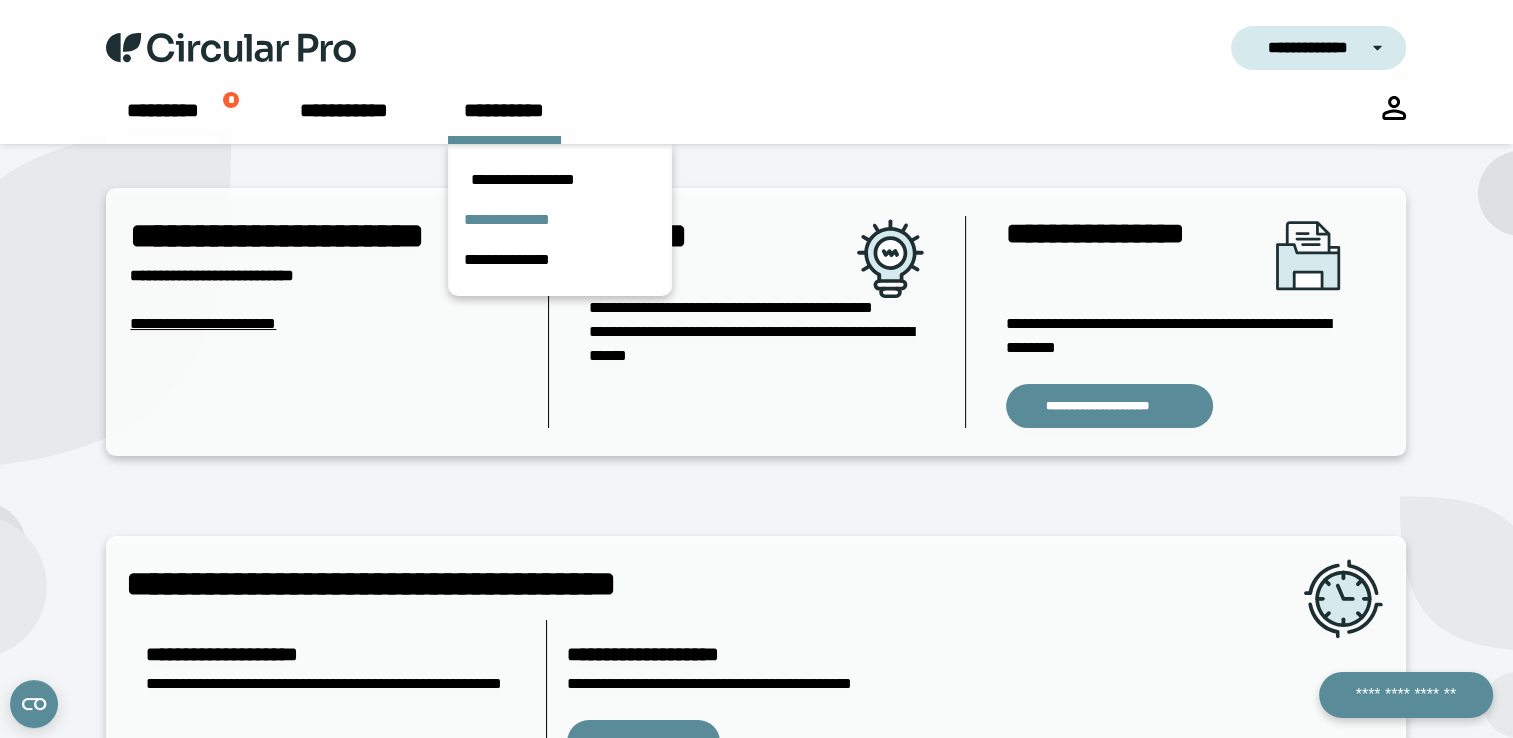 click on "**********" at bounding box center [560, 220] 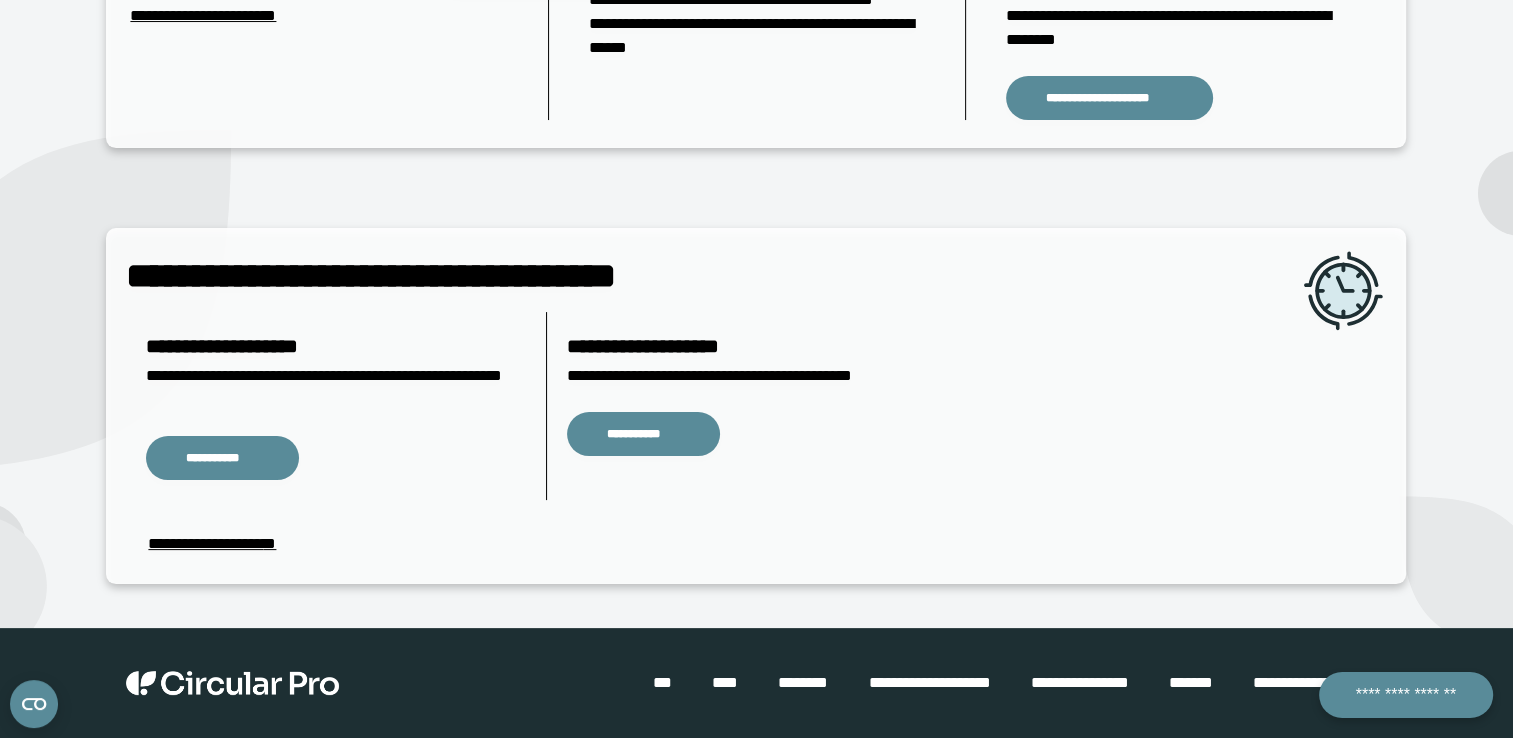 scroll, scrollTop: 0, scrollLeft: 0, axis: both 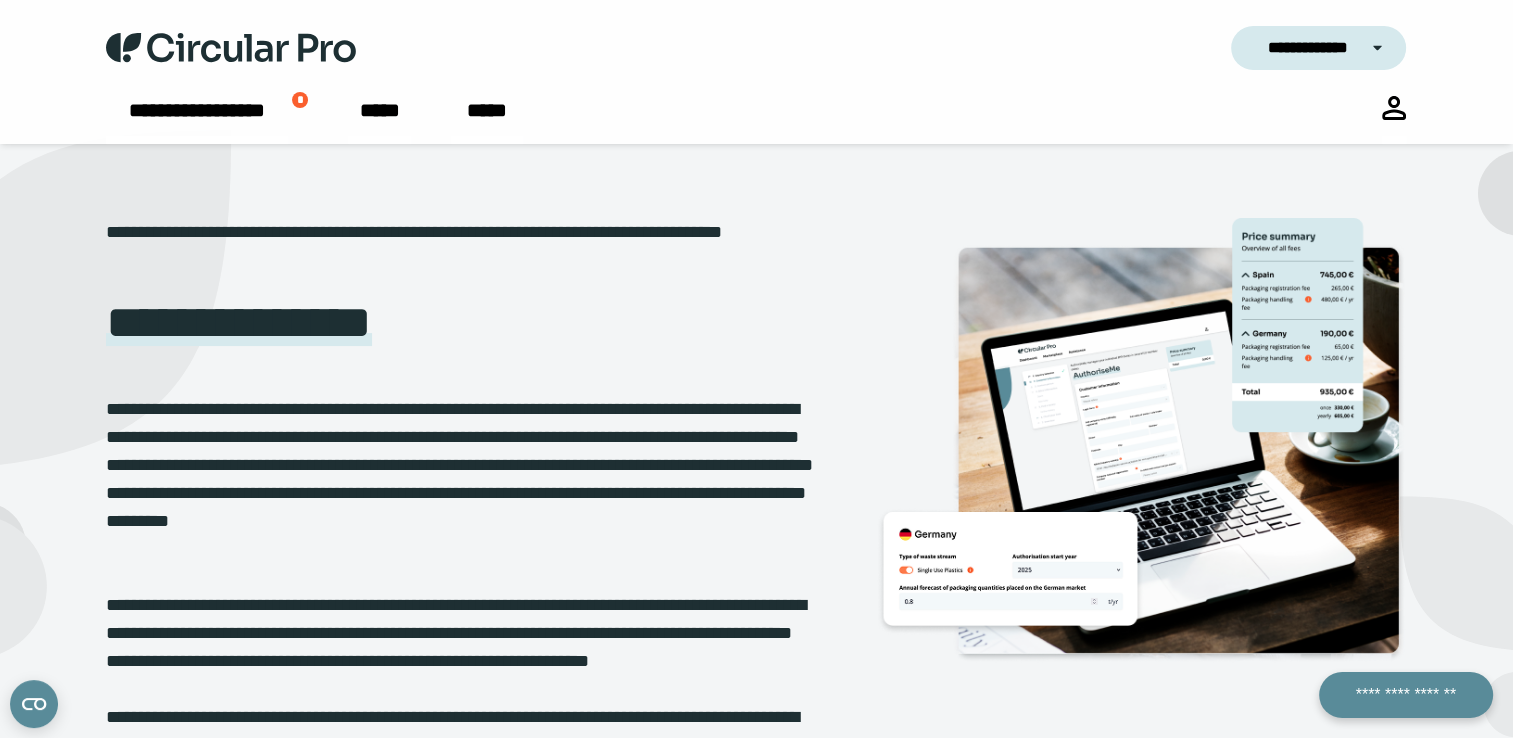 click on "**********" at bounding box center [466, 632] 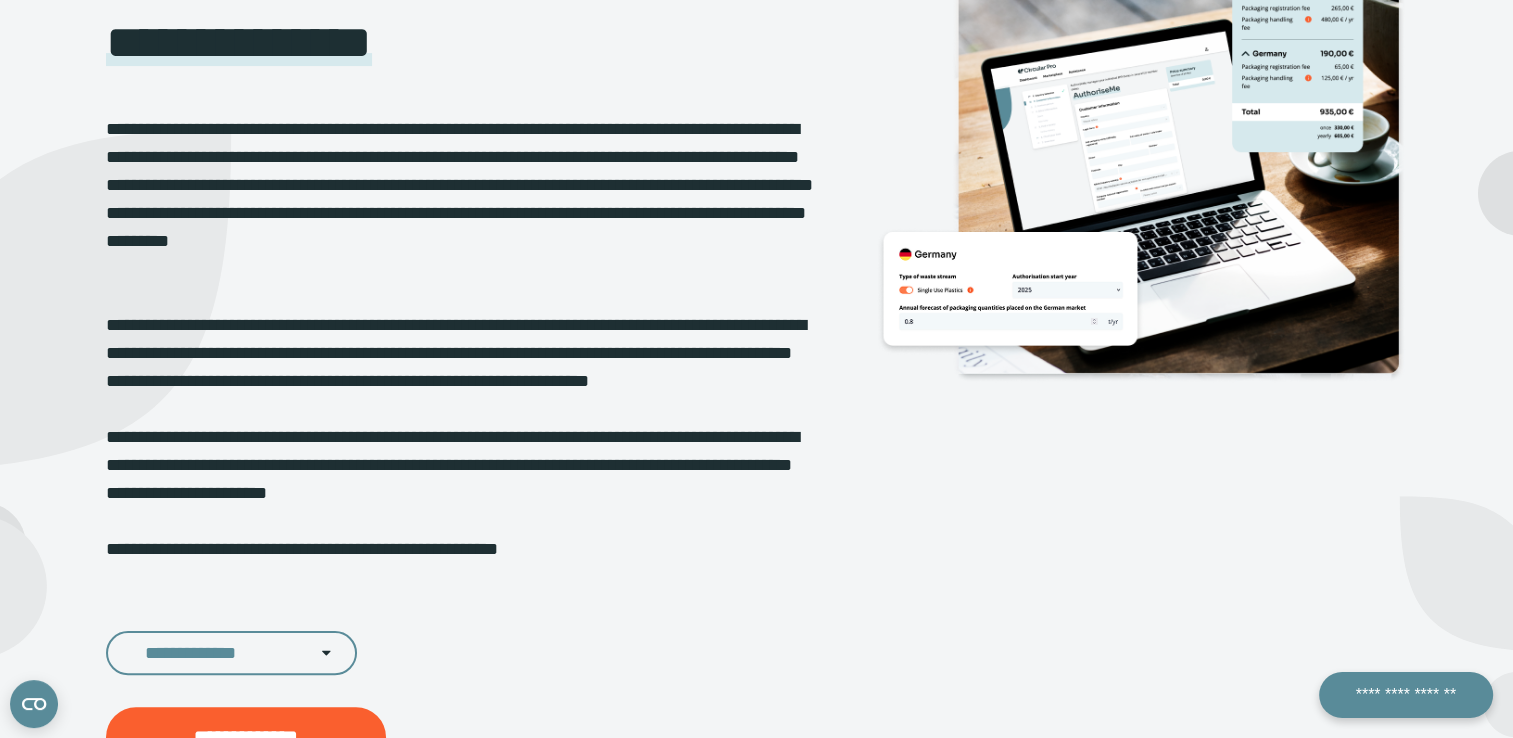 scroll, scrollTop: 320, scrollLeft: 0, axis: vertical 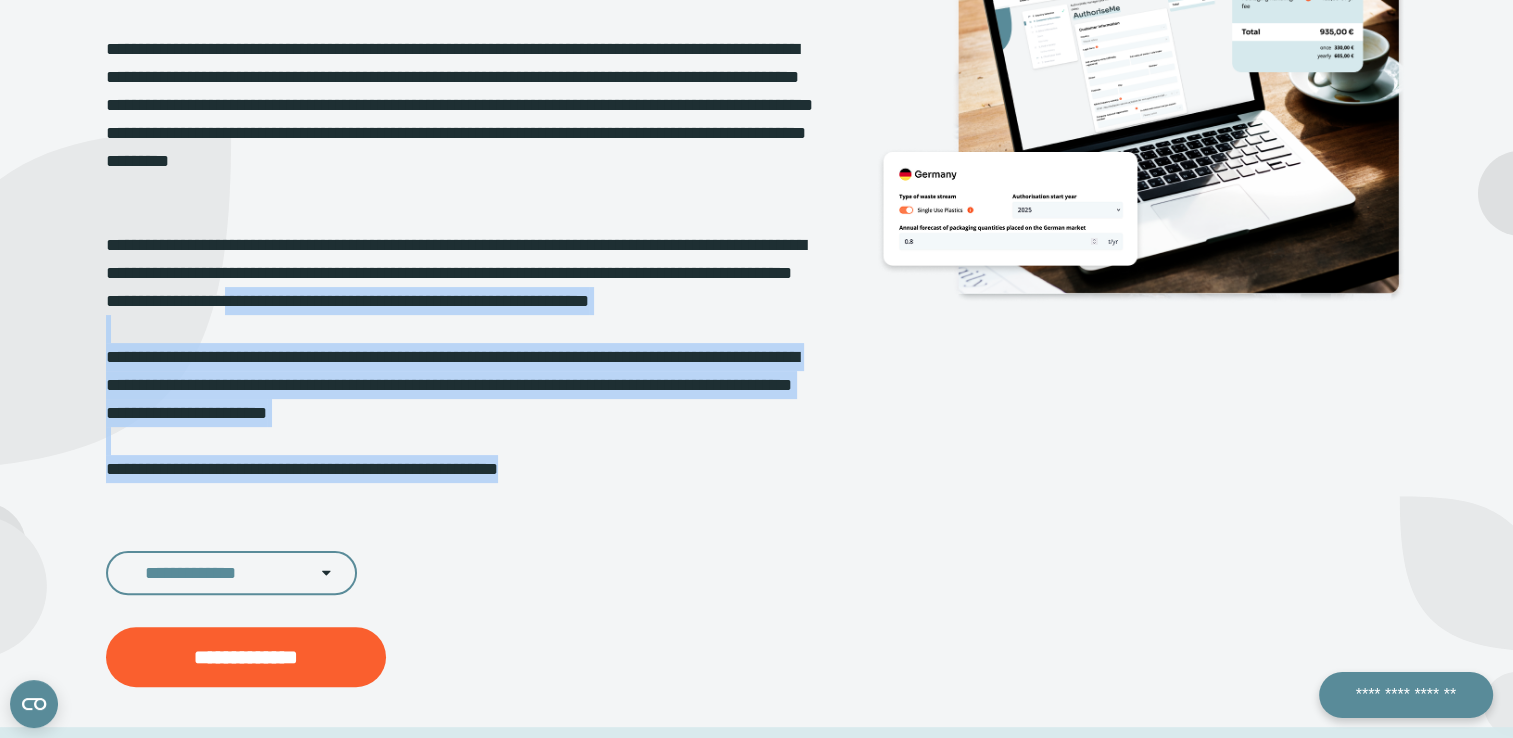 drag, startPoint x: 591, startPoint y: 351, endPoint x: 795, endPoint y: 578, distance: 305.19666 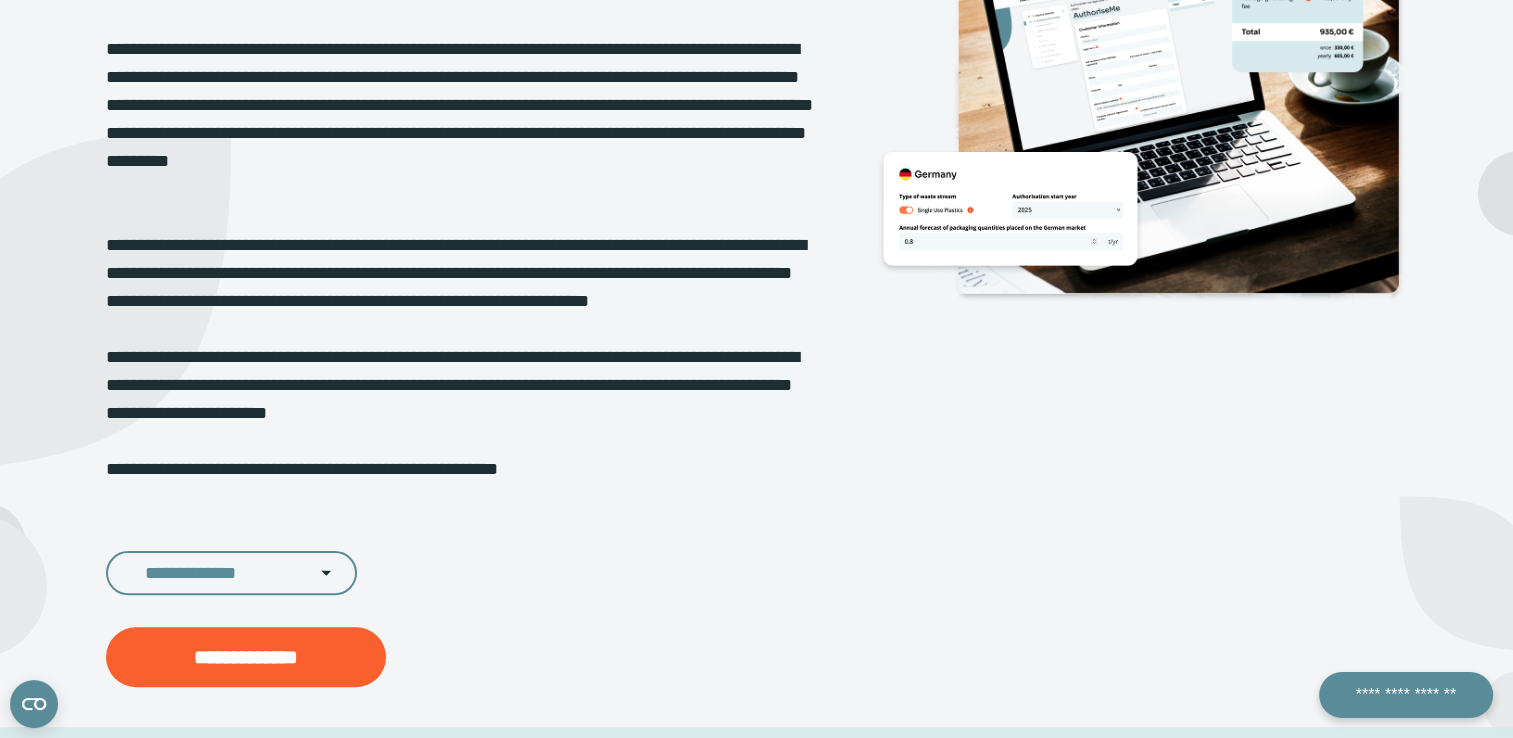 drag, startPoint x: 795, startPoint y: 578, endPoint x: 910, endPoint y: 685, distance: 157.0796 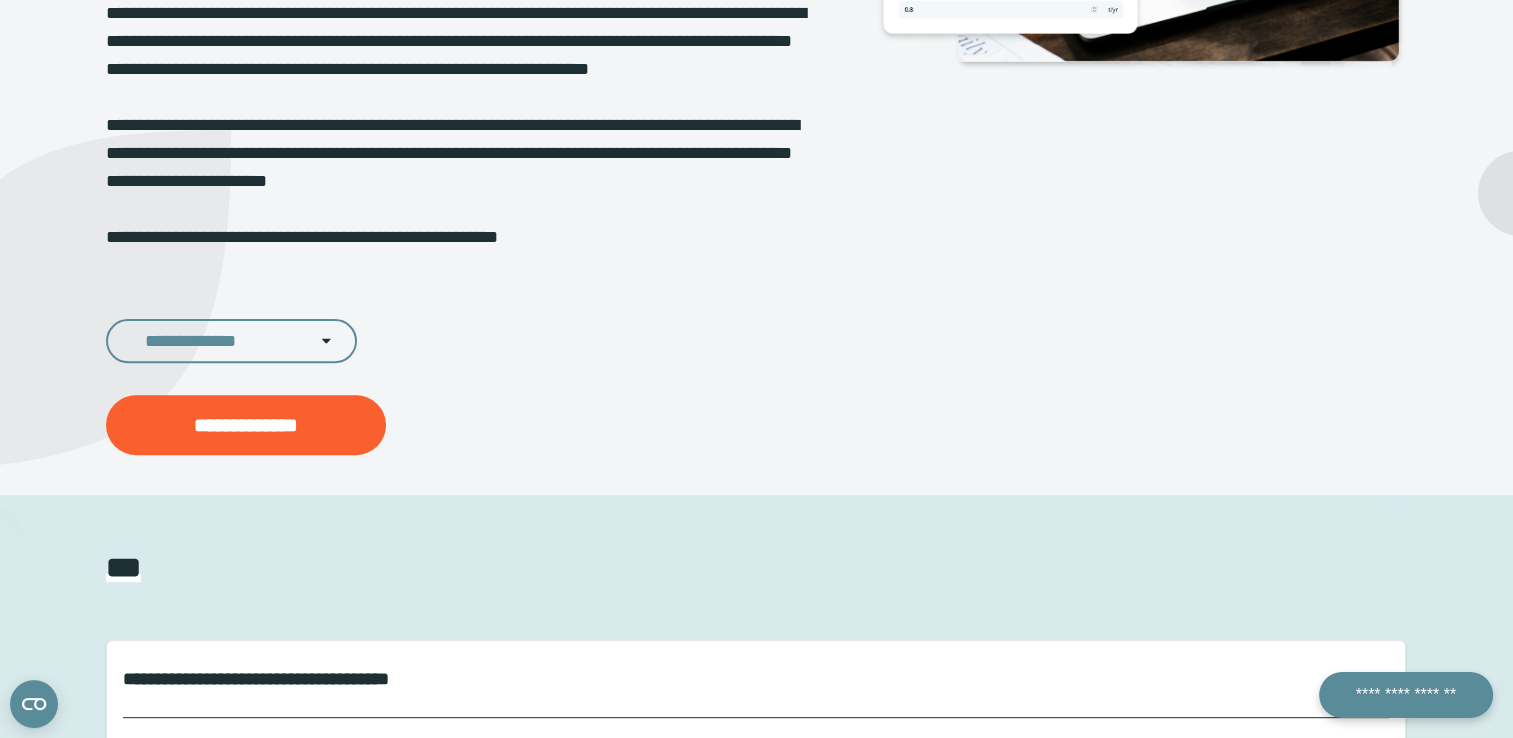 scroll, scrollTop: 528, scrollLeft: 0, axis: vertical 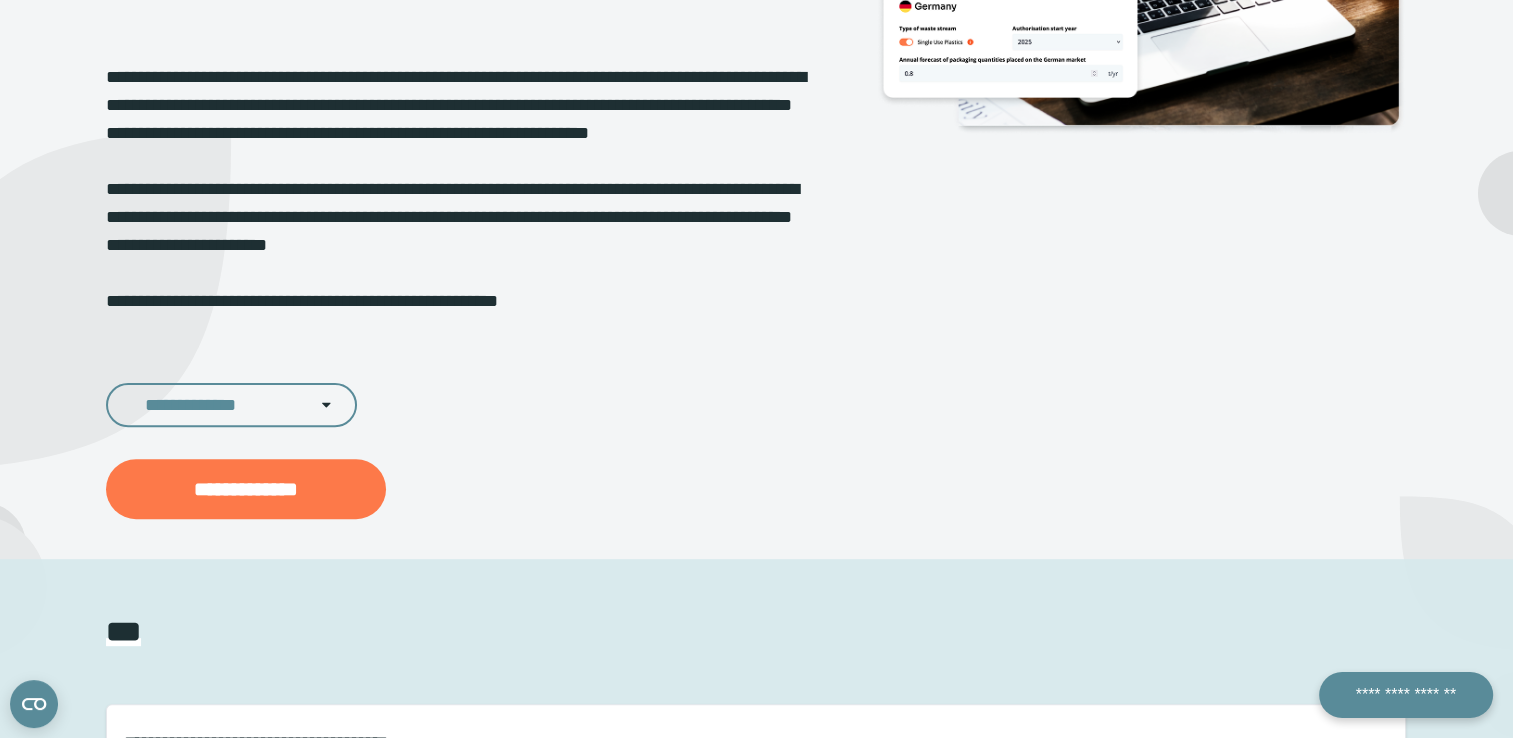 click on "**********" at bounding box center [246, 489] 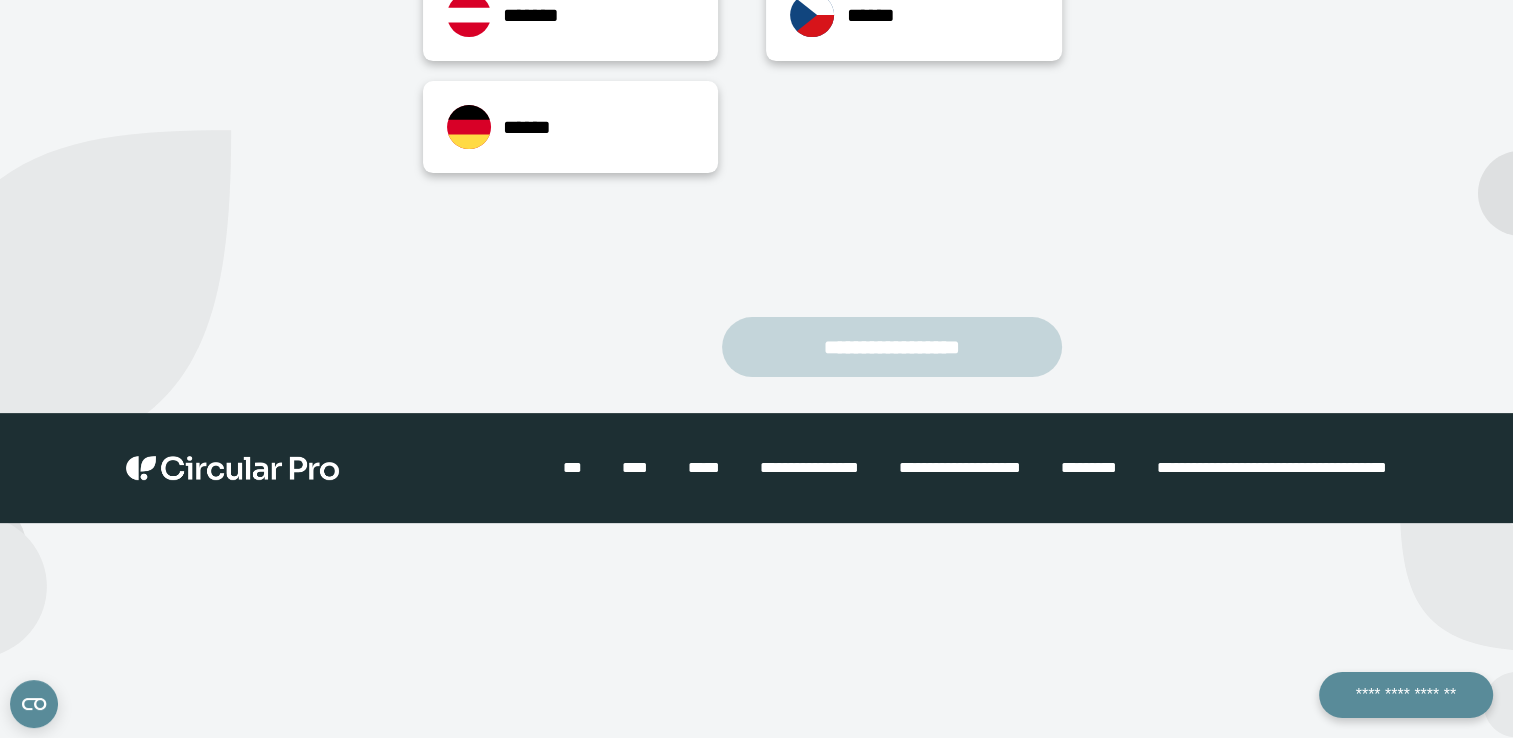scroll, scrollTop: 312, scrollLeft: 0, axis: vertical 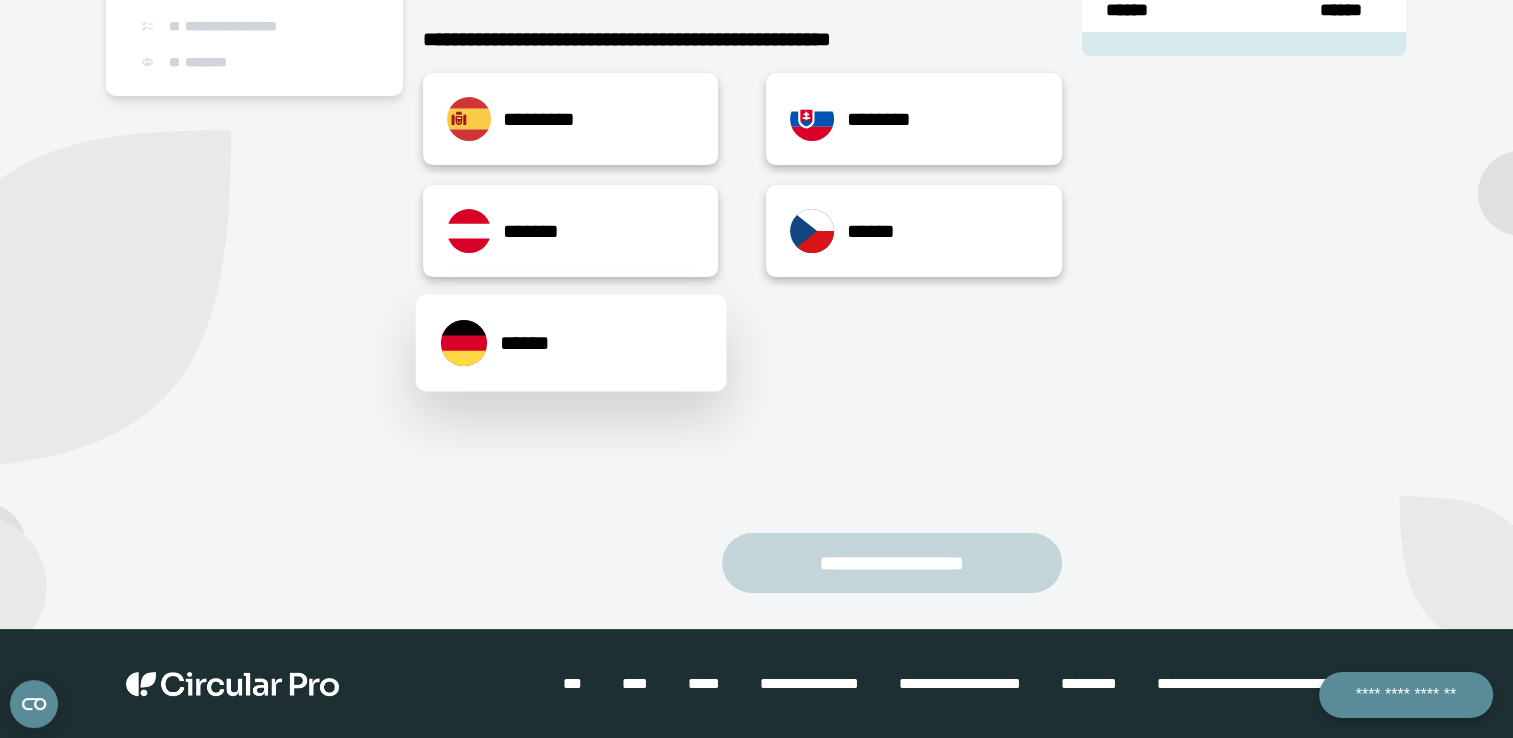 click on "******" at bounding box center (540, 342) 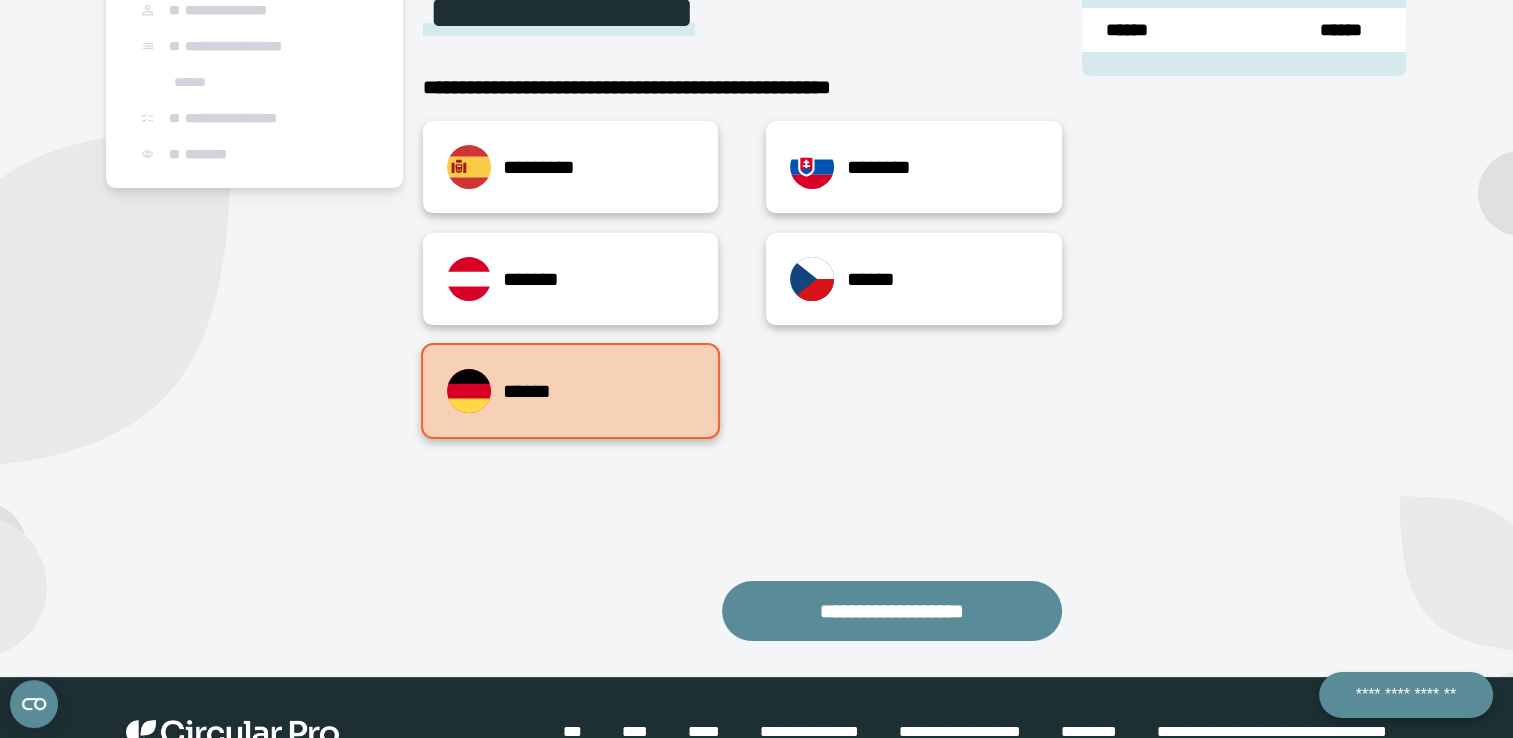 scroll, scrollTop: 312, scrollLeft: 0, axis: vertical 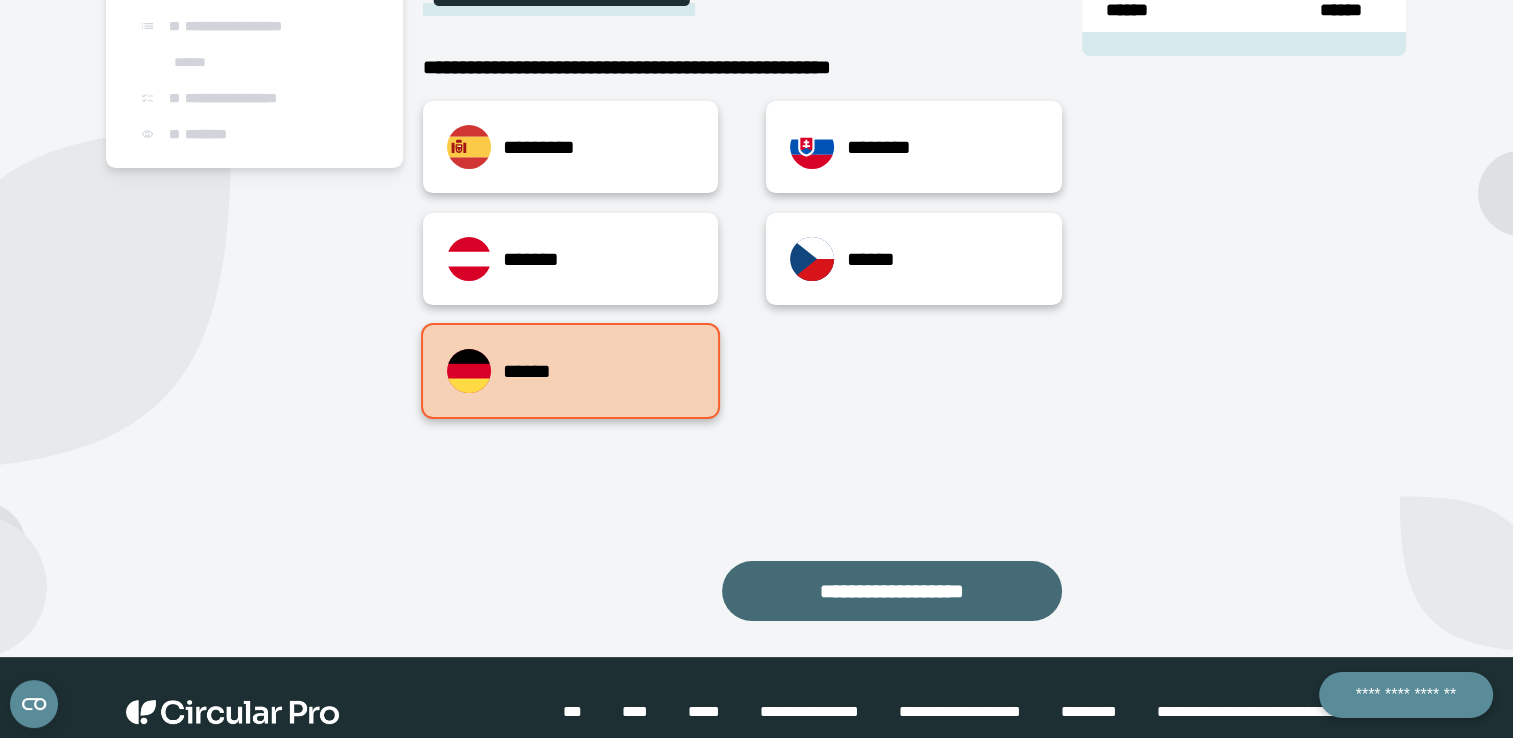 click on "**********" at bounding box center [892, 591] 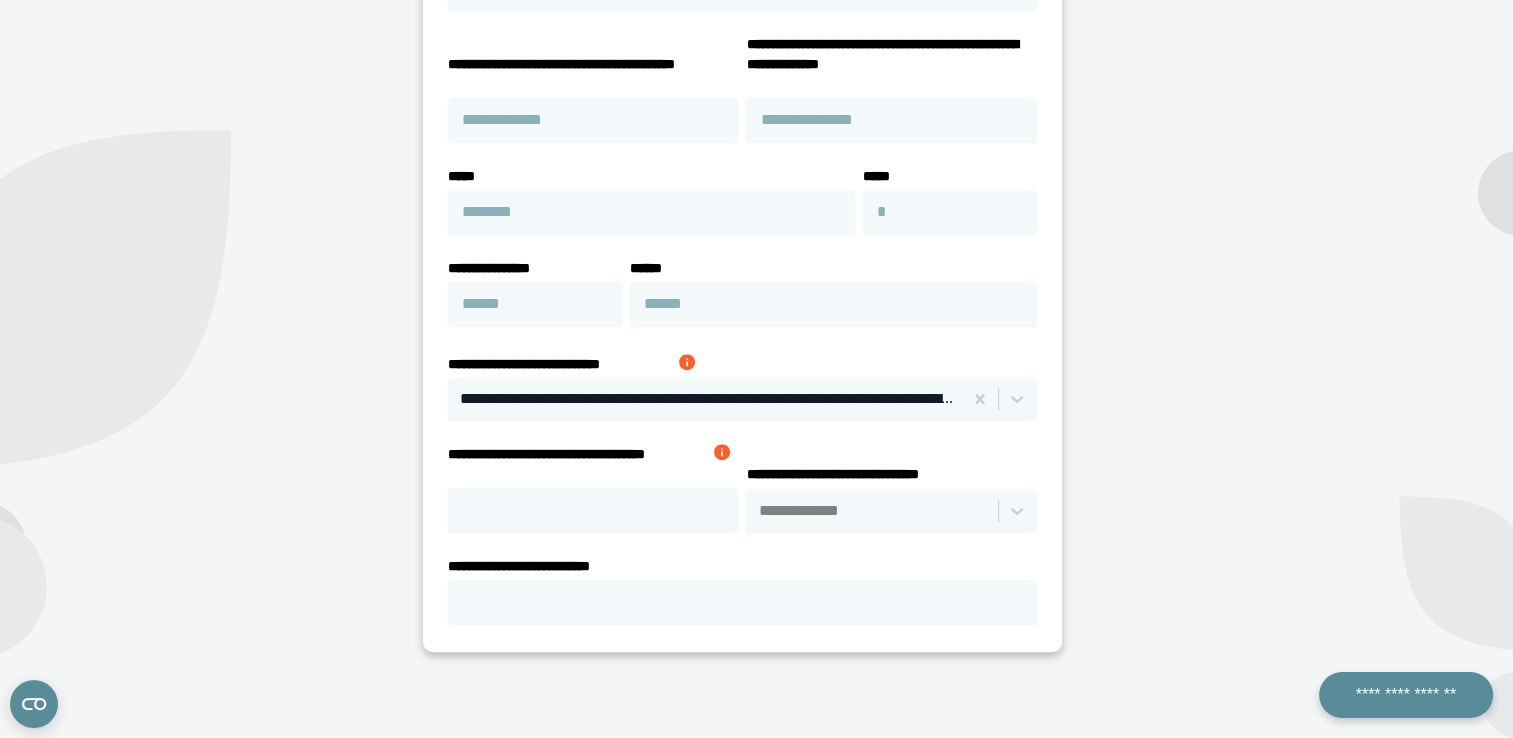 scroll, scrollTop: 636, scrollLeft: 0, axis: vertical 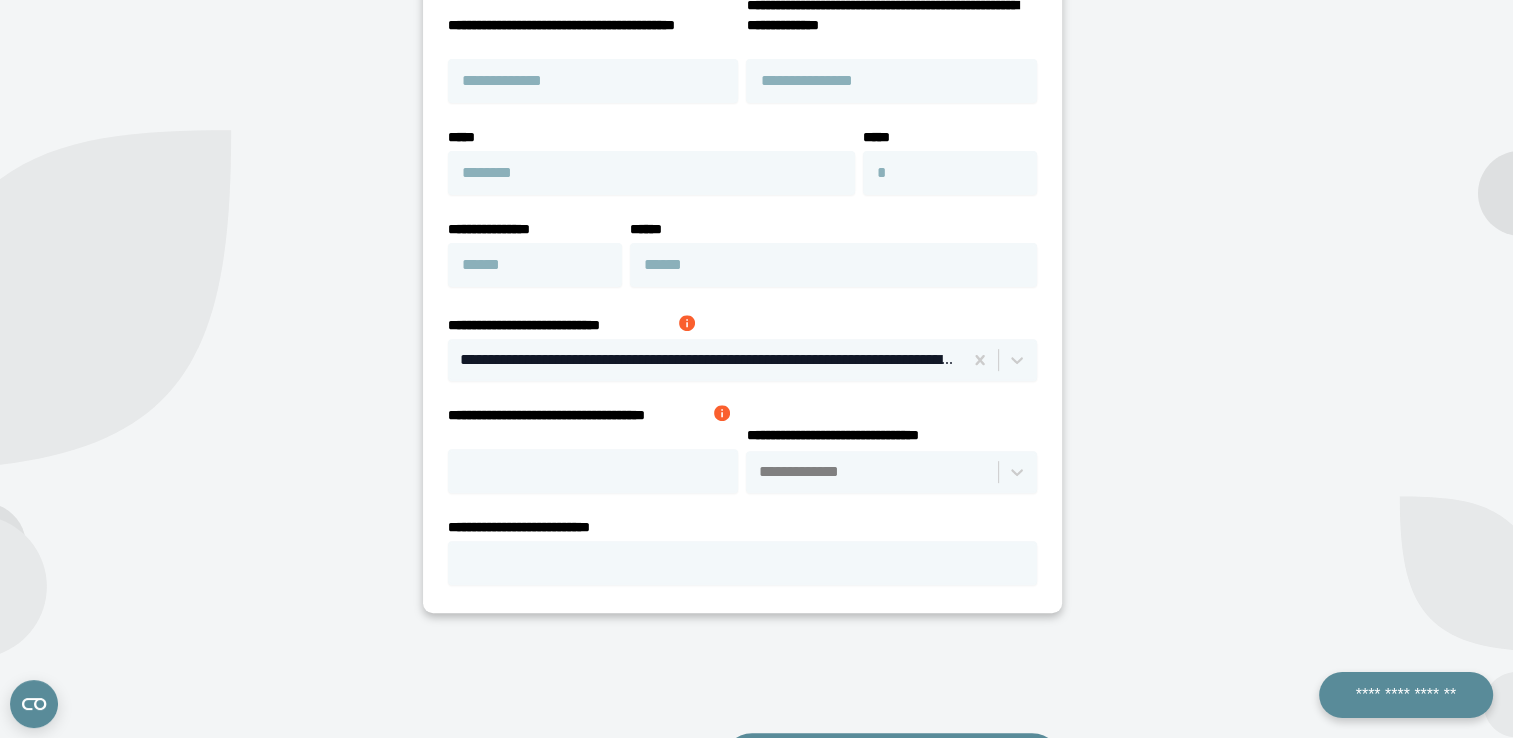 click at bounding box center [722, 413] 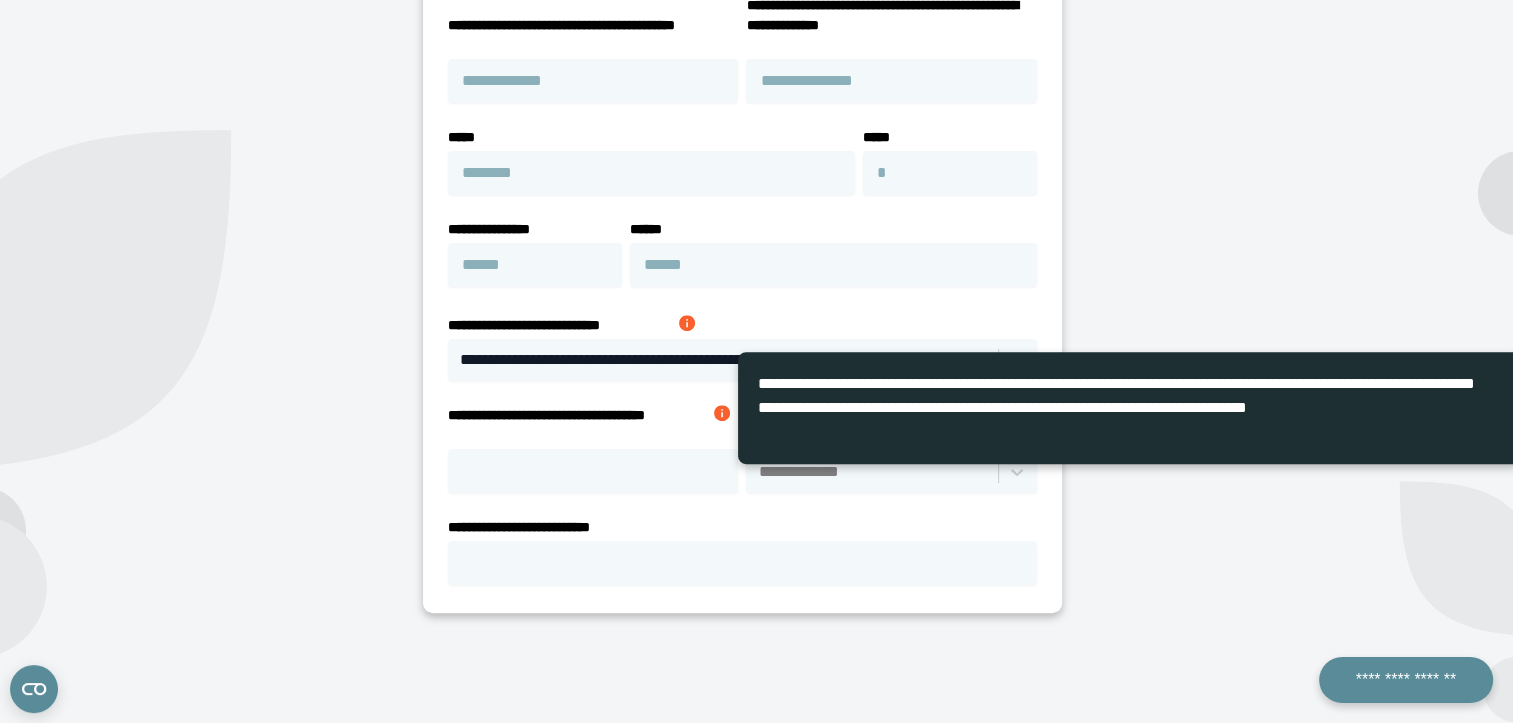 click at bounding box center (722, 413) 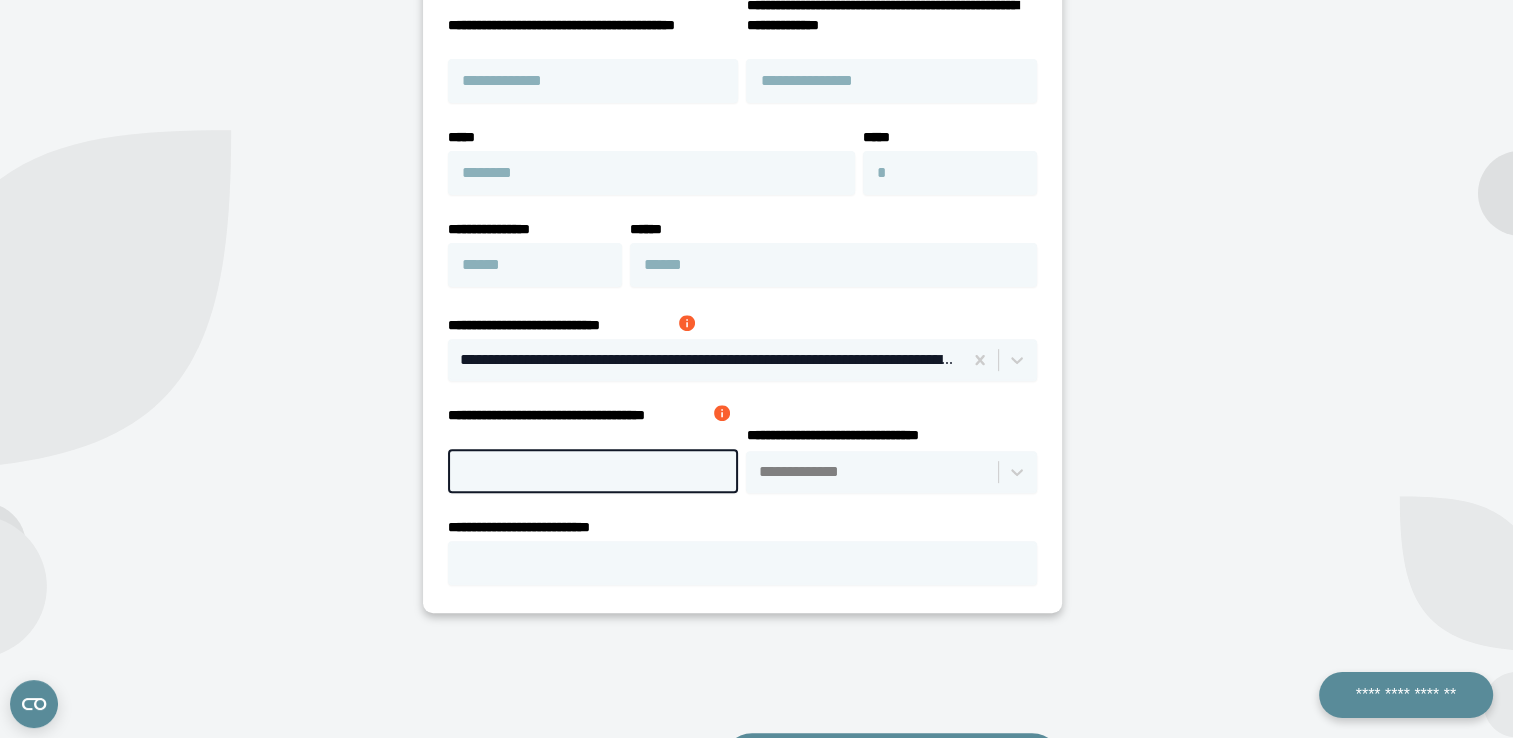 click on "**********" at bounding box center (593, 471) 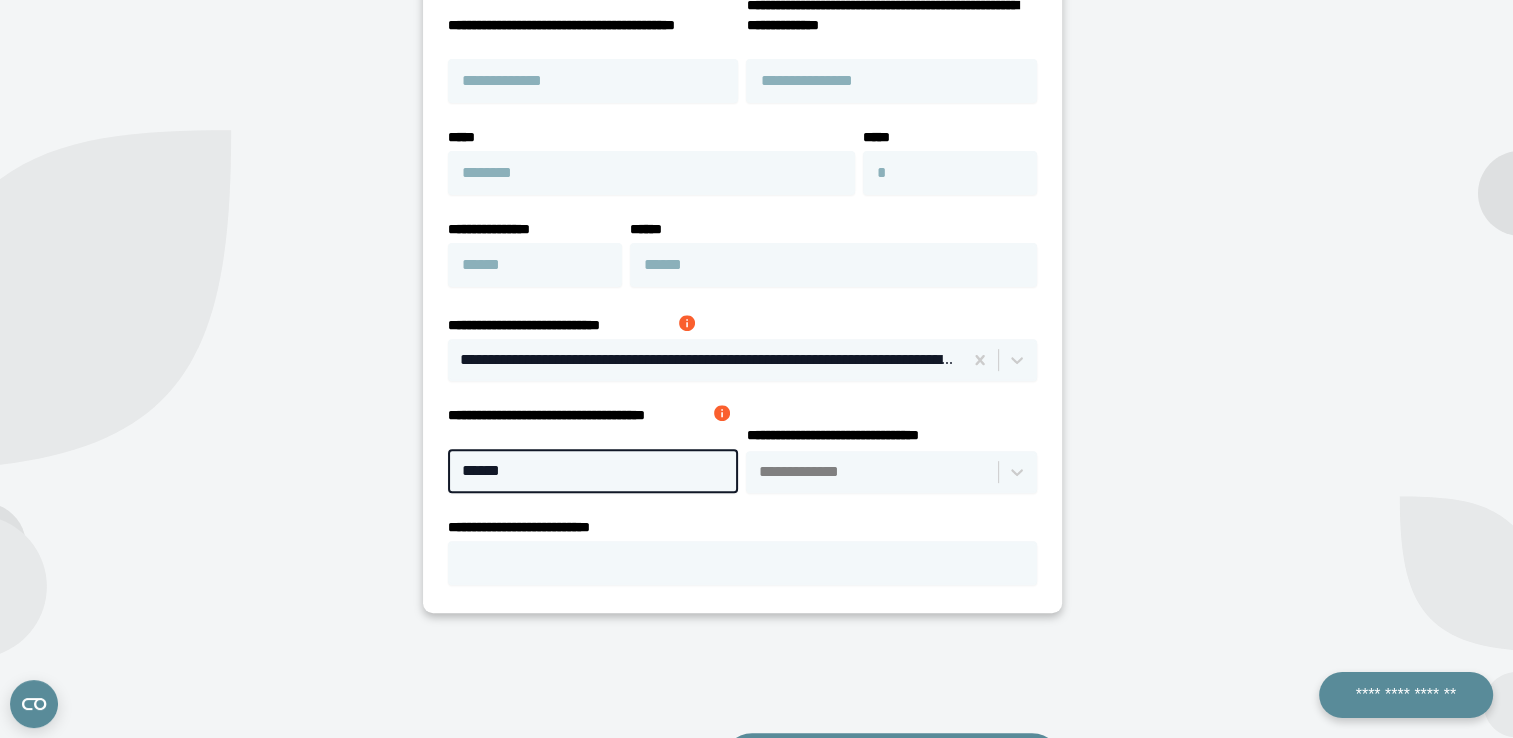 click on "******" at bounding box center (593, 471) 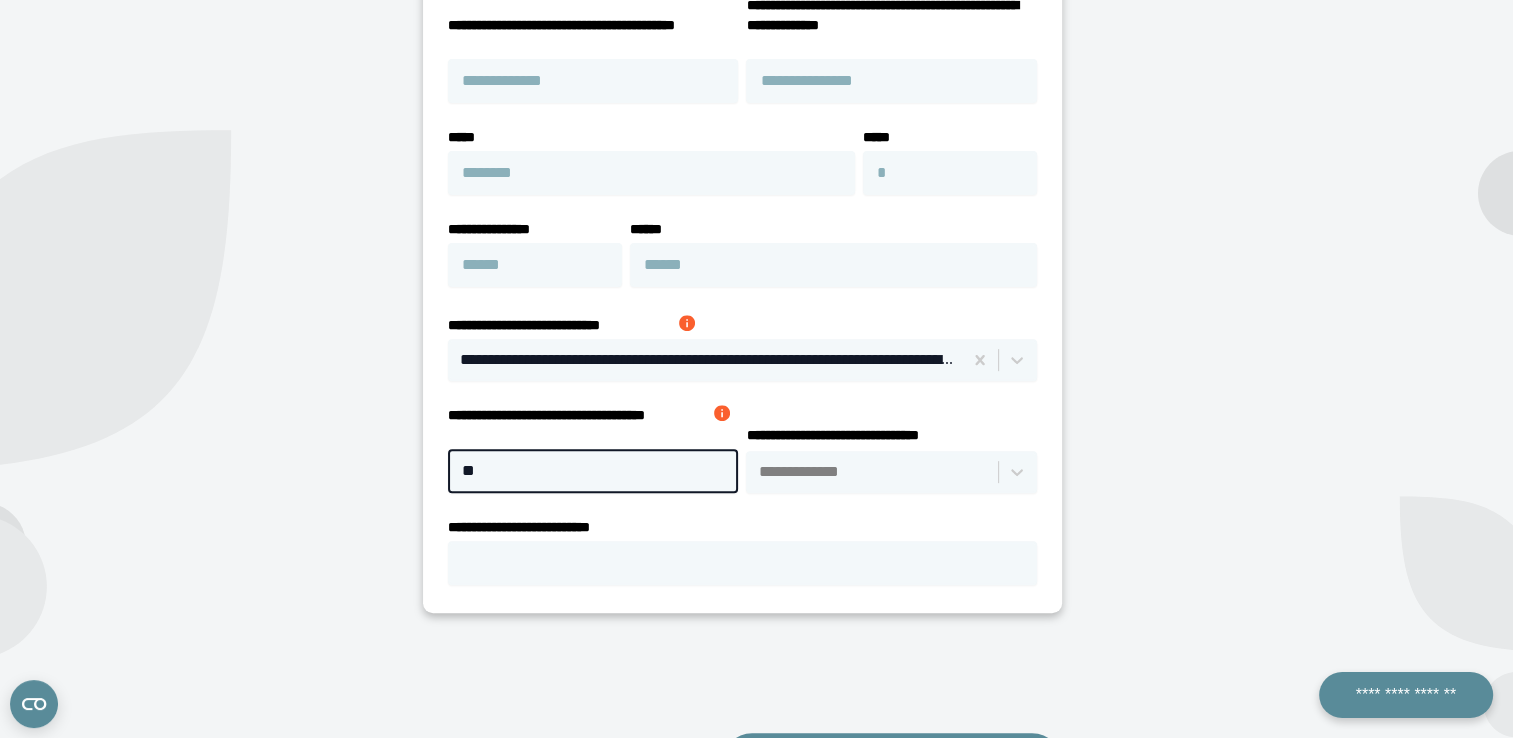 type on "*" 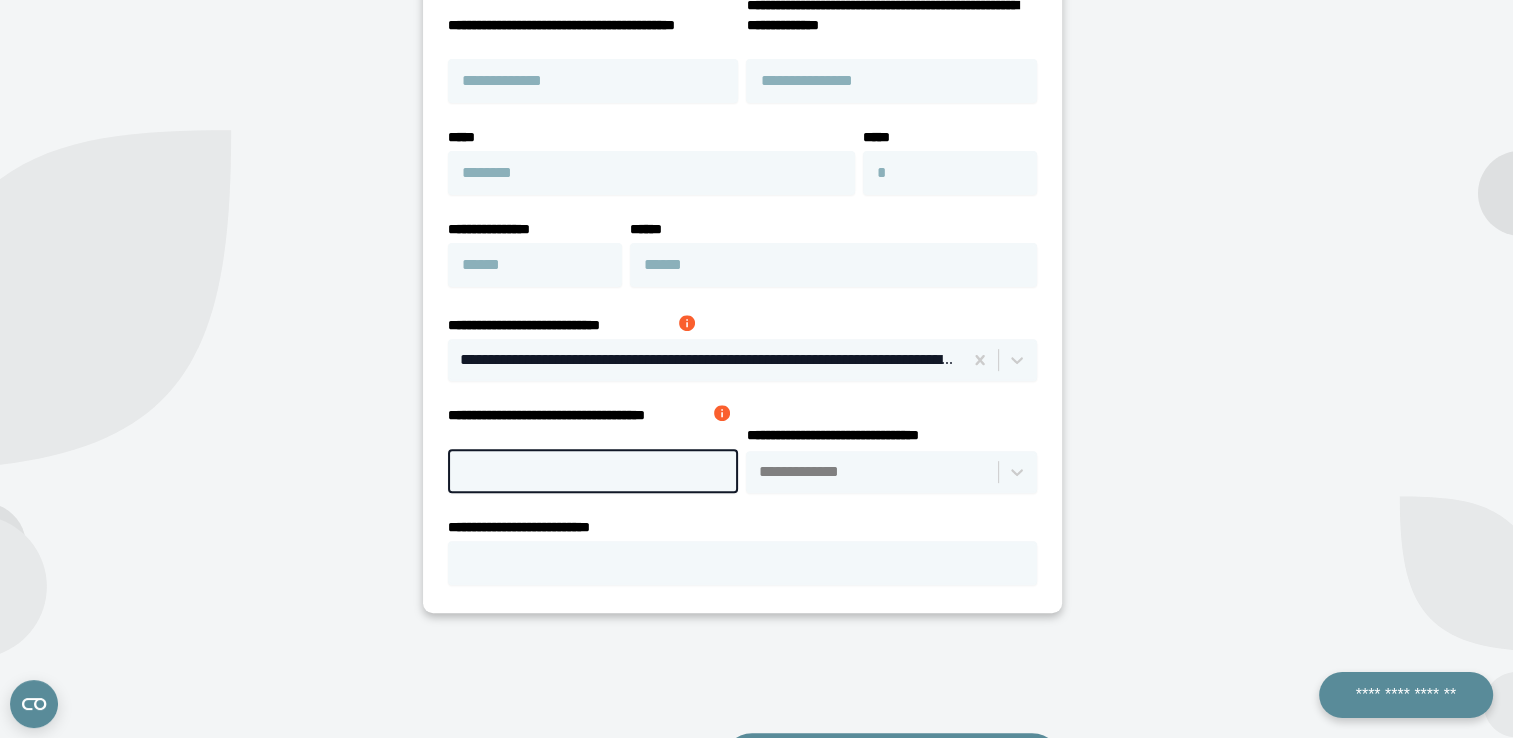 click on "**********" at bounding box center (593, 471) 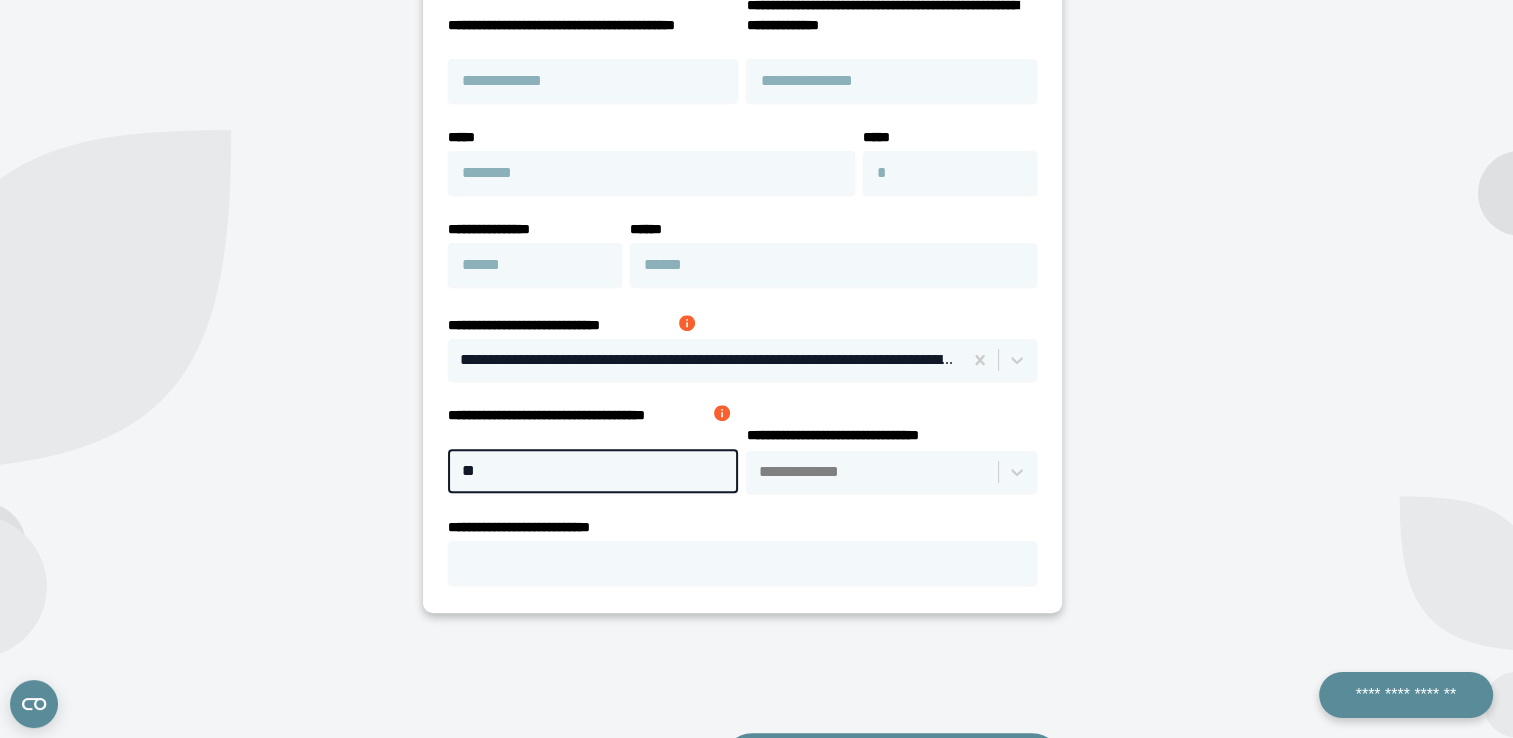 type on "*" 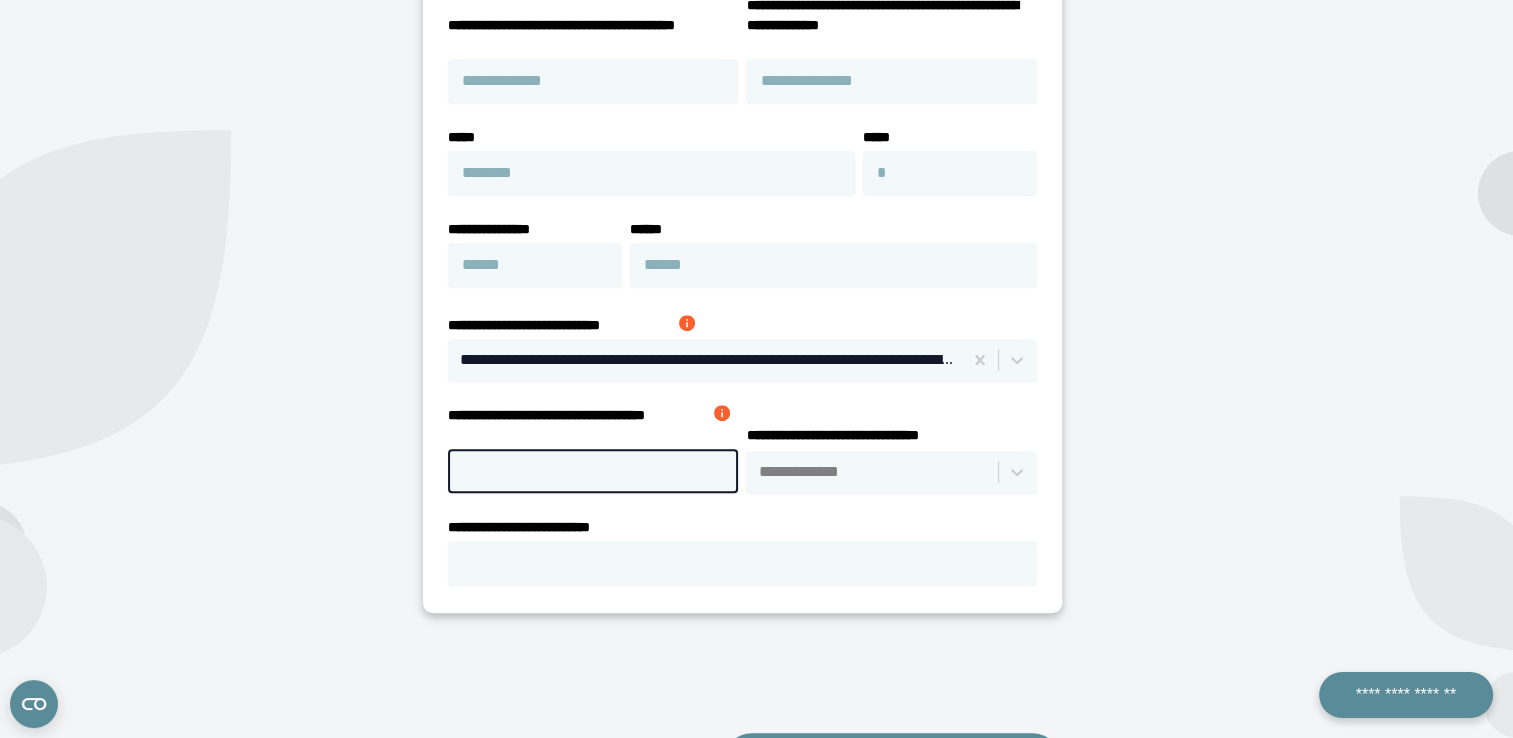 type 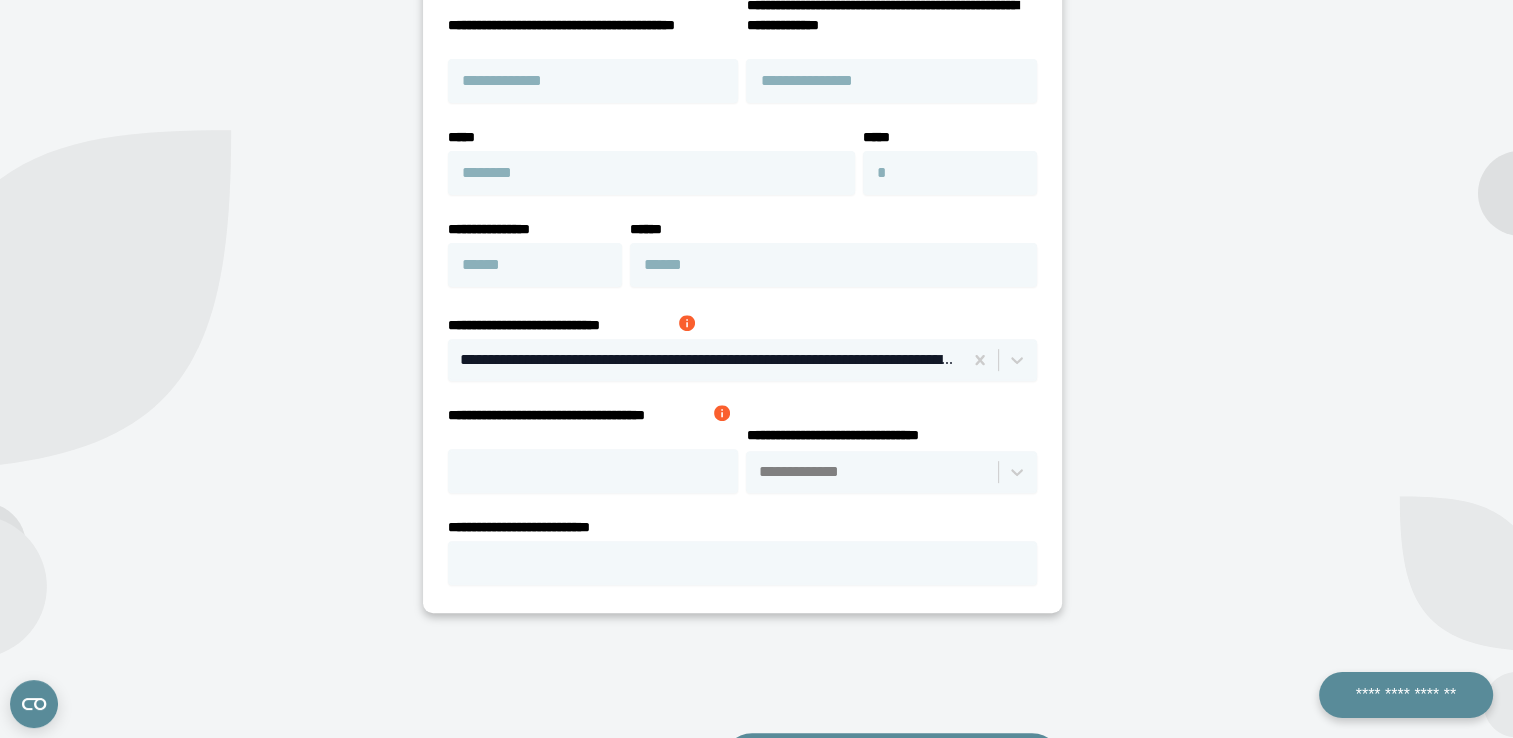 click at bounding box center [873, 472] 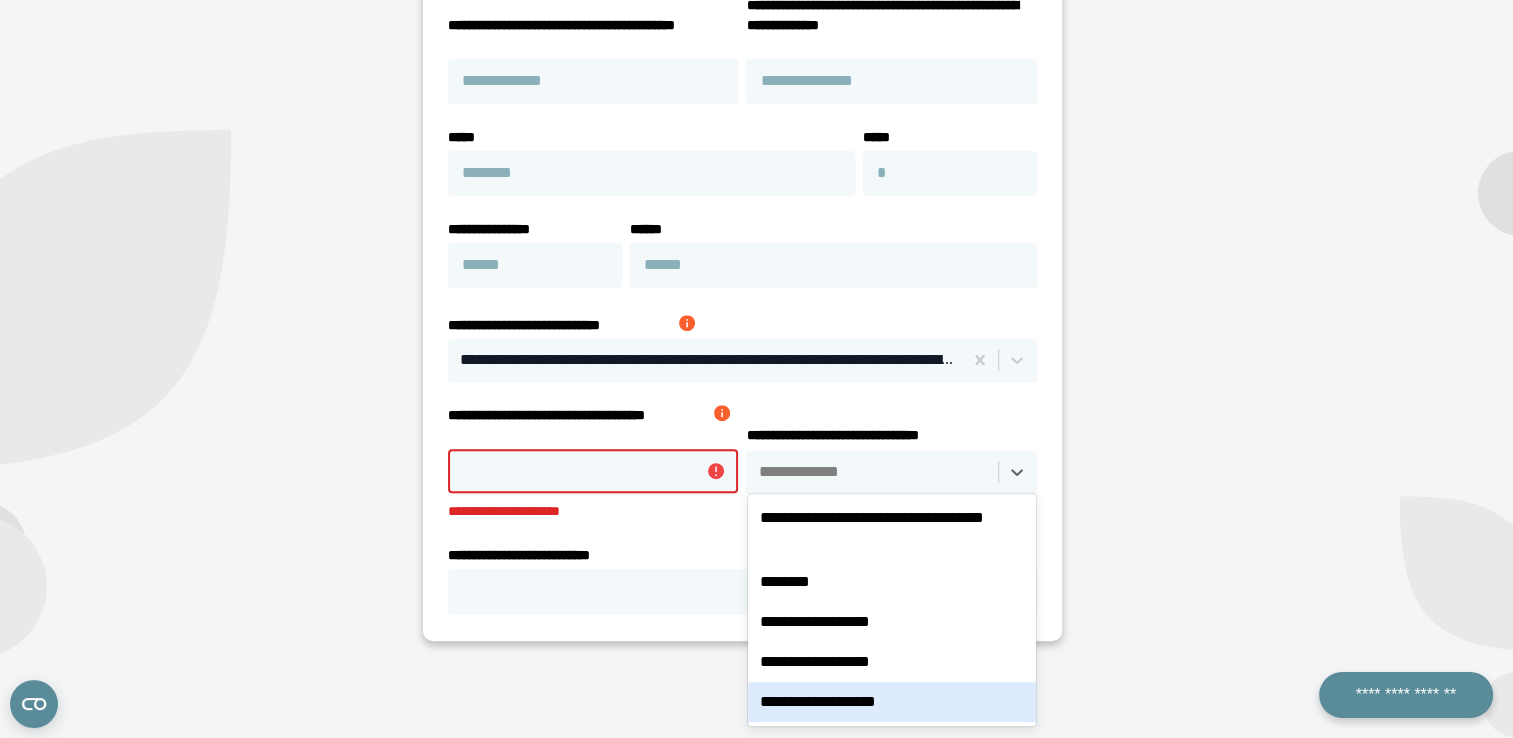click on "**********" at bounding box center (891, 702) 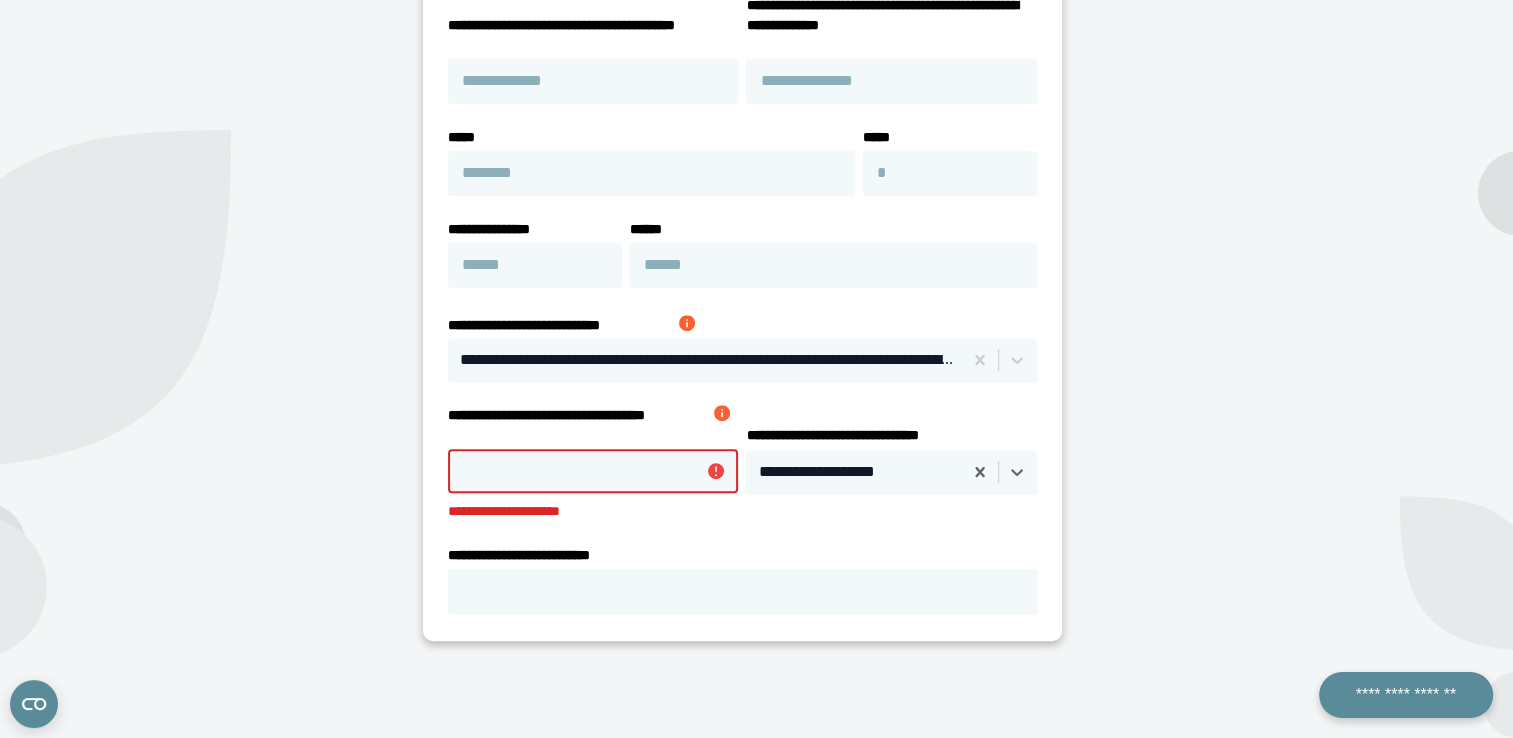 scroll, scrollTop: 110, scrollLeft: 0, axis: vertical 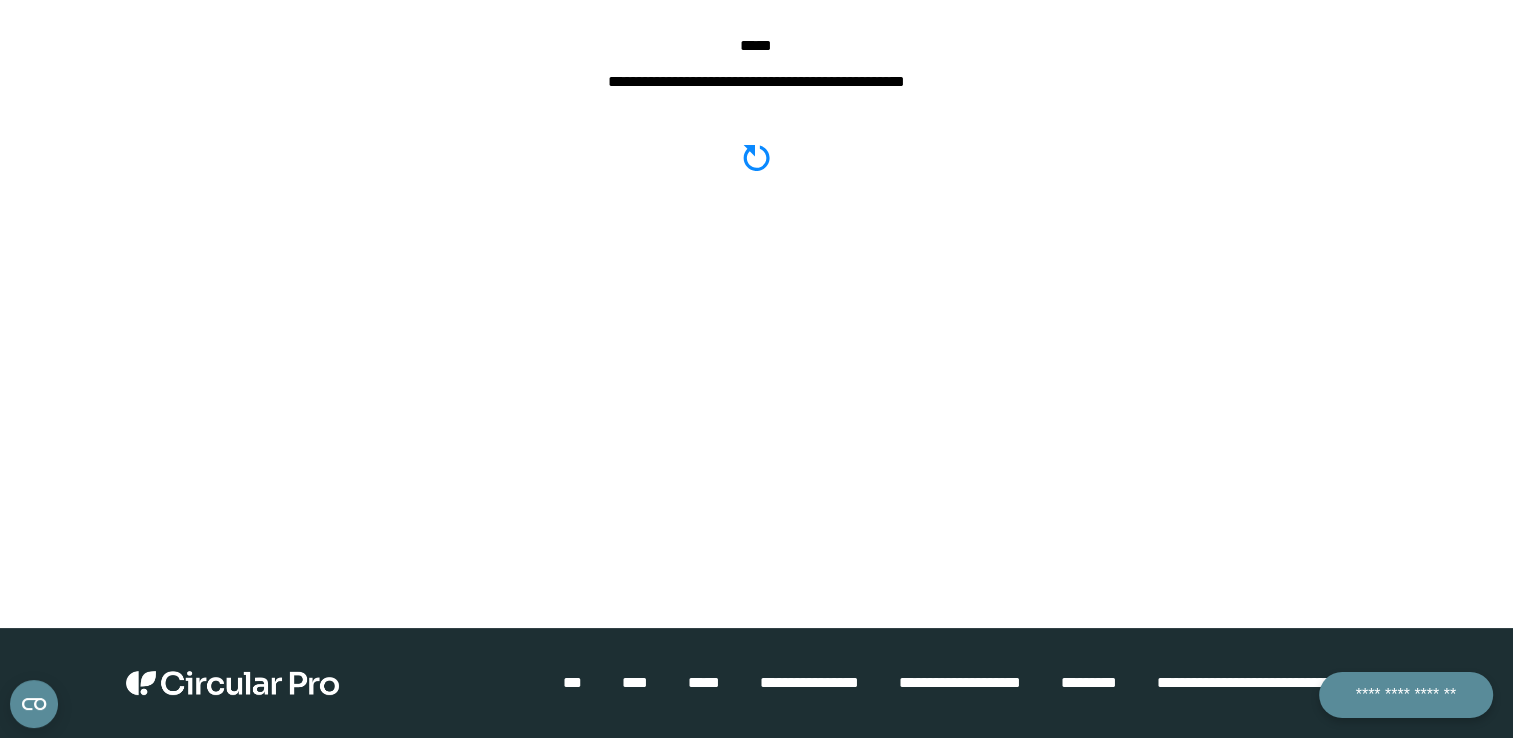 click 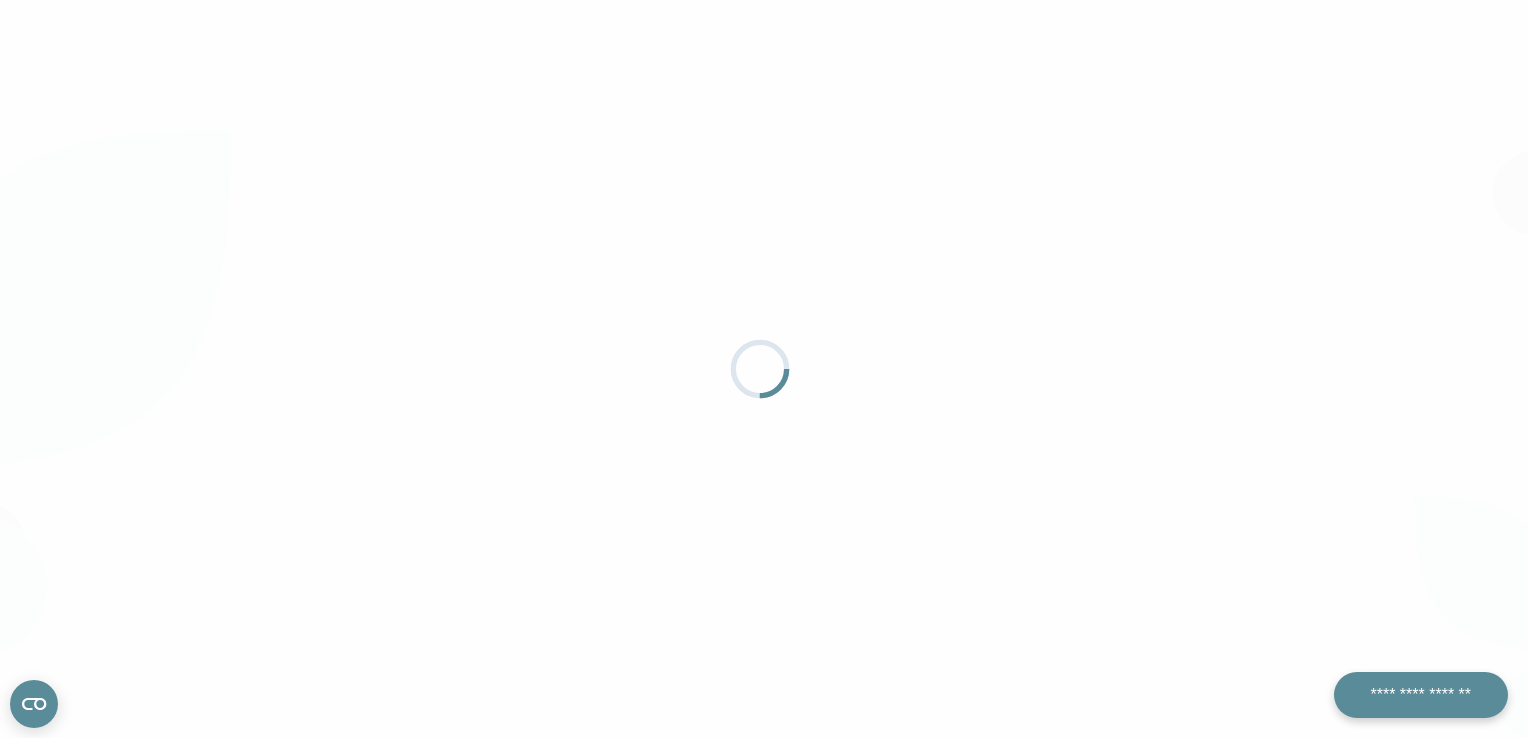 scroll, scrollTop: 0, scrollLeft: 0, axis: both 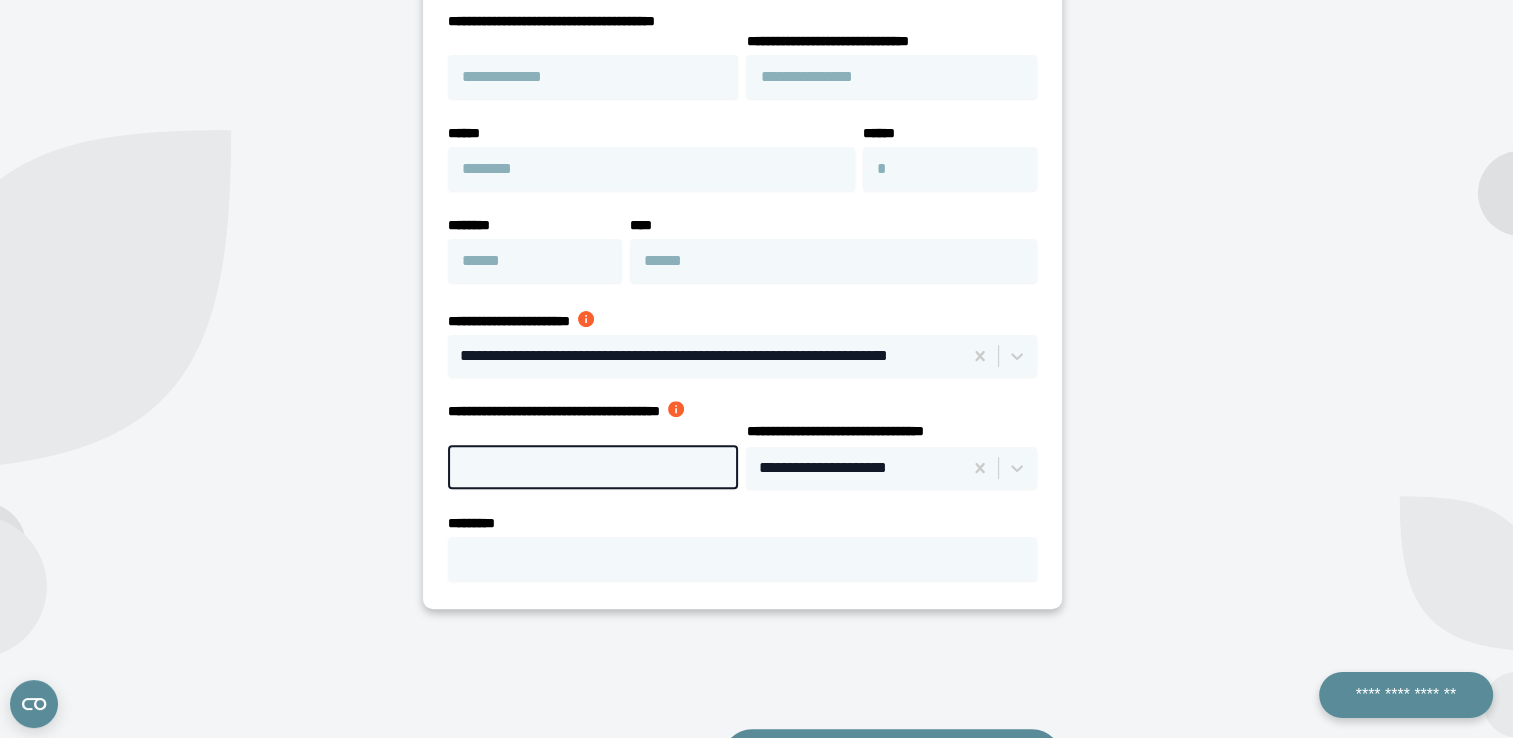 click on "**********" at bounding box center (593, 467) 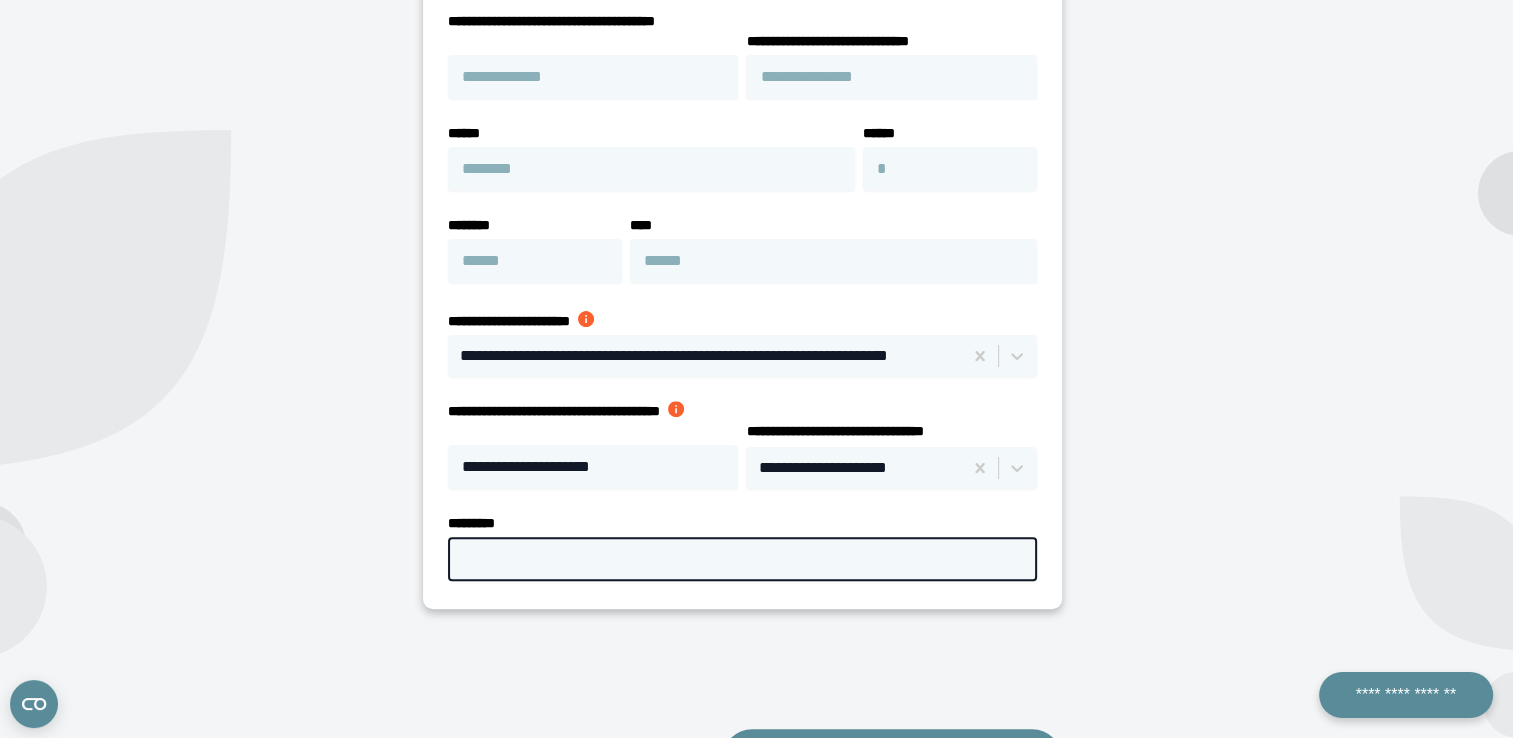 click on "*********" at bounding box center [742, 559] 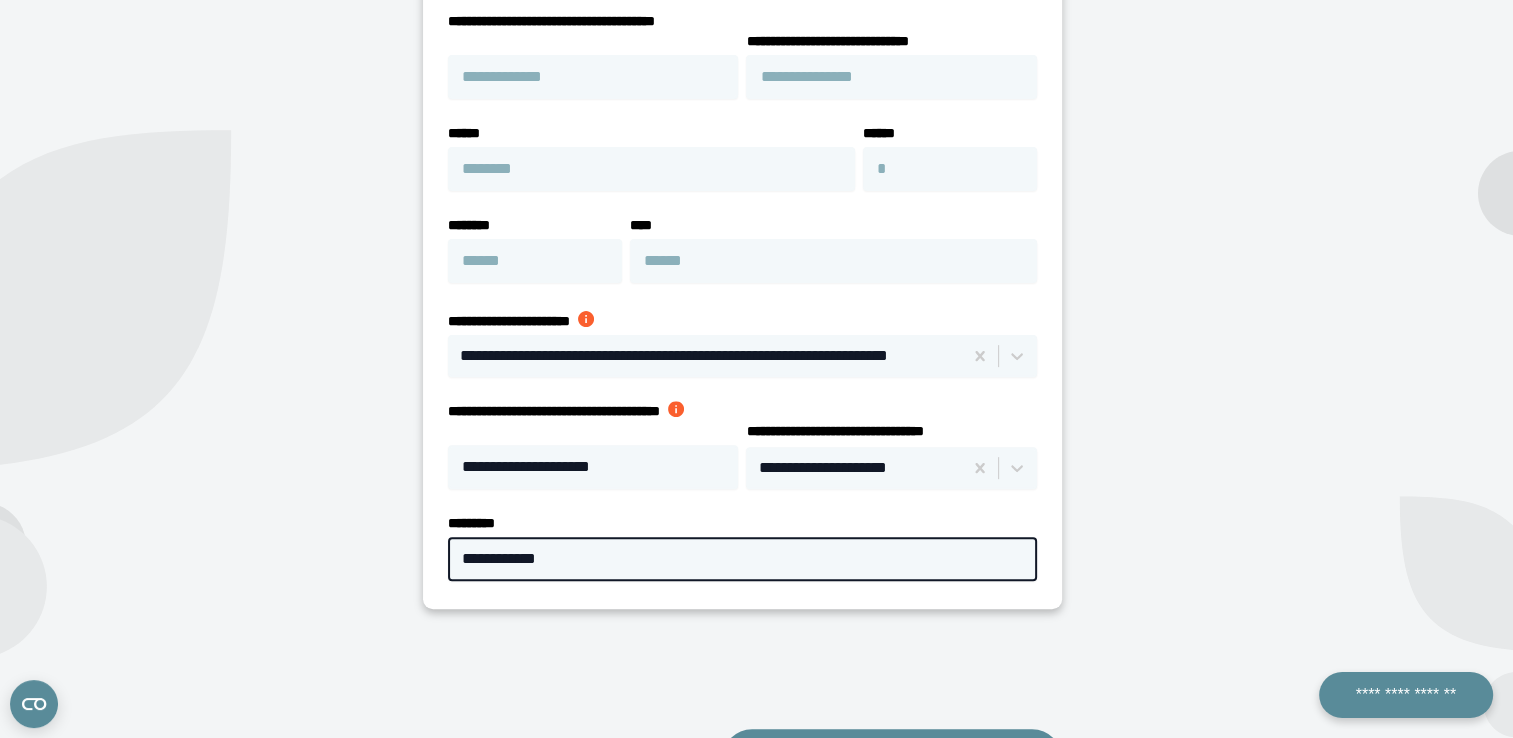 type on "**********" 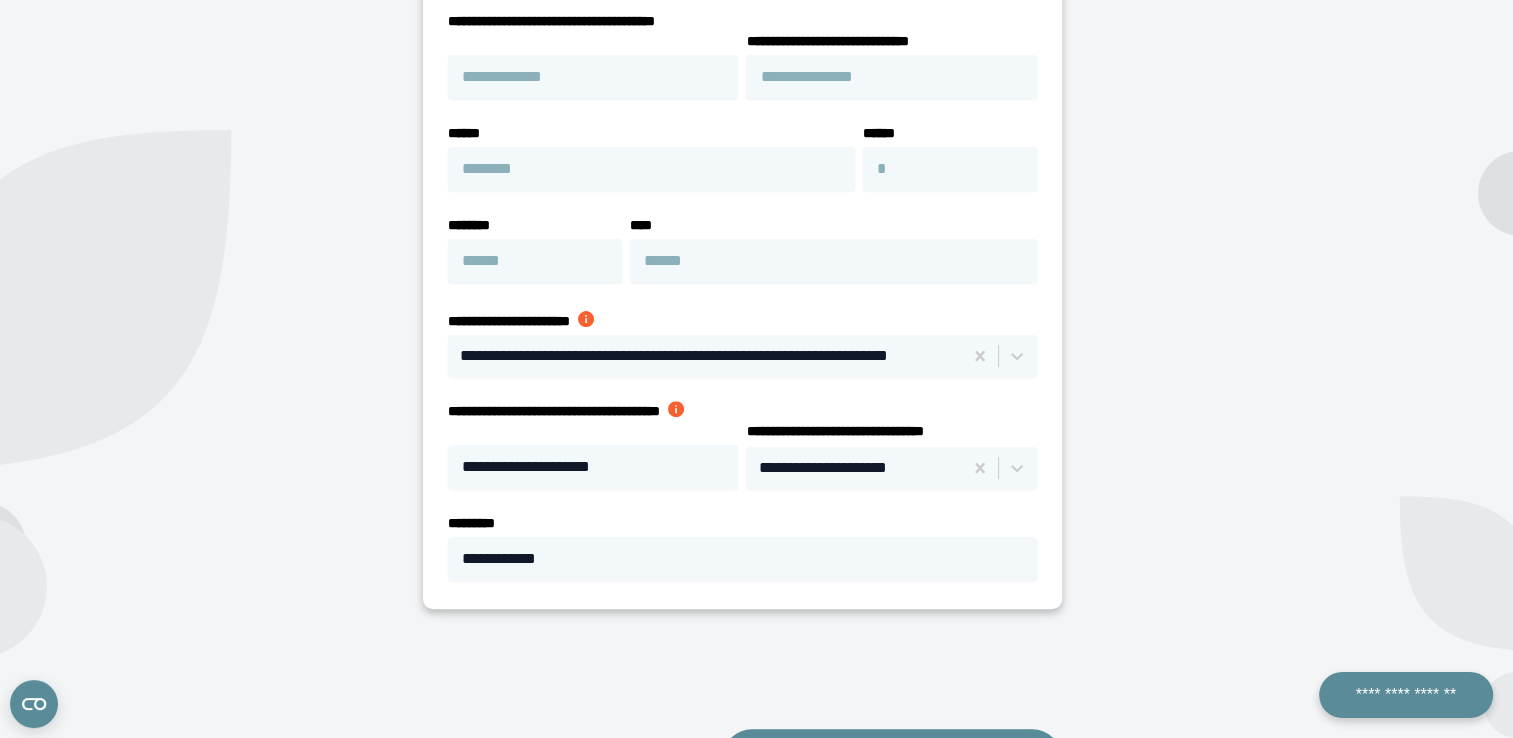 click on "**********" at bounding box center [742, 177] 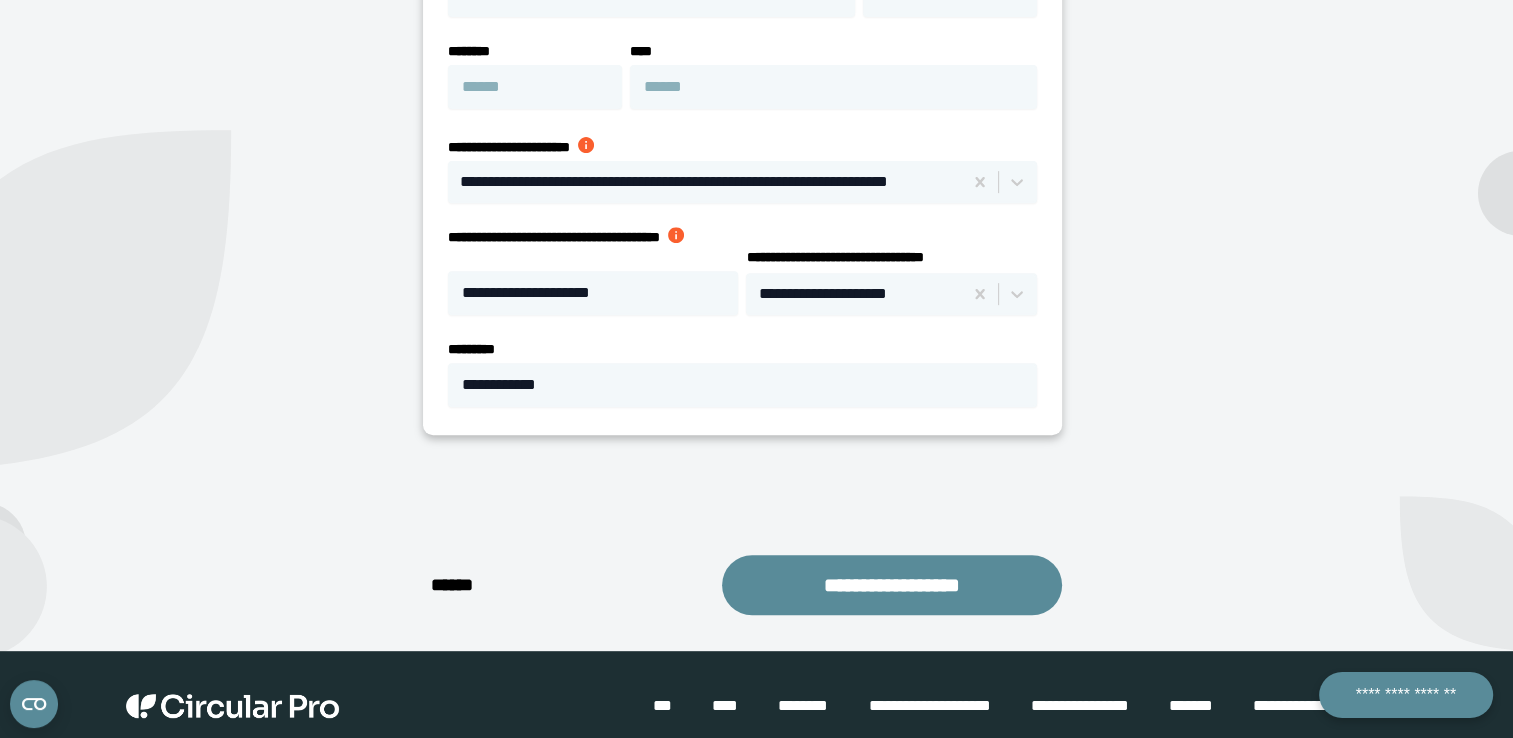 scroll, scrollTop: 768, scrollLeft: 0, axis: vertical 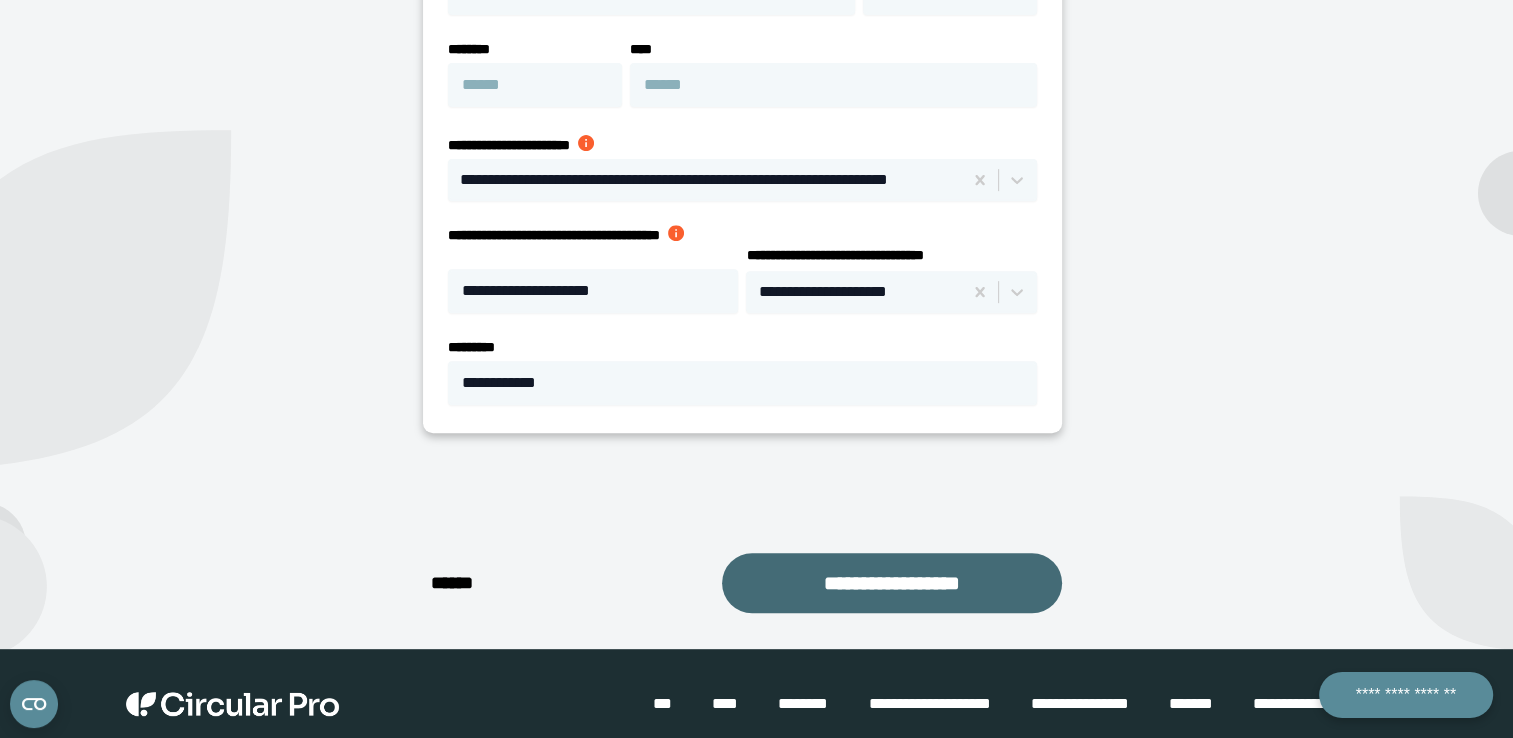 click on "**********" at bounding box center [892, 583] 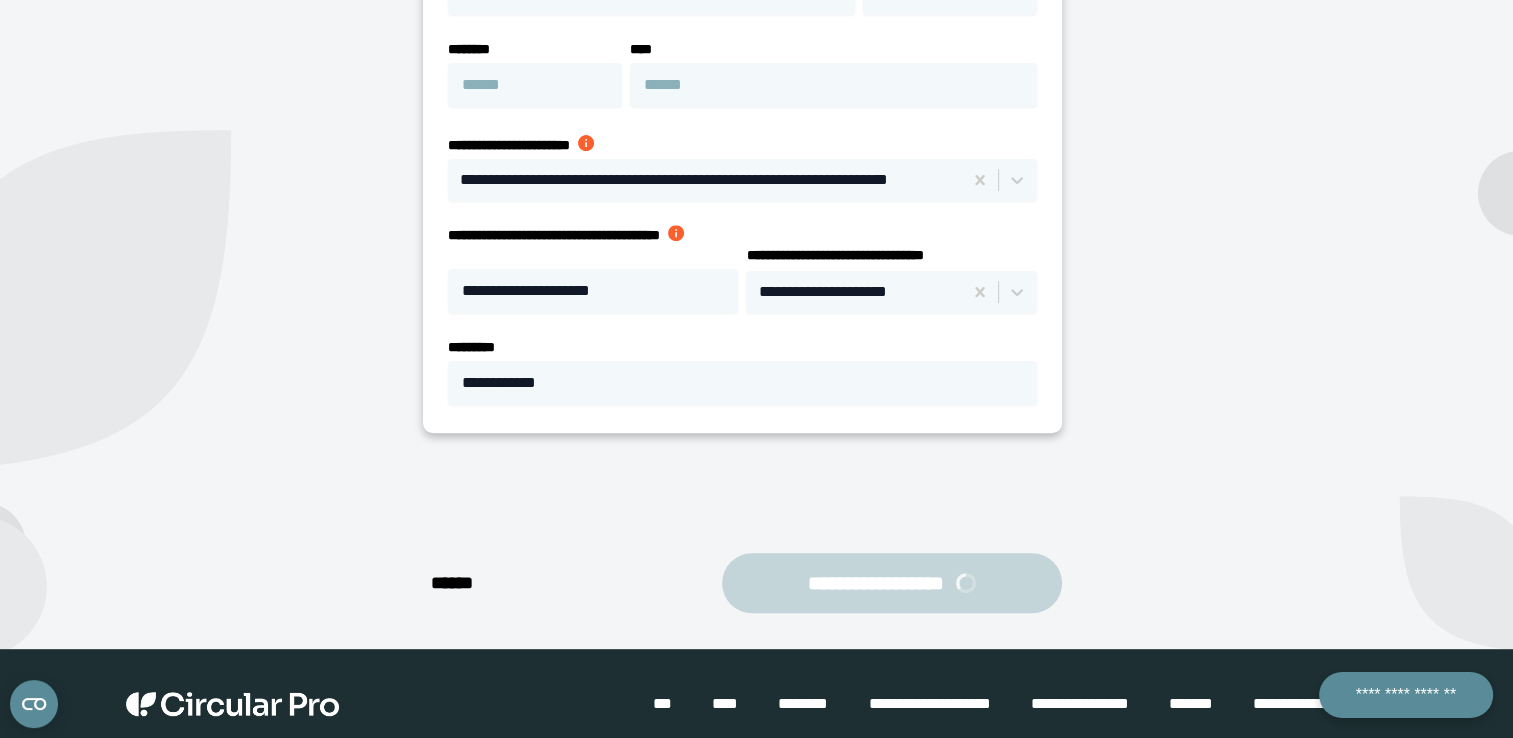 scroll, scrollTop: 440, scrollLeft: 0, axis: vertical 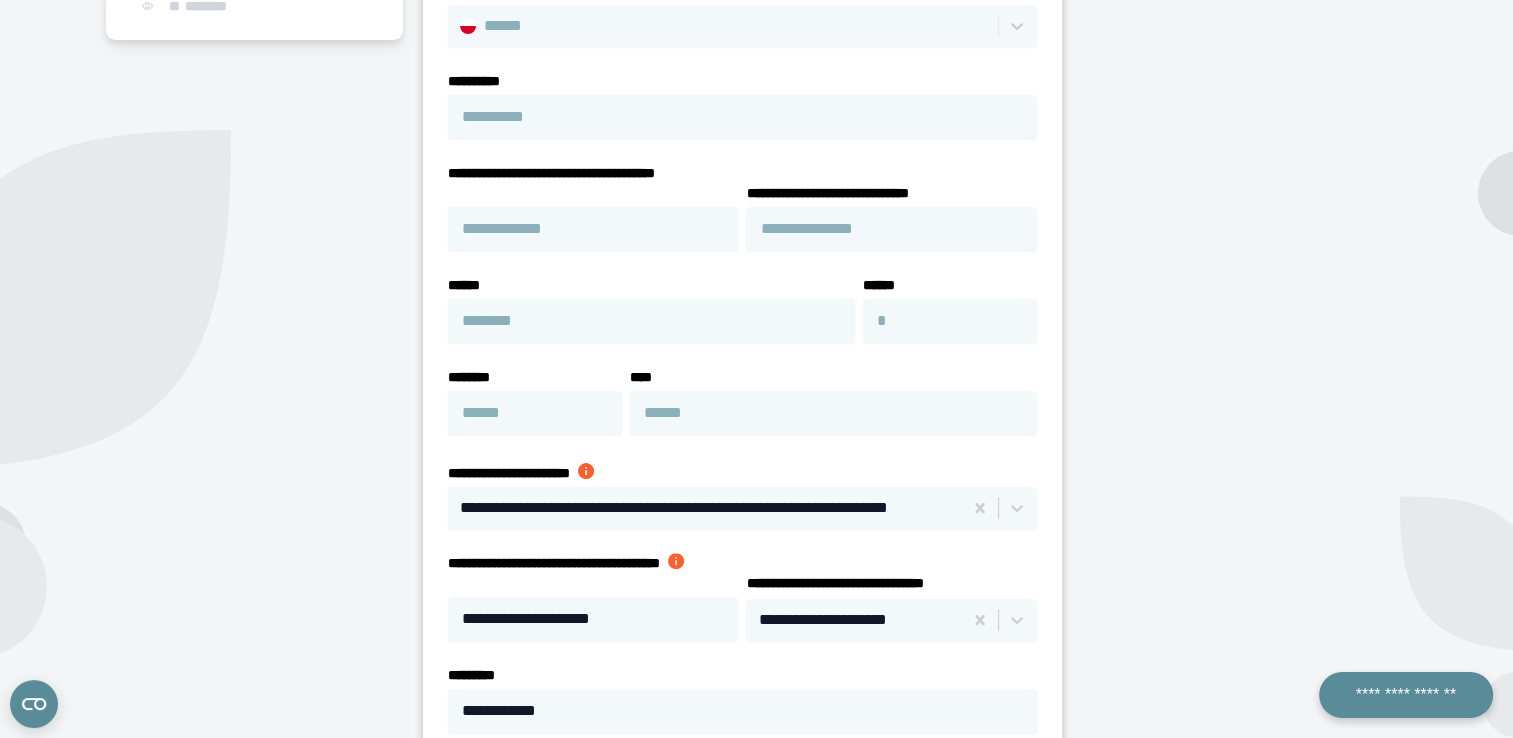 select on "**" 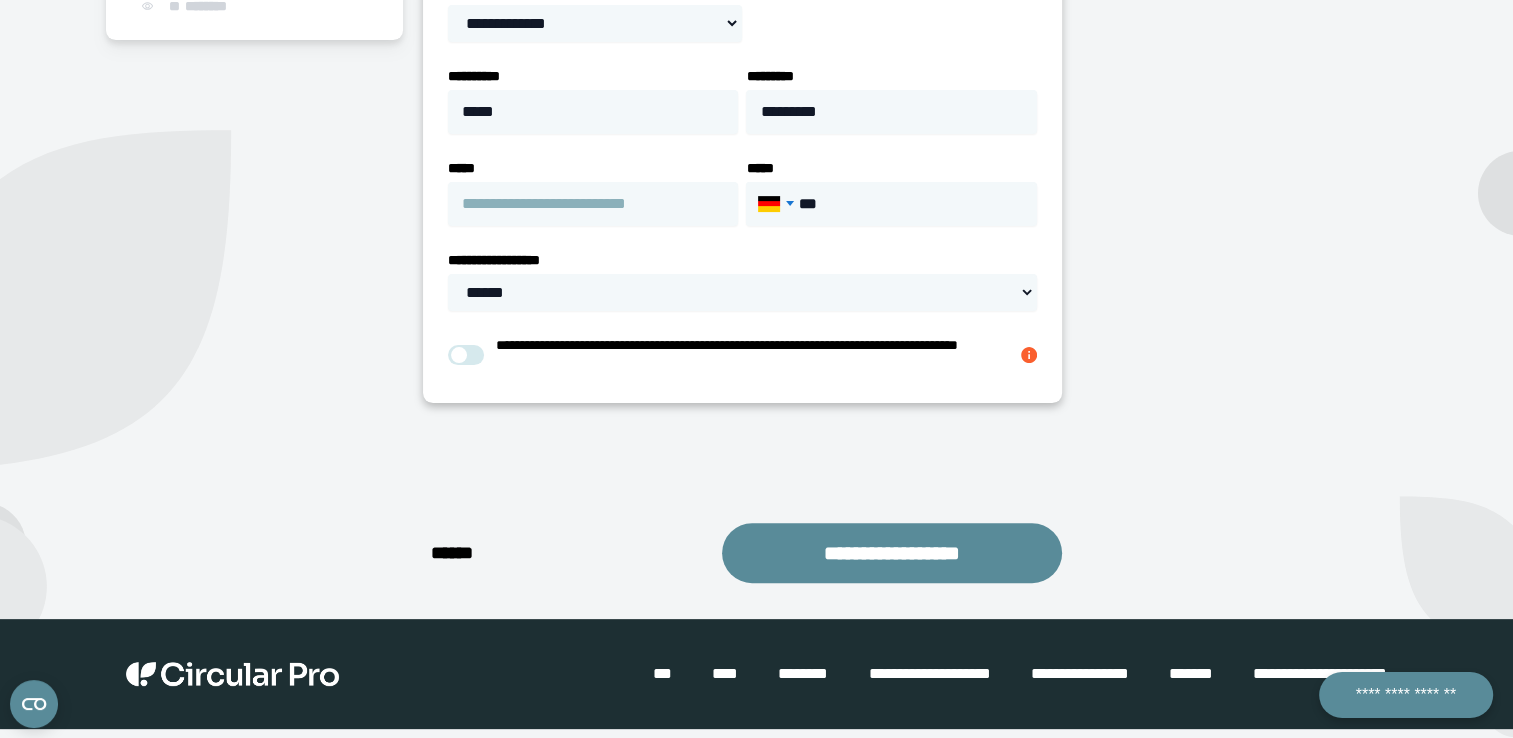 click at bounding box center (772, 204) 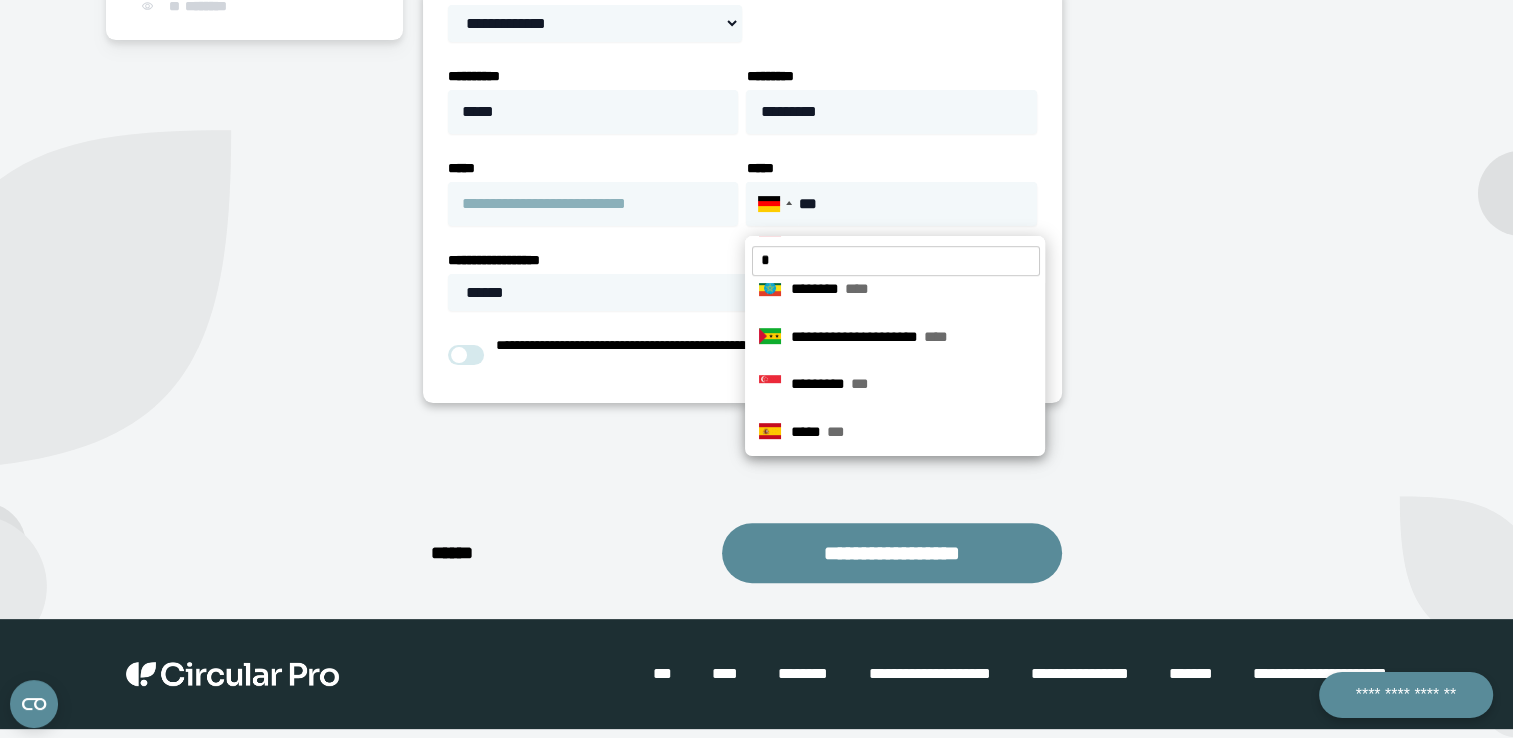 scroll, scrollTop: 0, scrollLeft: 0, axis: both 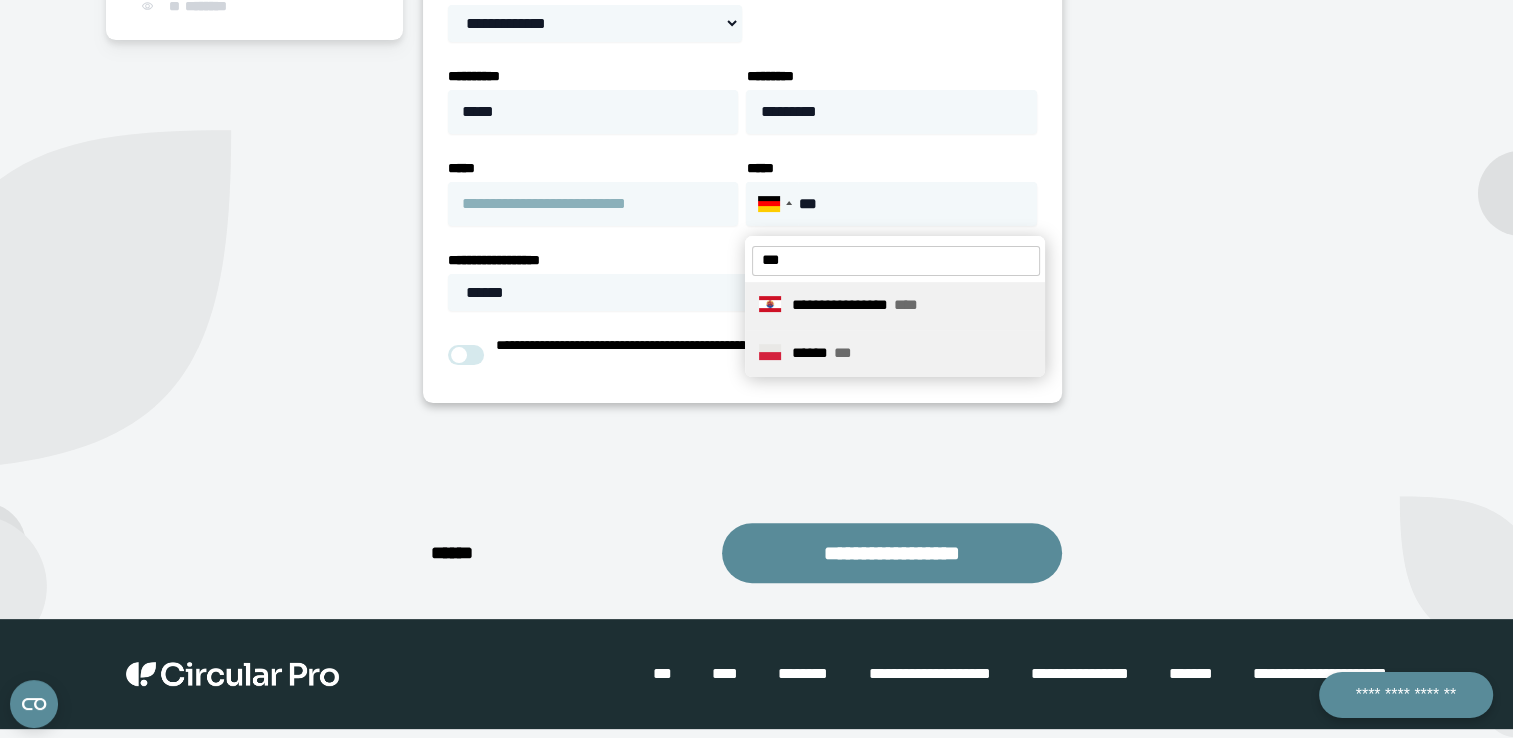 type on "***" 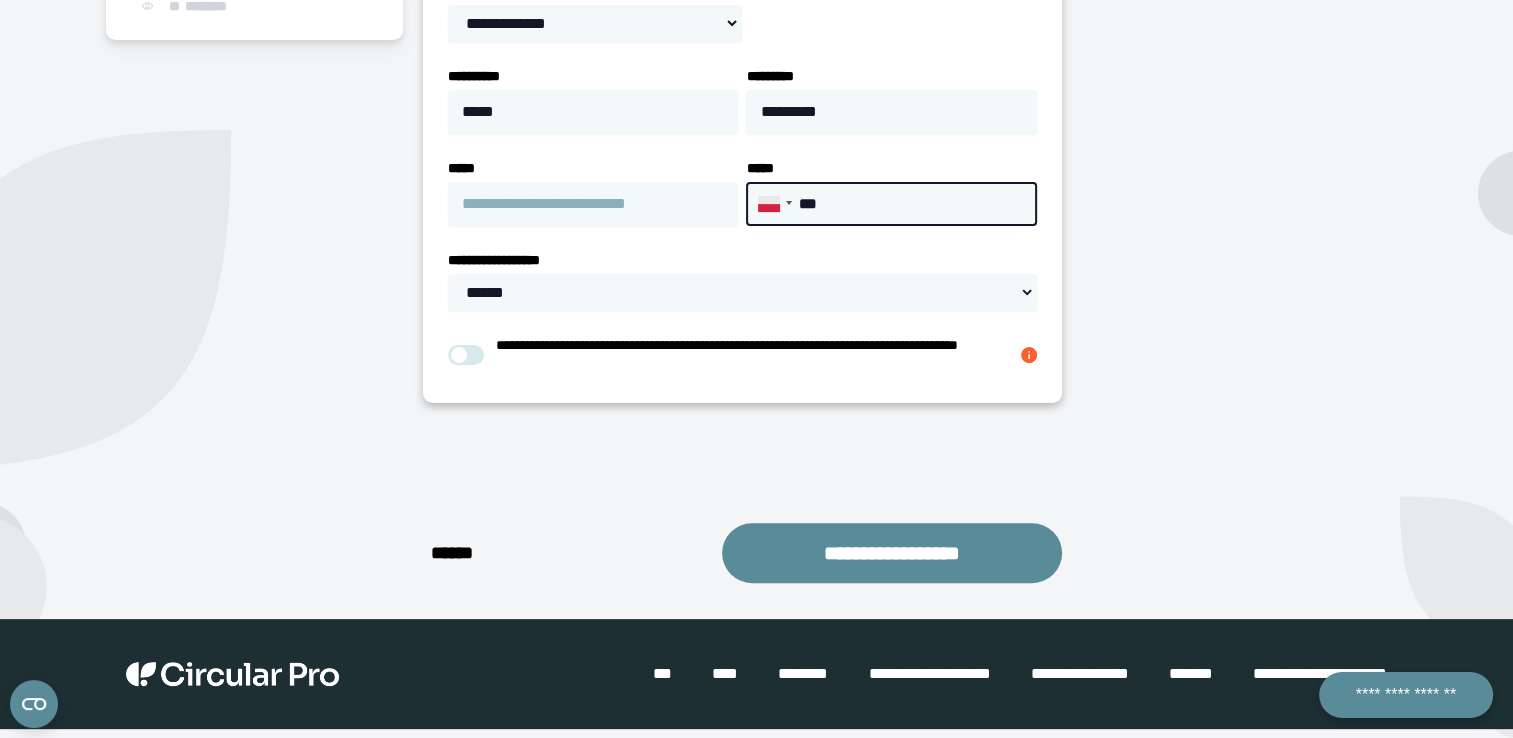 click on "***" at bounding box center (891, 204) 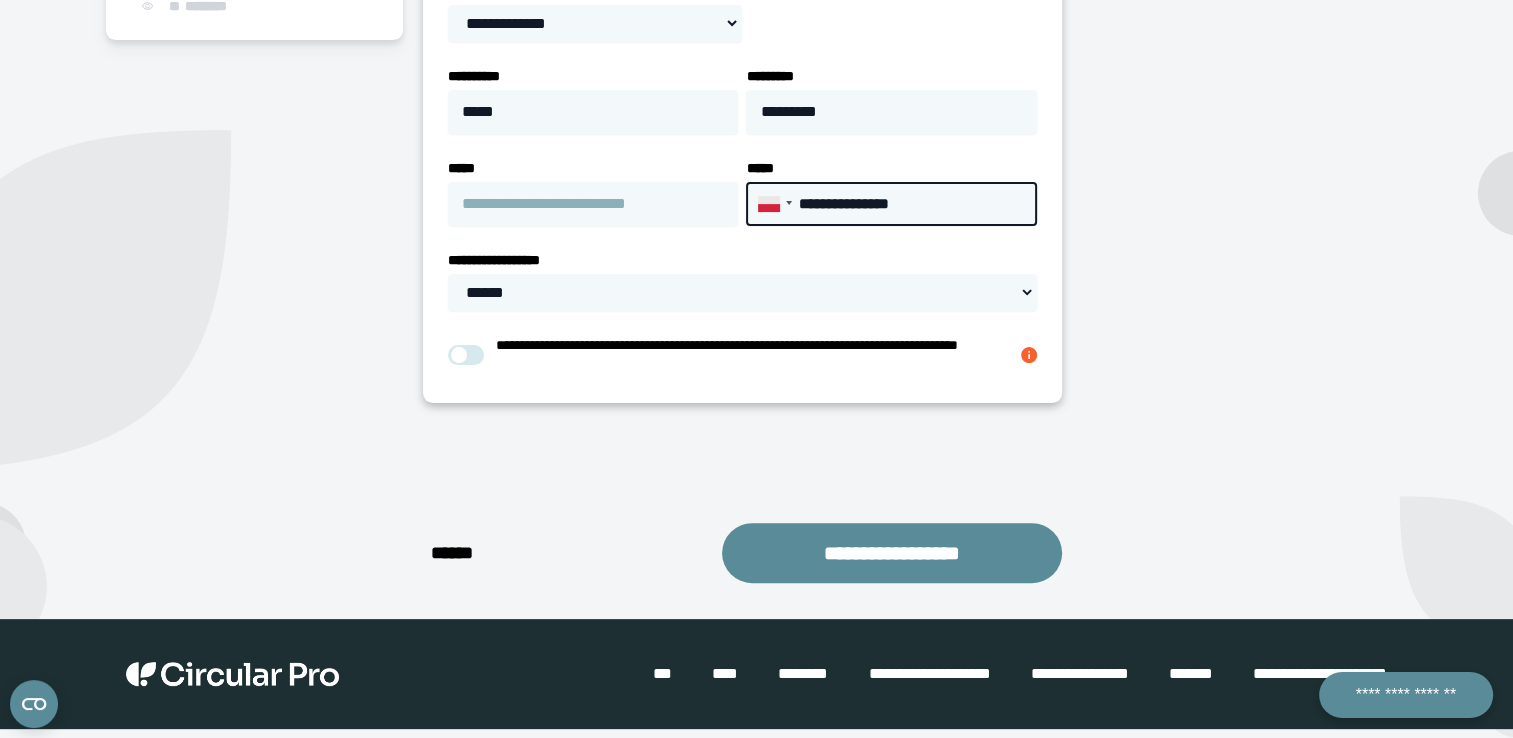 type on "**********" 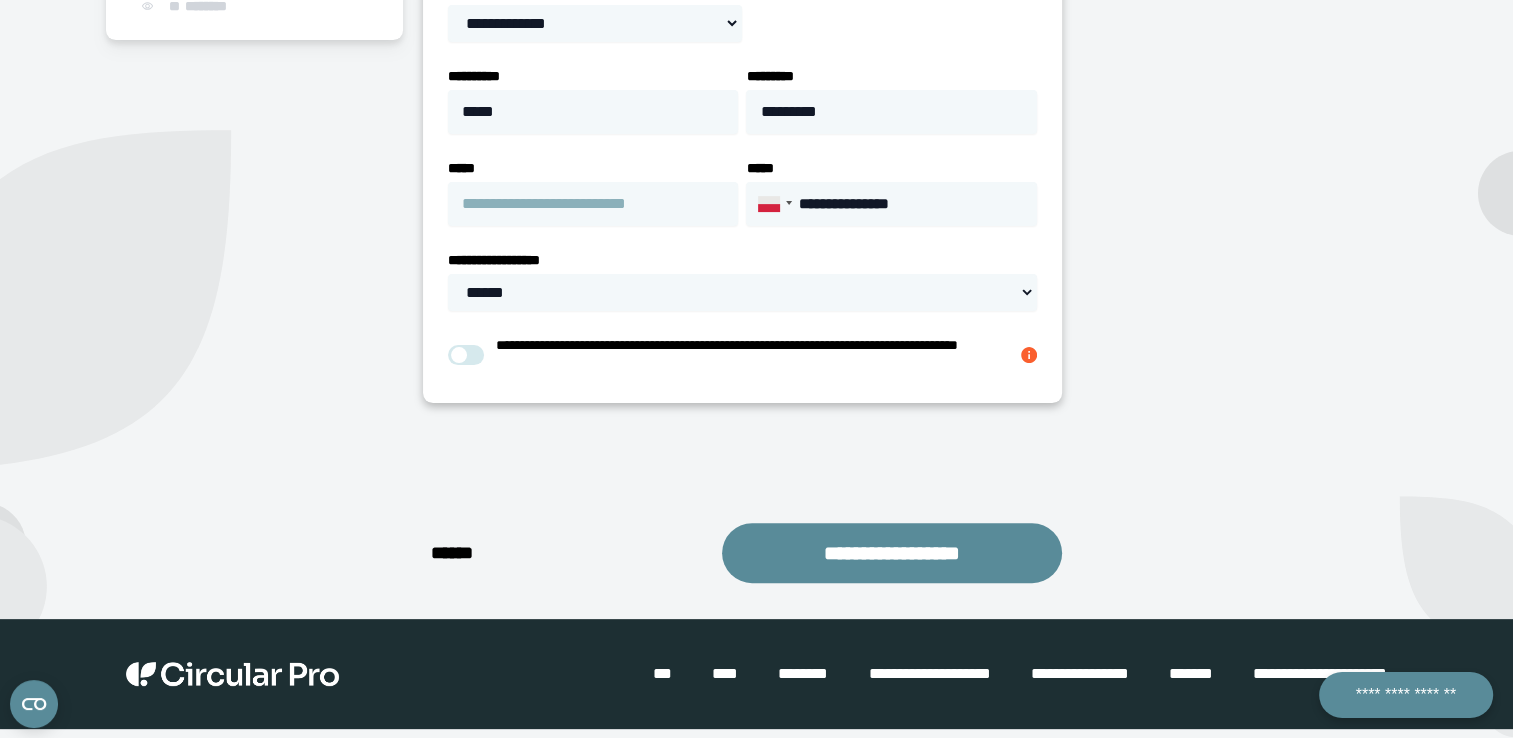 click on "**********" at bounding box center [1244, 161] 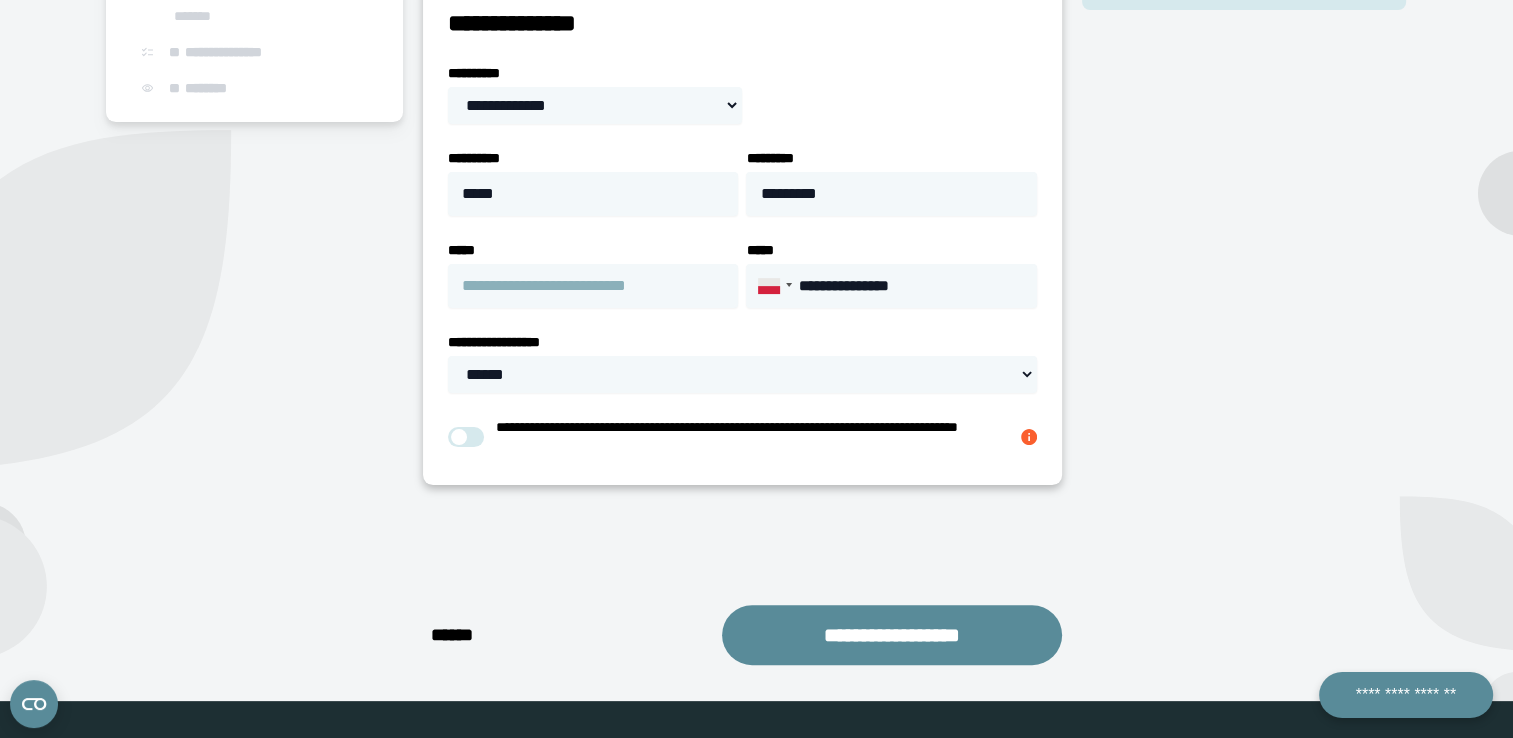 scroll, scrollTop: 381, scrollLeft: 0, axis: vertical 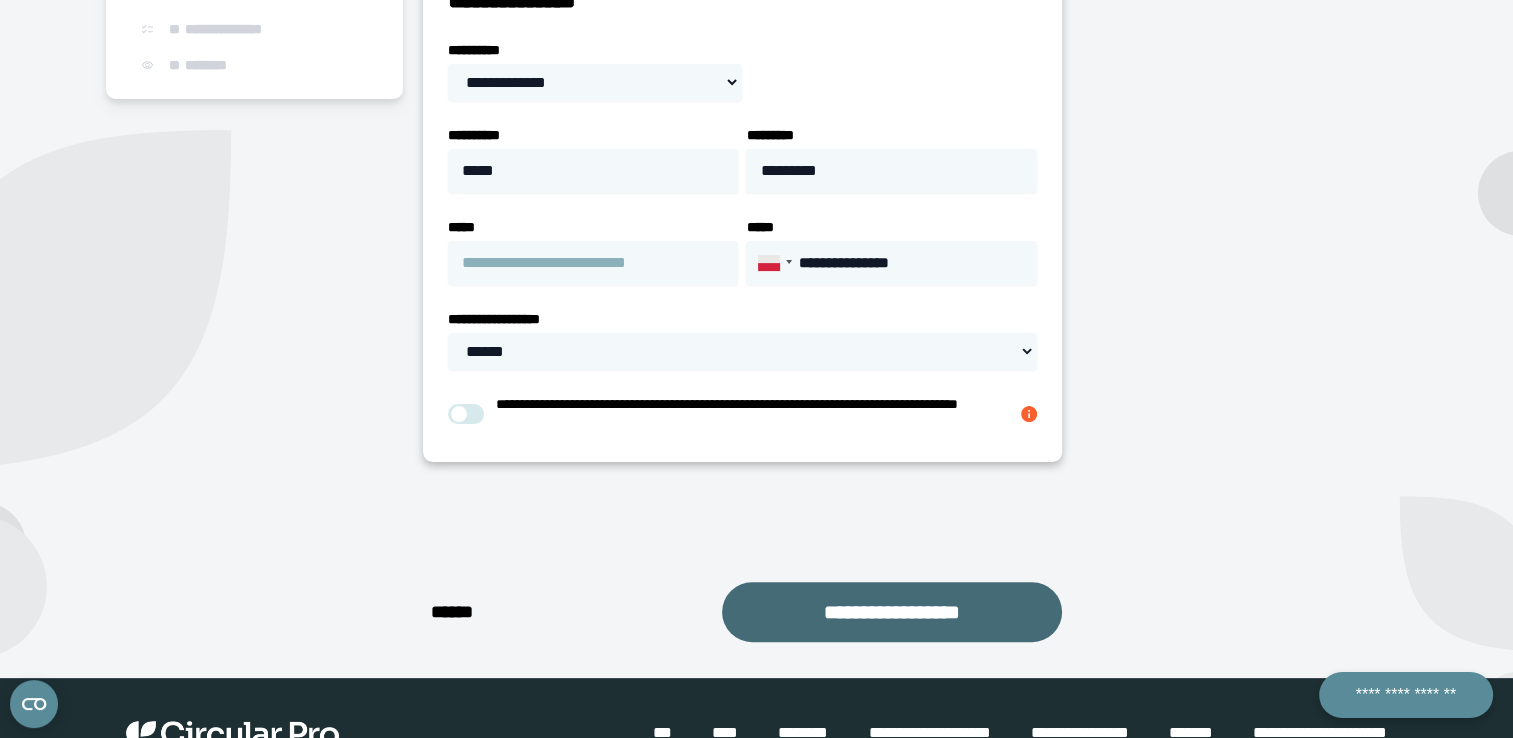 click on "**********" at bounding box center (892, 612) 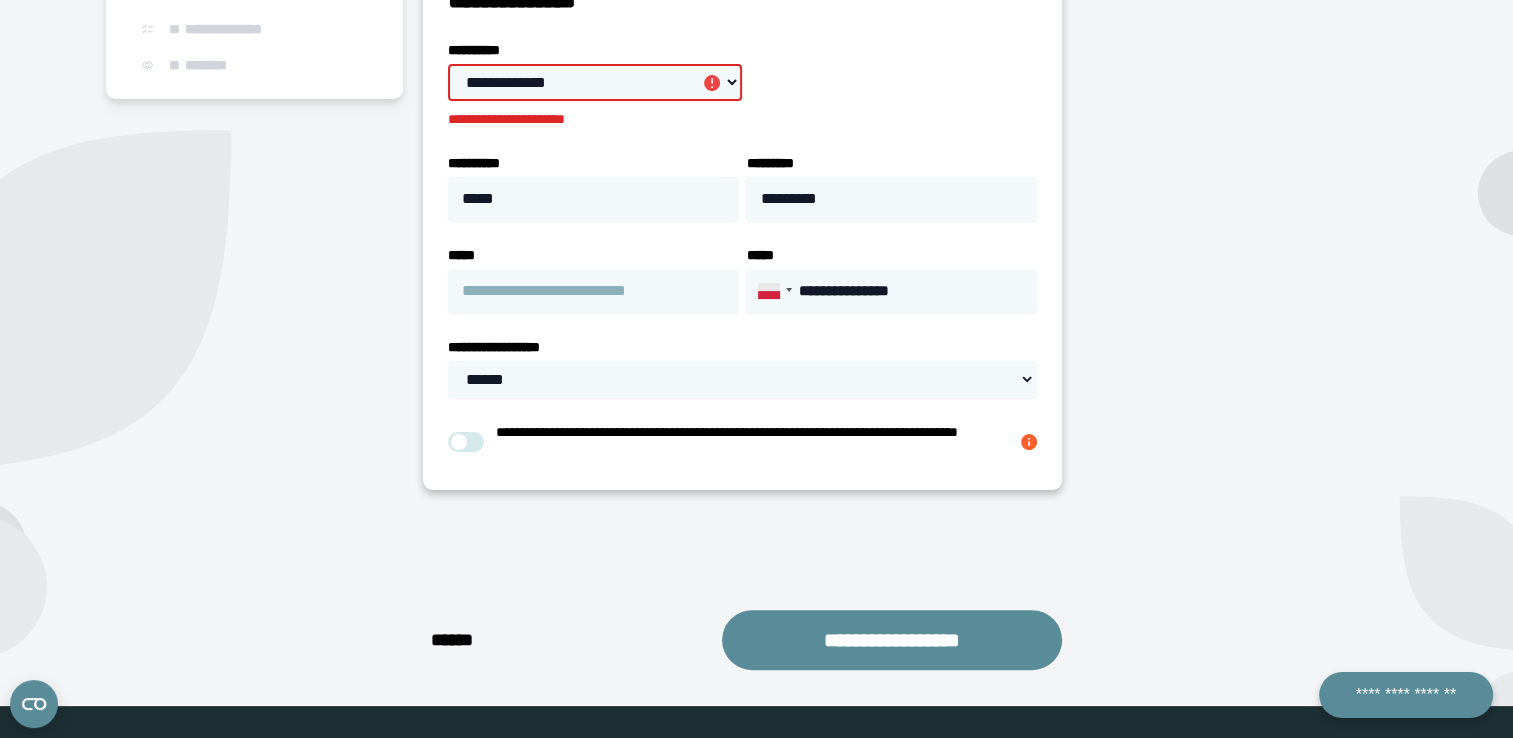 click on "**********" at bounding box center (595, 82) 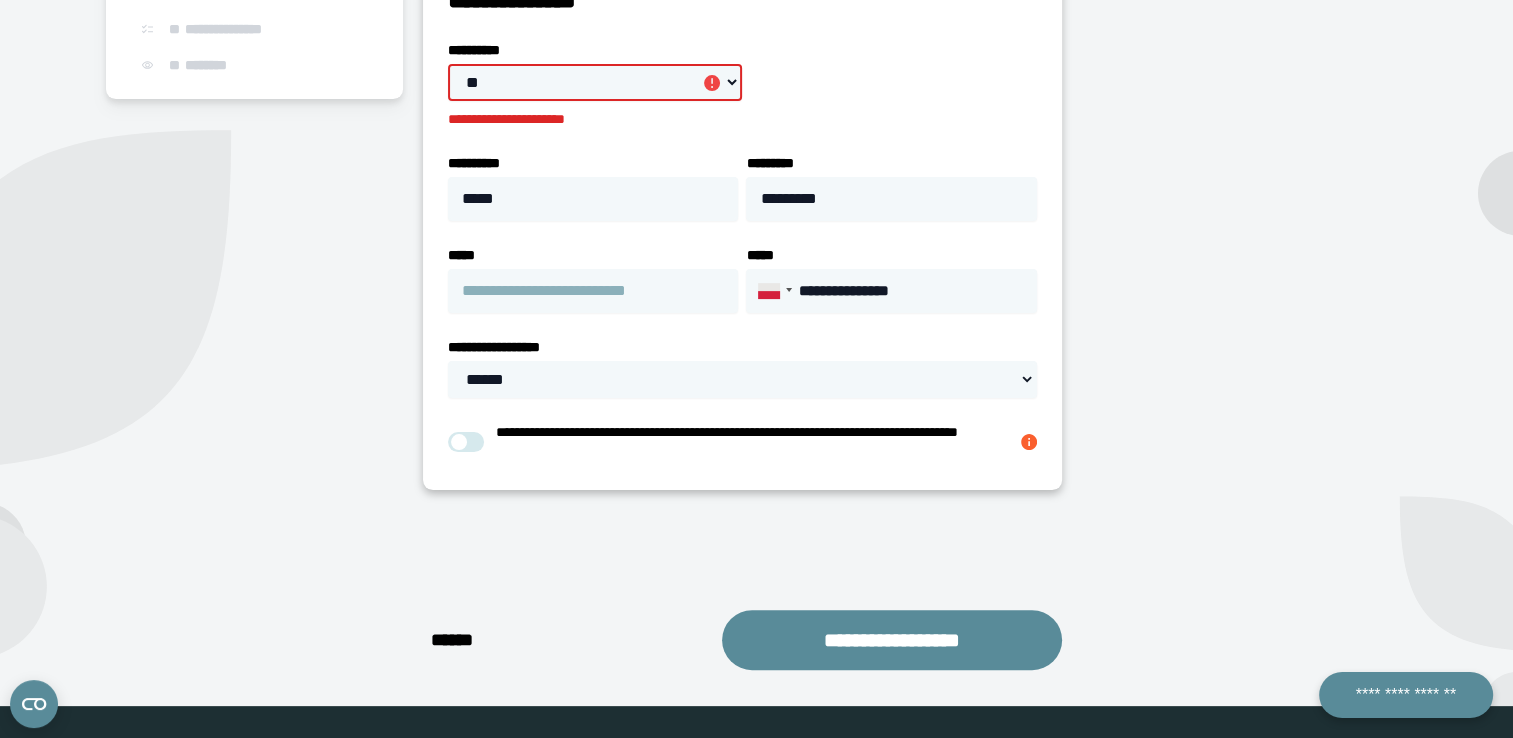 click on "**********" at bounding box center [595, 82] 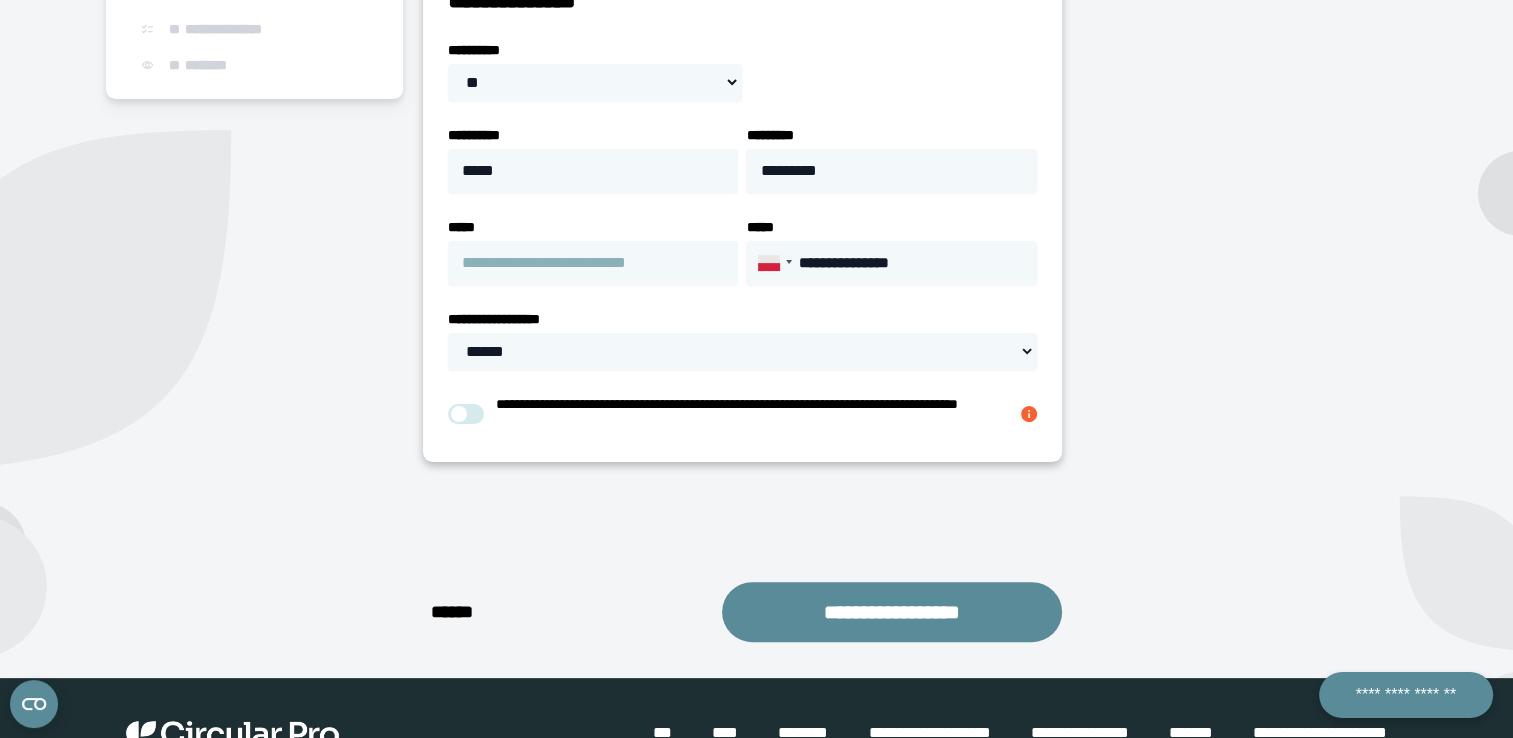 click on "**********" at bounding box center [1244, 220] 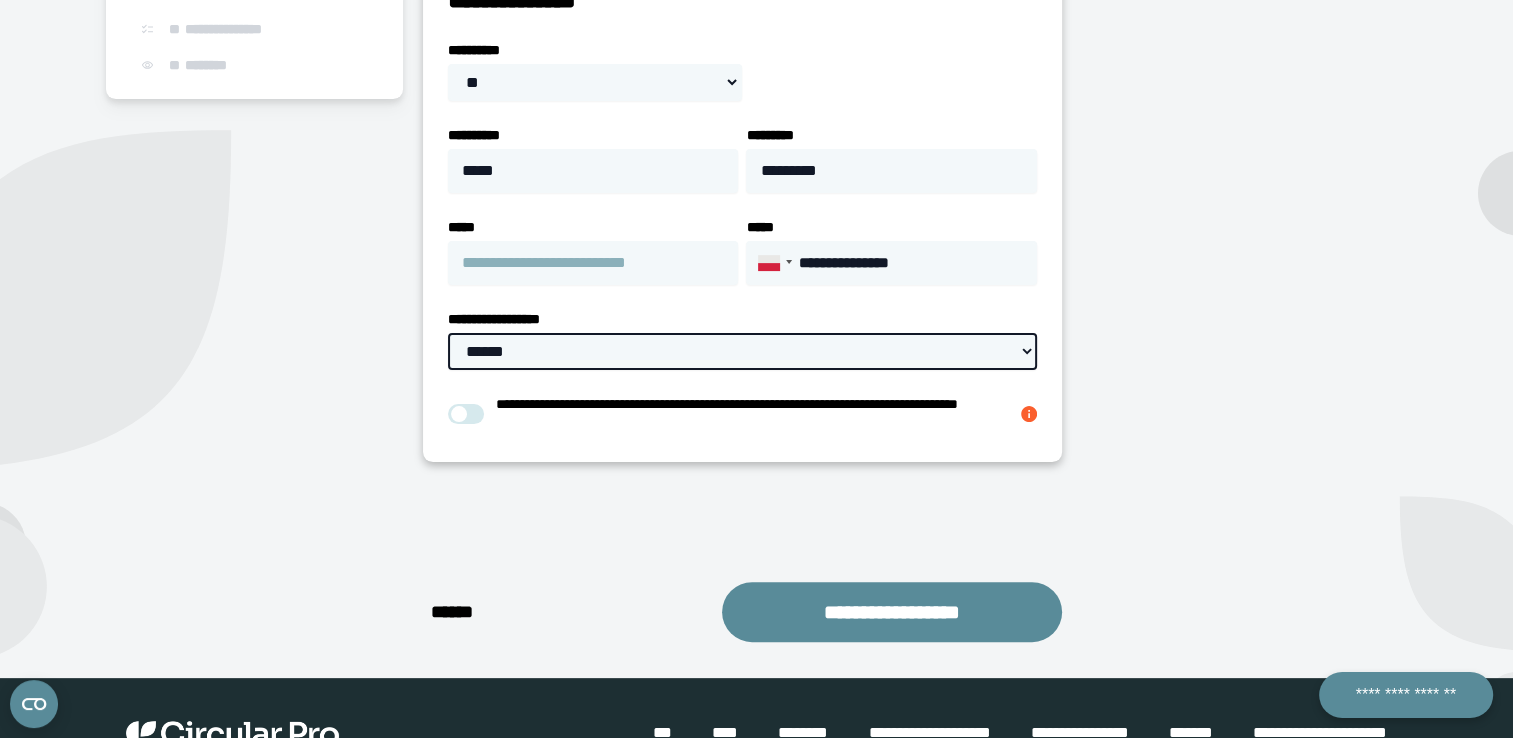 click on "**********" at bounding box center (742, 351) 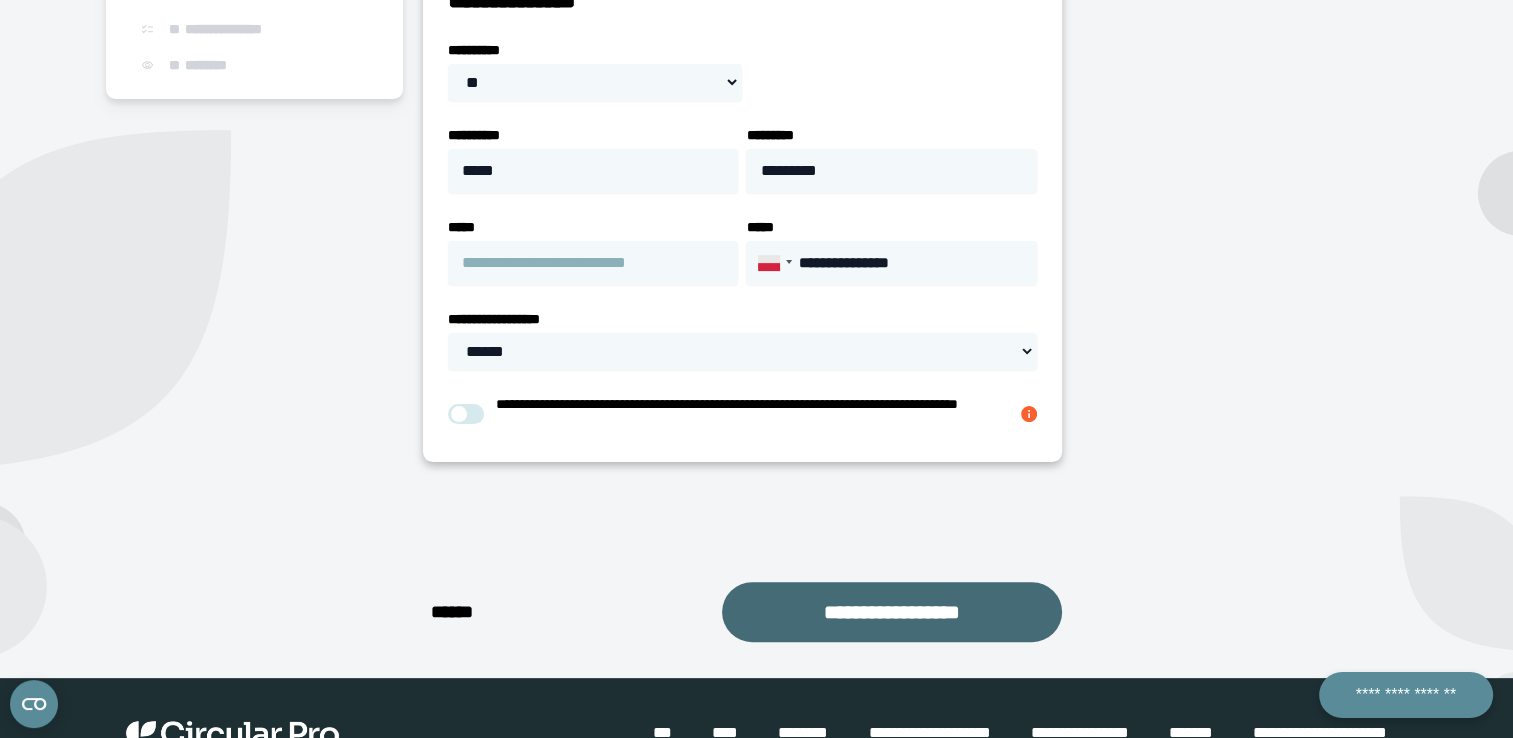 click on "**********" at bounding box center (892, 612) 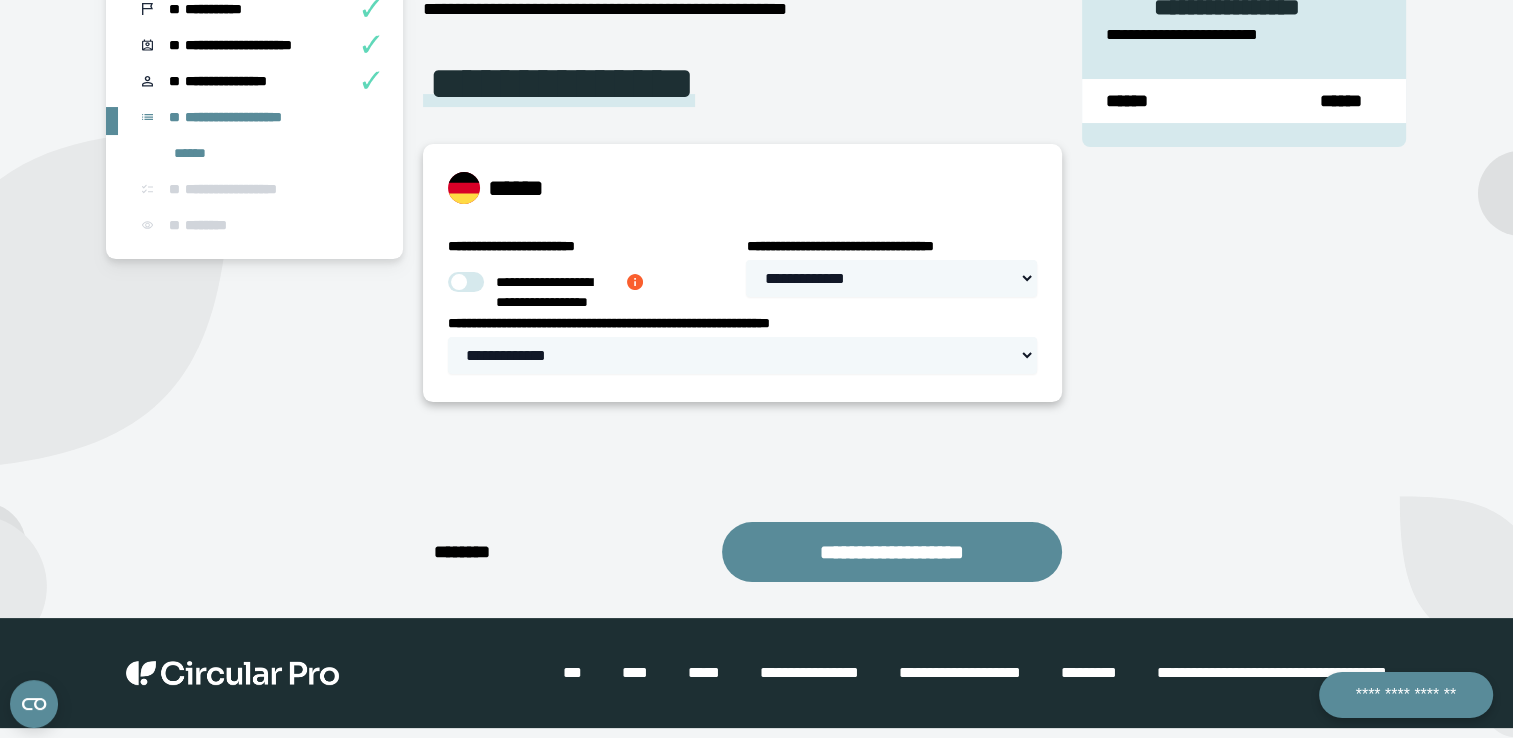 scroll, scrollTop: 231, scrollLeft: 0, axis: vertical 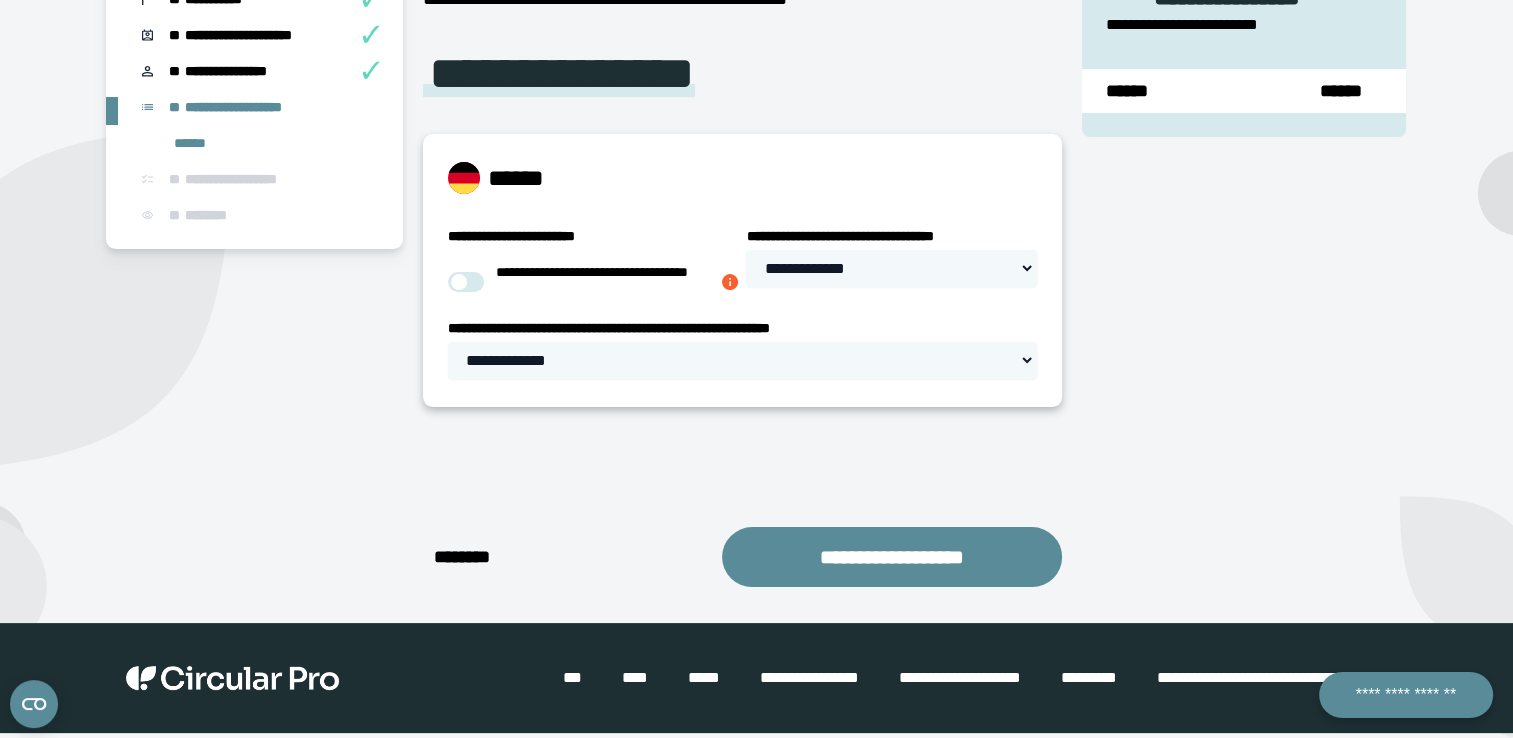 click at bounding box center [730, 282] 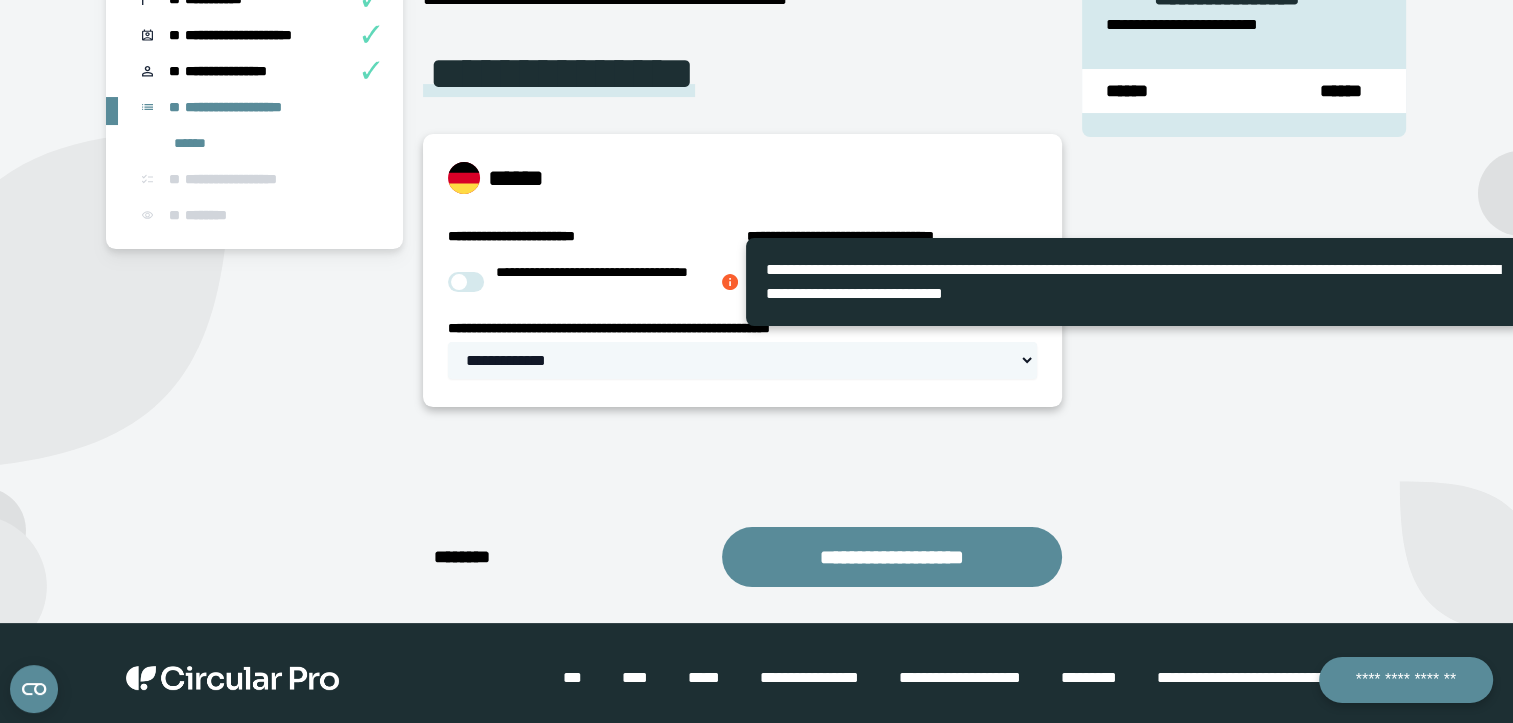 click at bounding box center [730, 282] 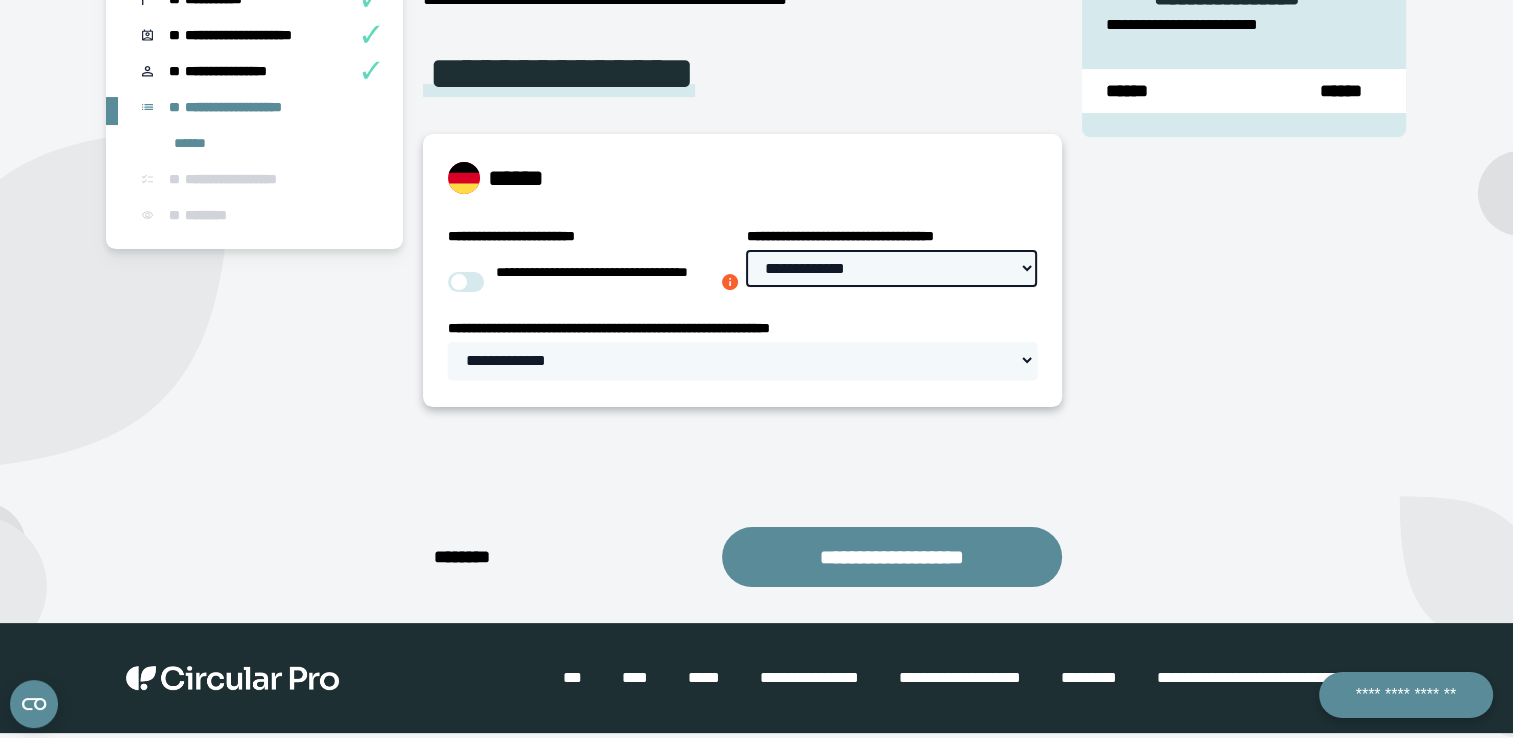 click on "**********" at bounding box center [891, 268] 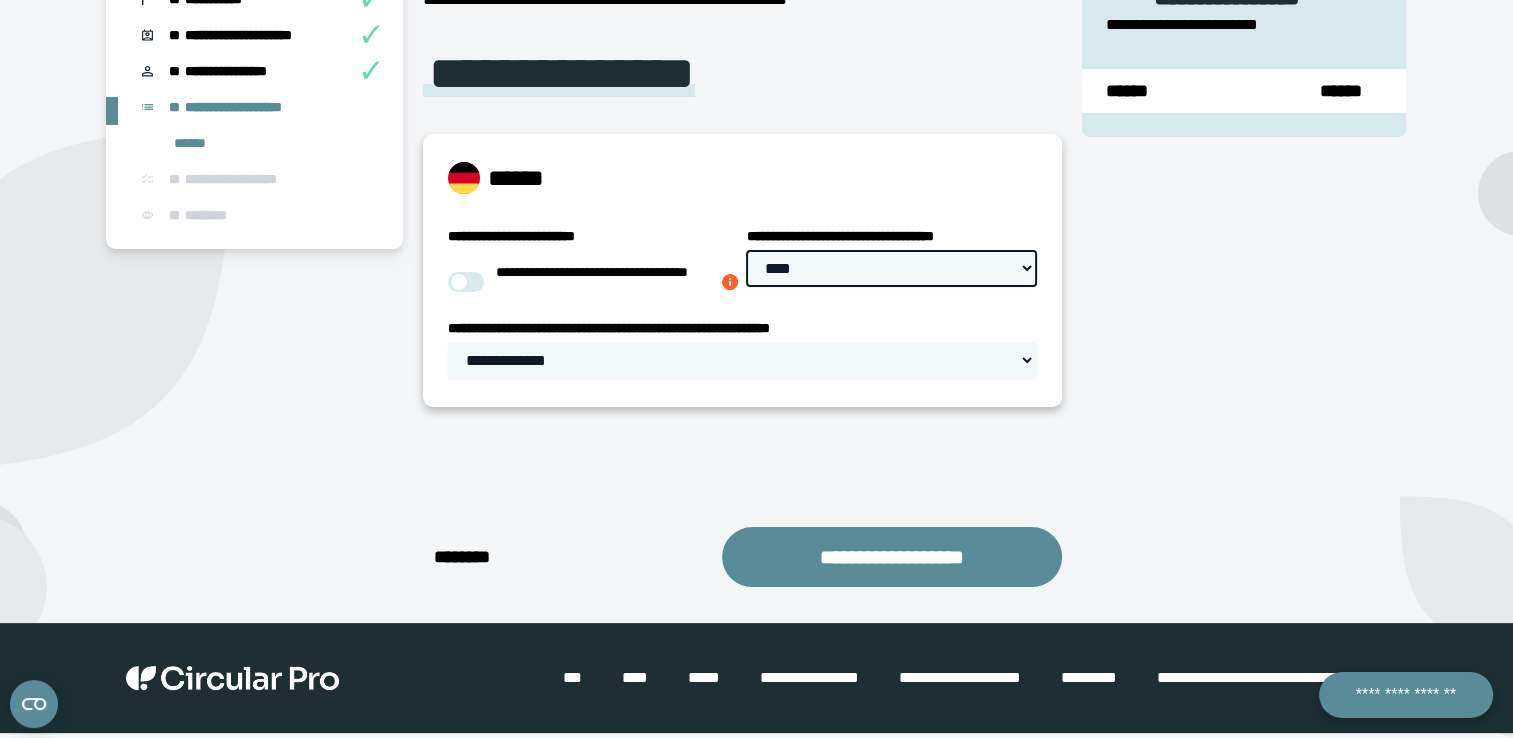 click on "**********" at bounding box center [891, 268] 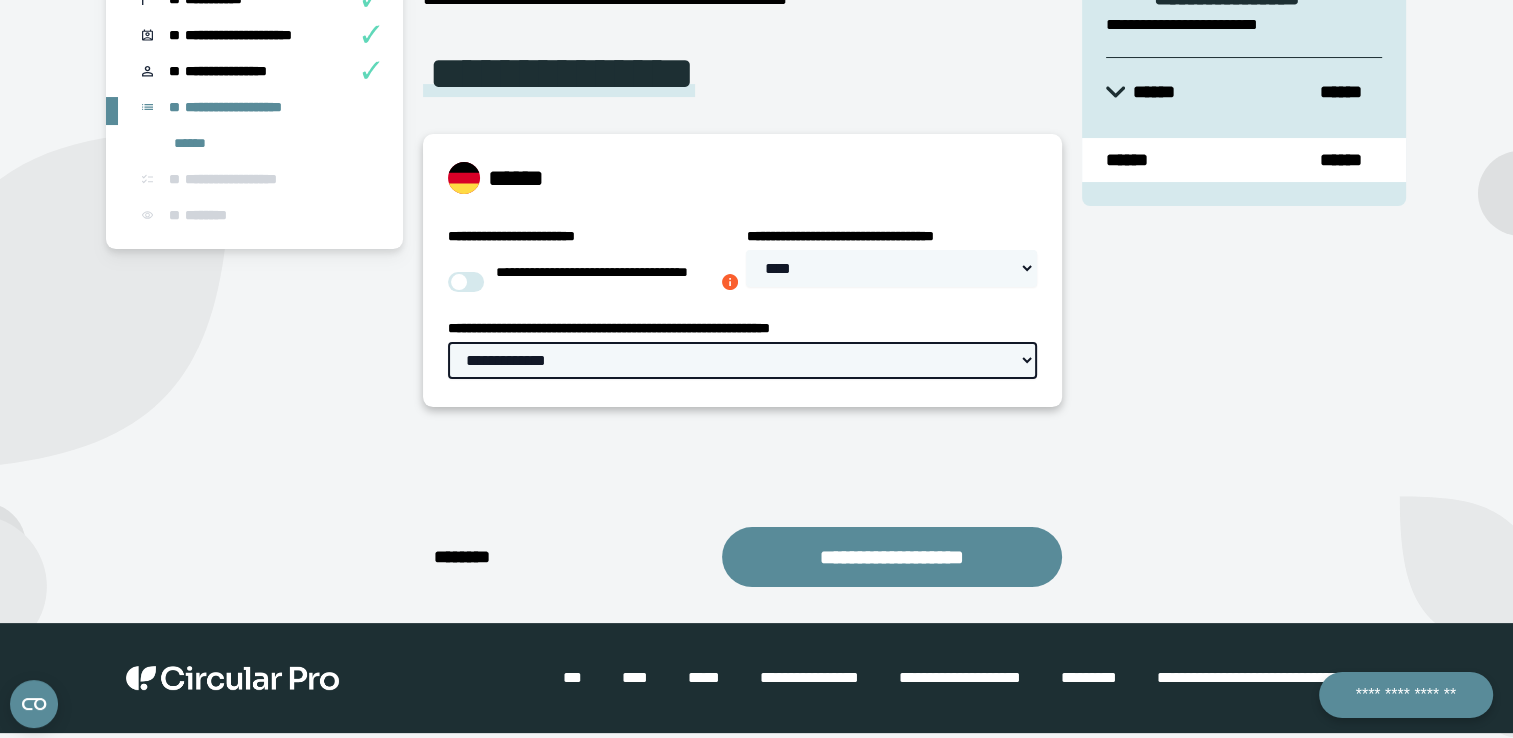 click on "**********" at bounding box center [742, 360] 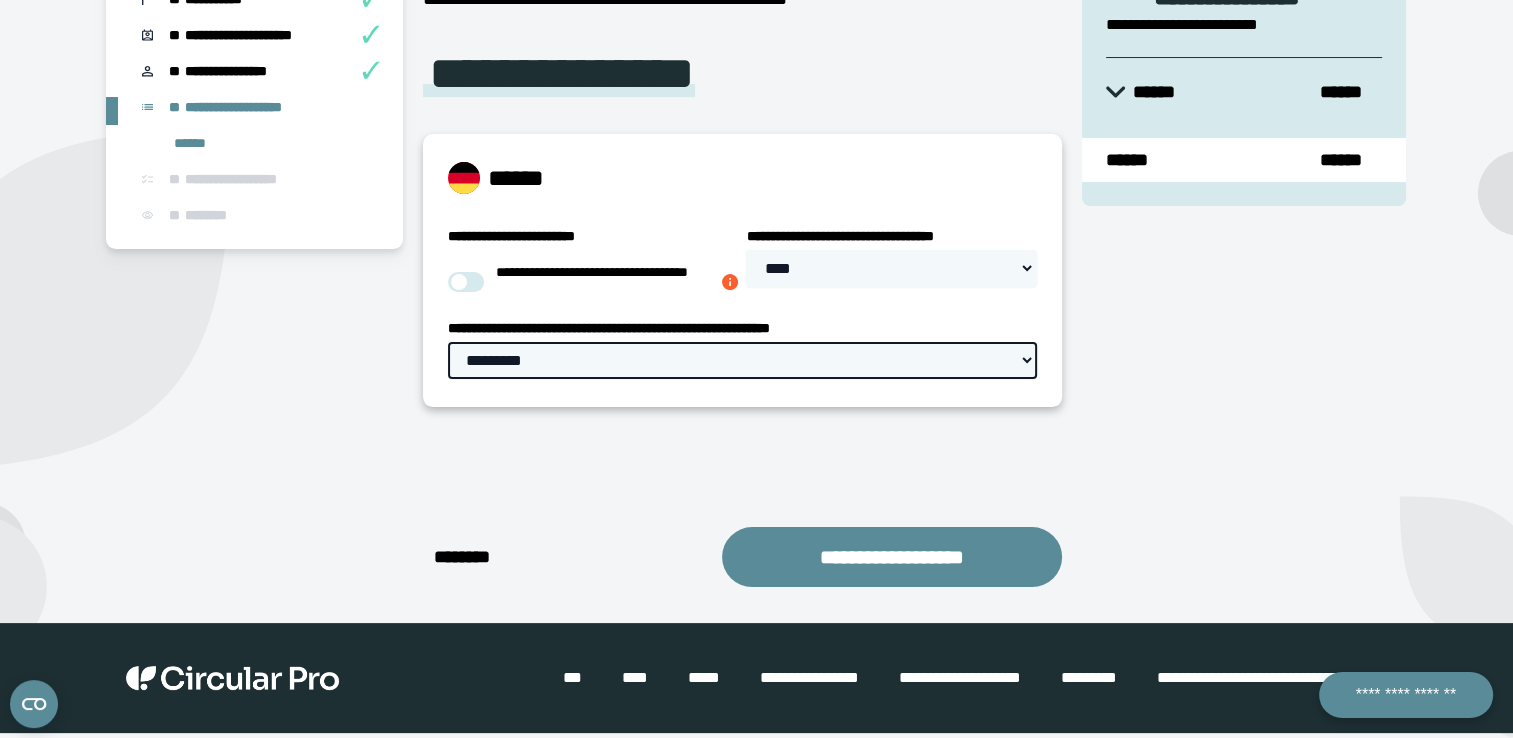 click on "**********" at bounding box center (742, 360) 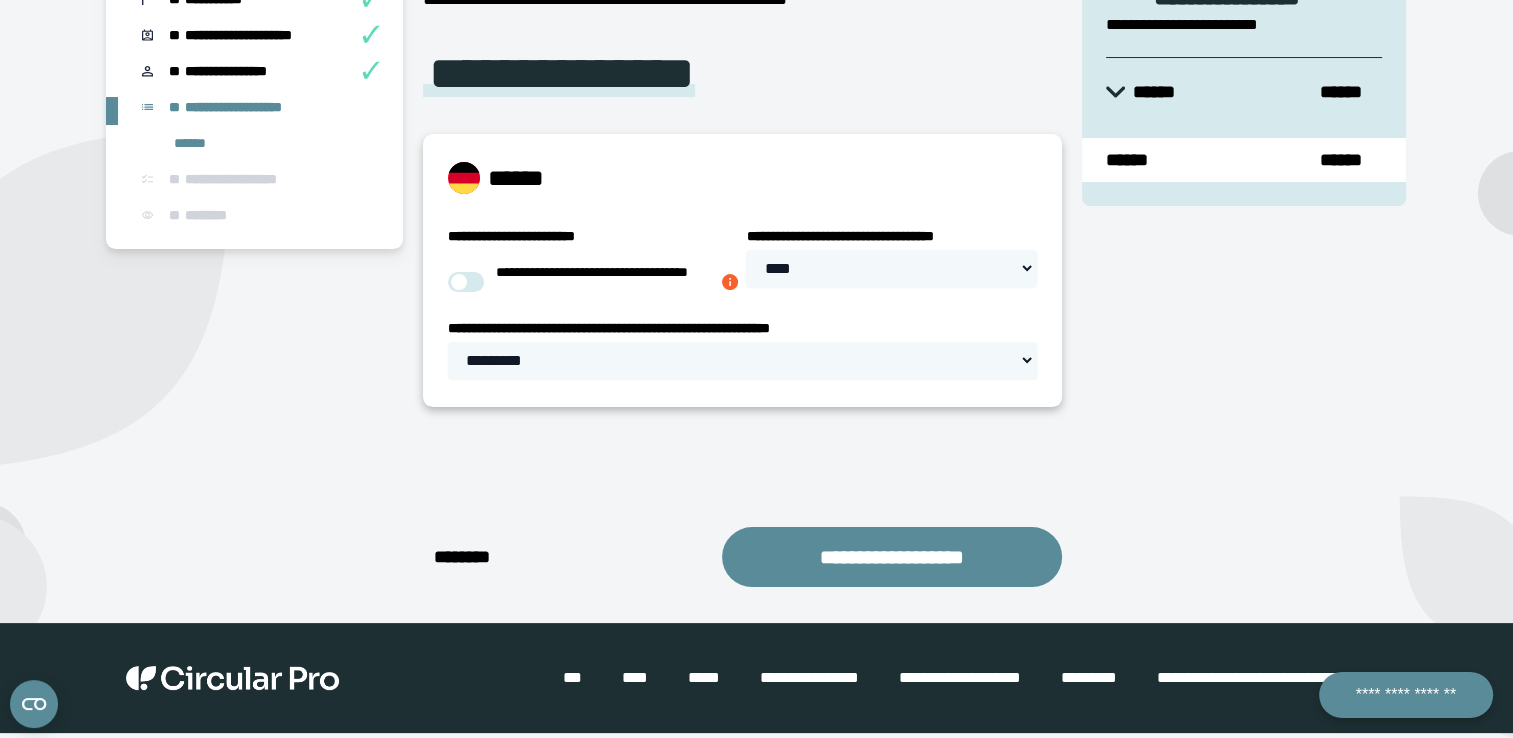 click on "**********" at bounding box center (1244, 268) 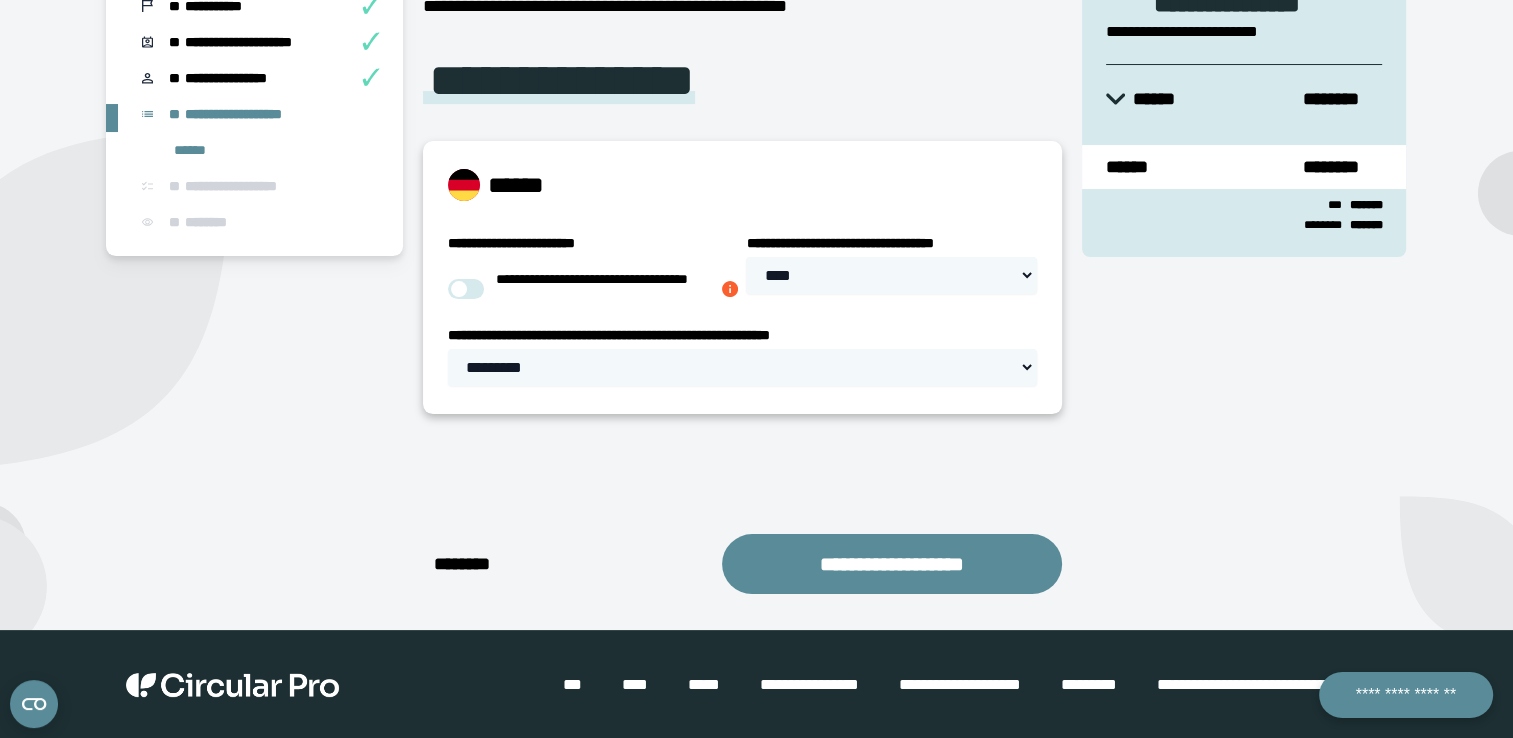 scroll, scrollTop: 231, scrollLeft: 0, axis: vertical 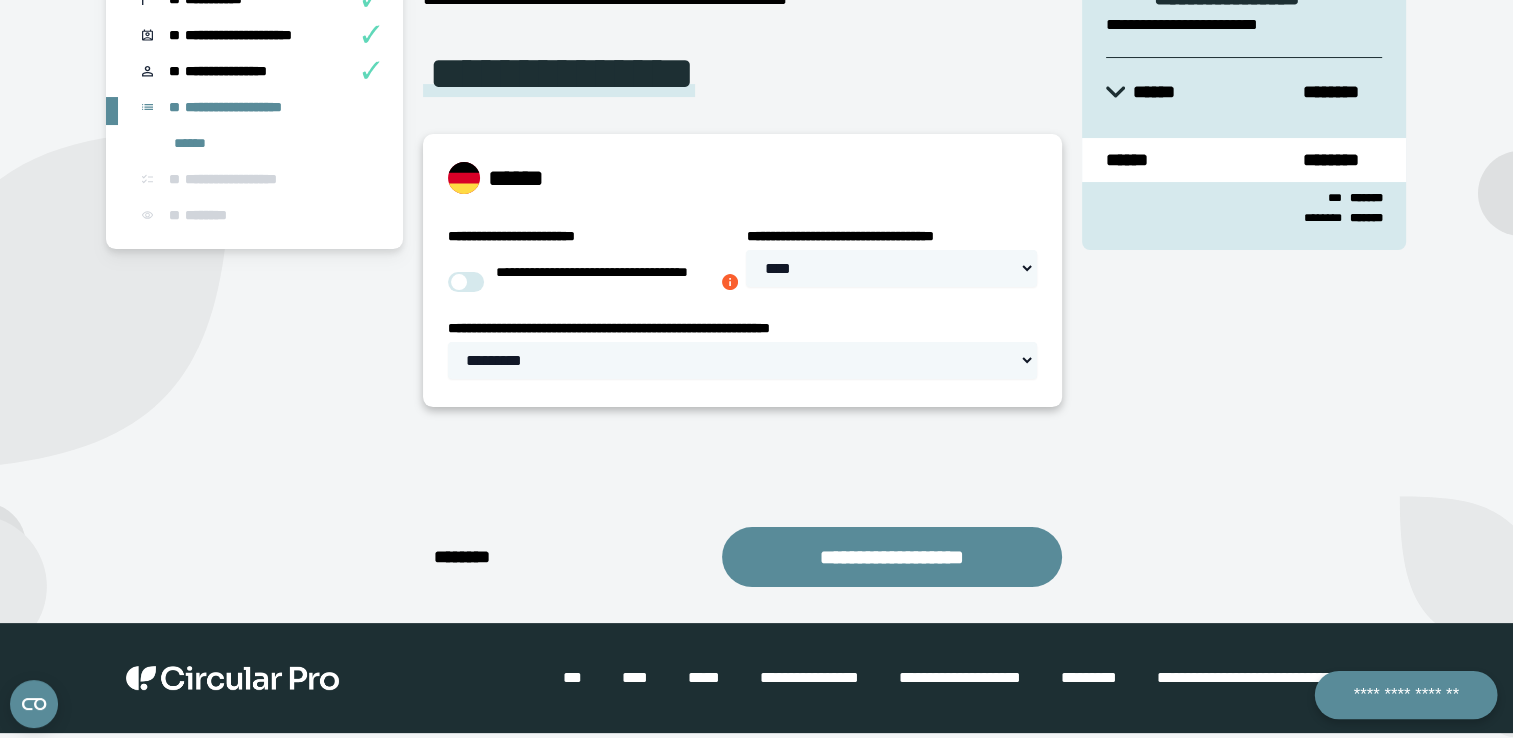 click on "**********" at bounding box center [1405, 695] 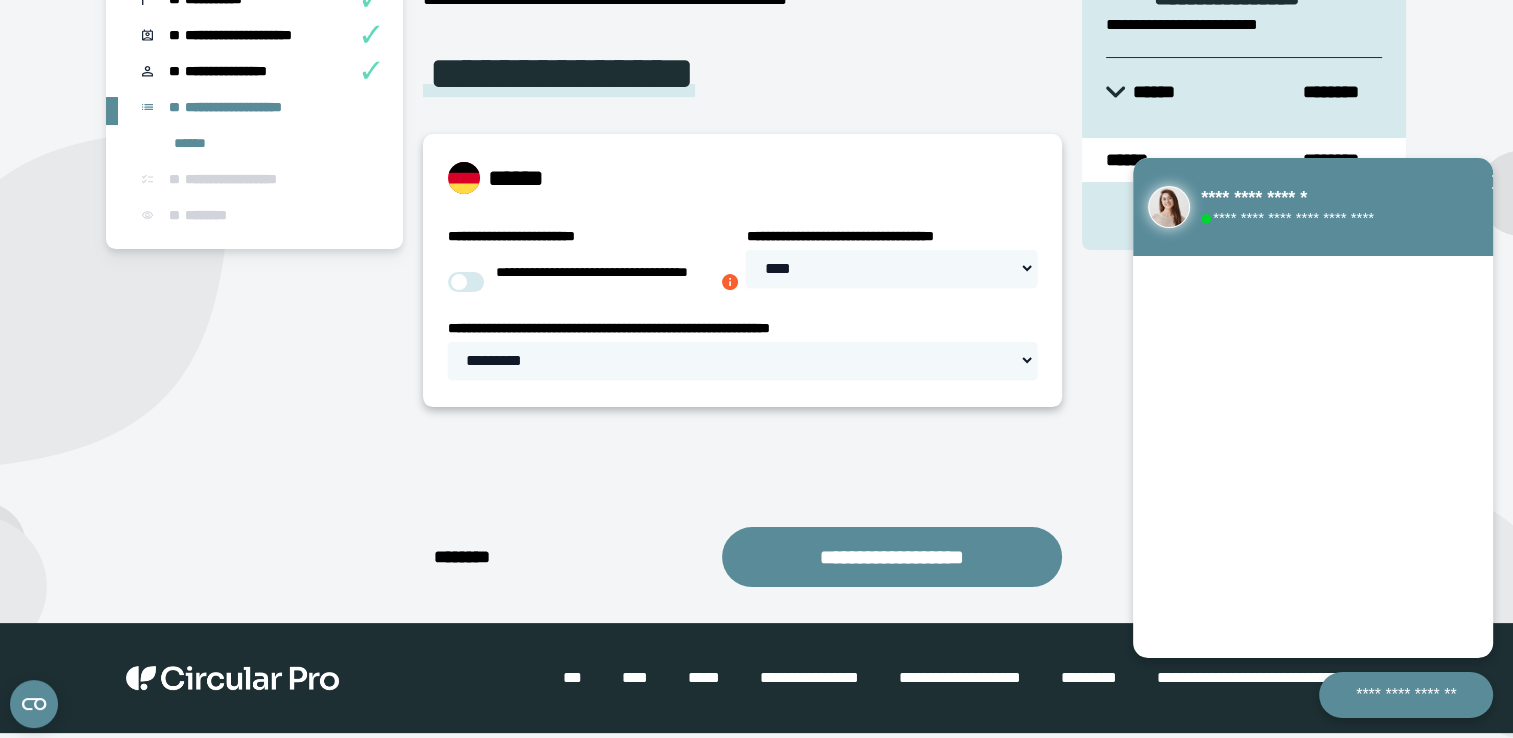 type 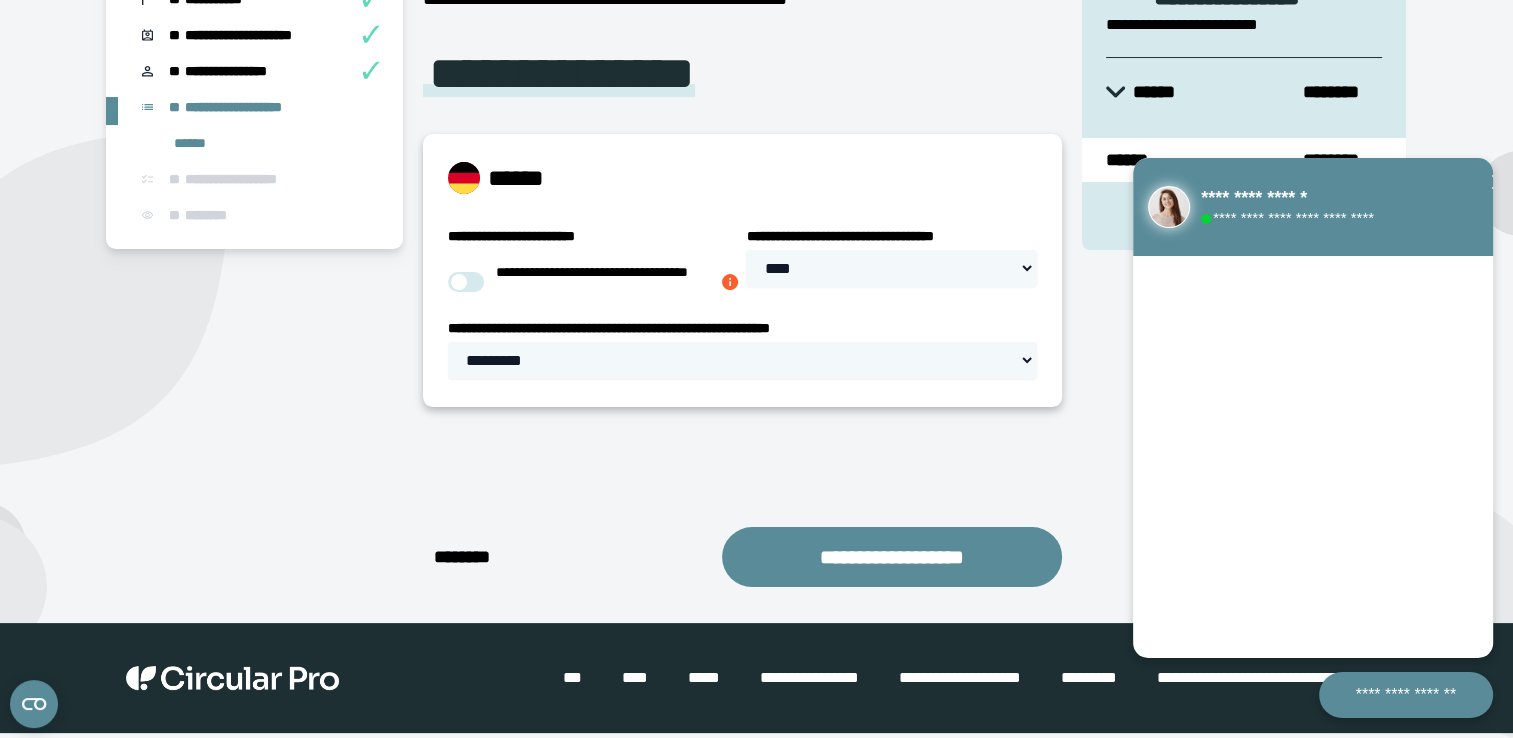 click on "**********" at bounding box center (742, 557) 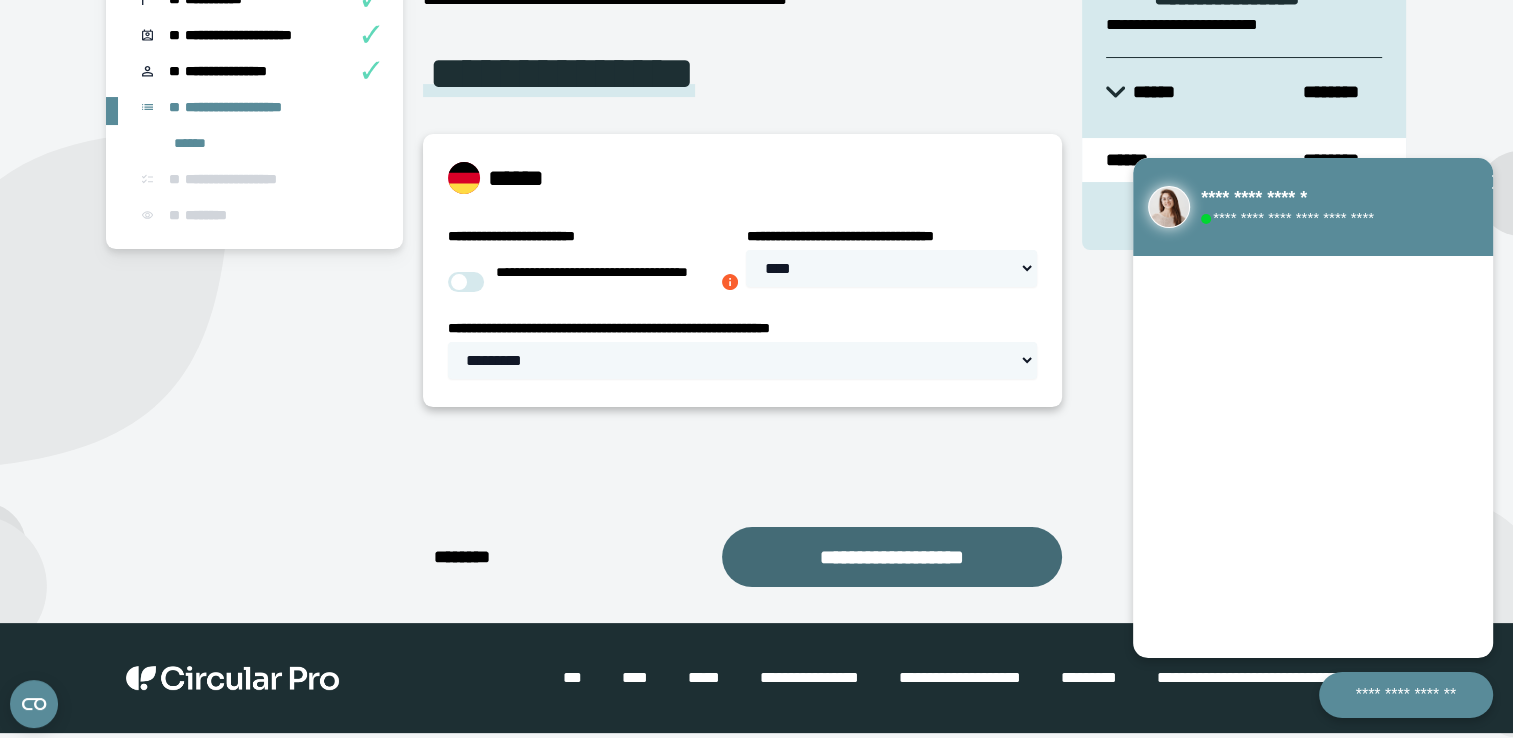 click on "**********" at bounding box center (892, 557) 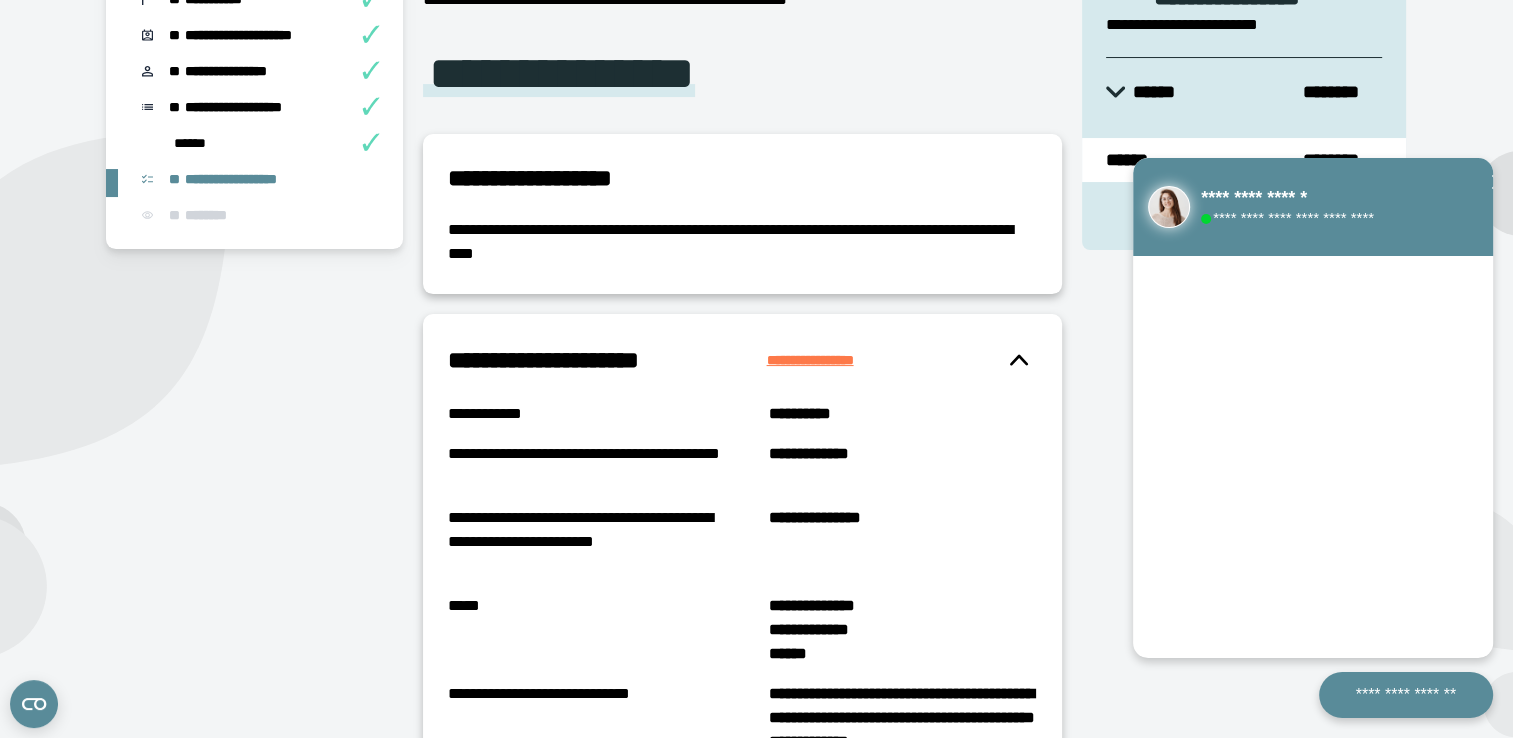 click on "**********" at bounding box center (254, 649) 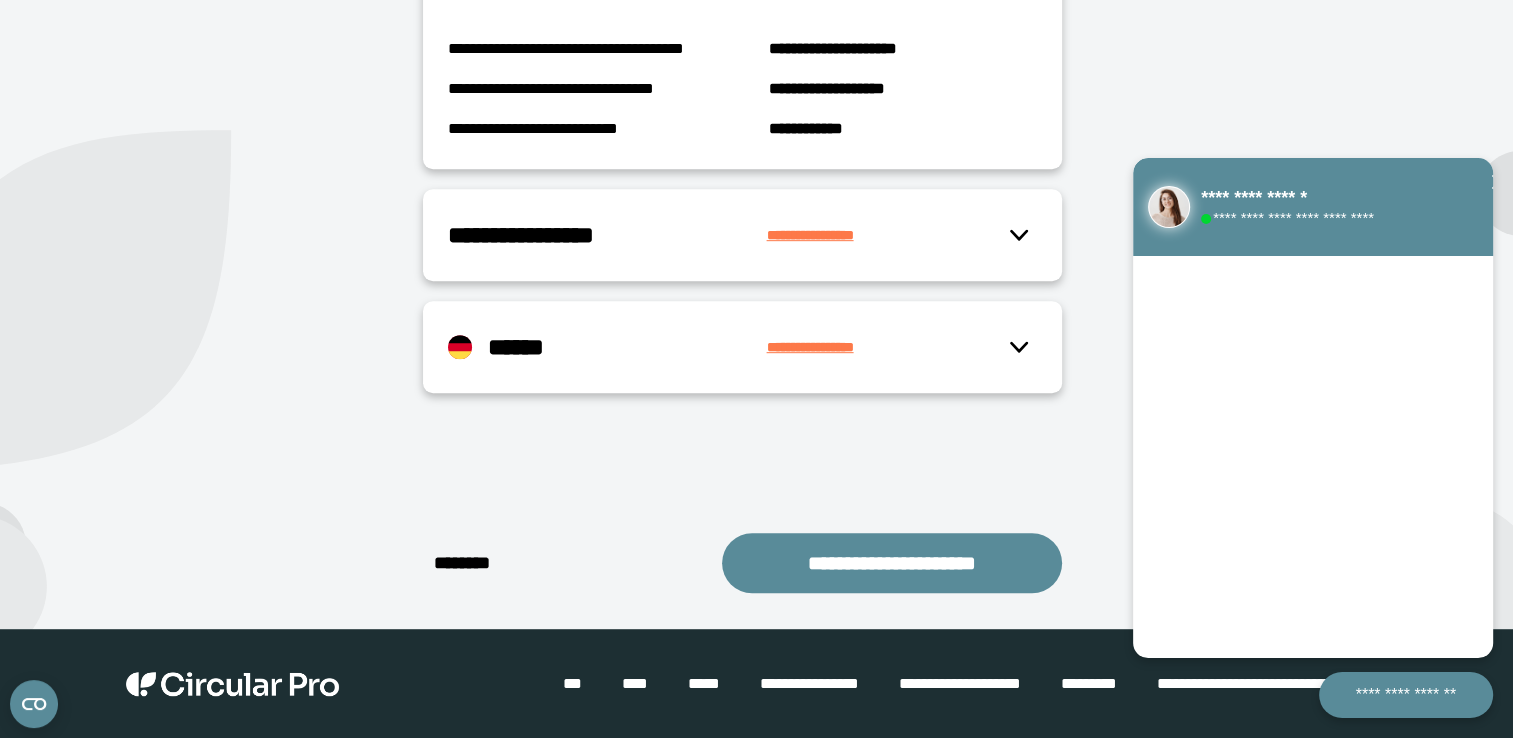scroll, scrollTop: 988, scrollLeft: 0, axis: vertical 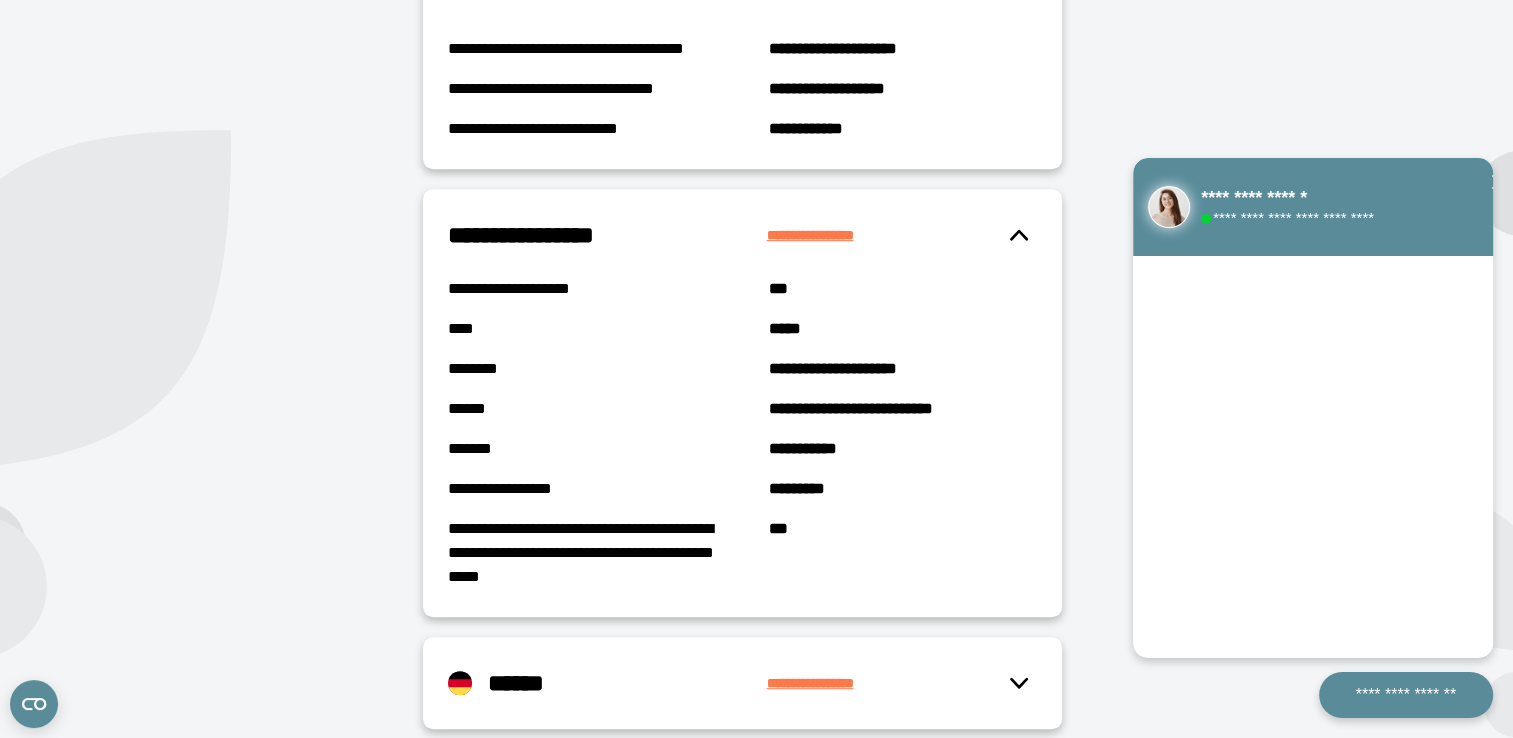 click on "**********" at bounding box center [254, 60] 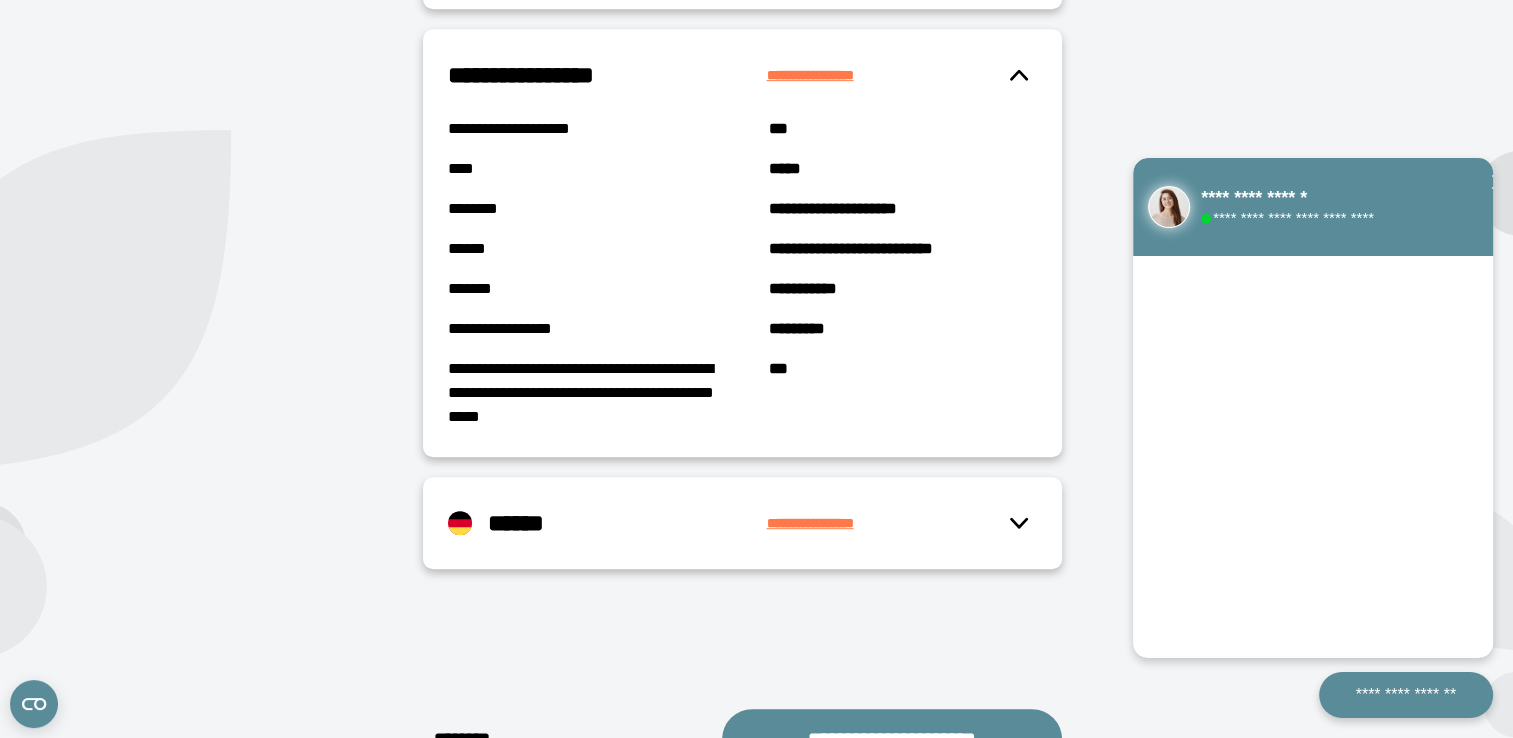 scroll, scrollTop: 1188, scrollLeft: 0, axis: vertical 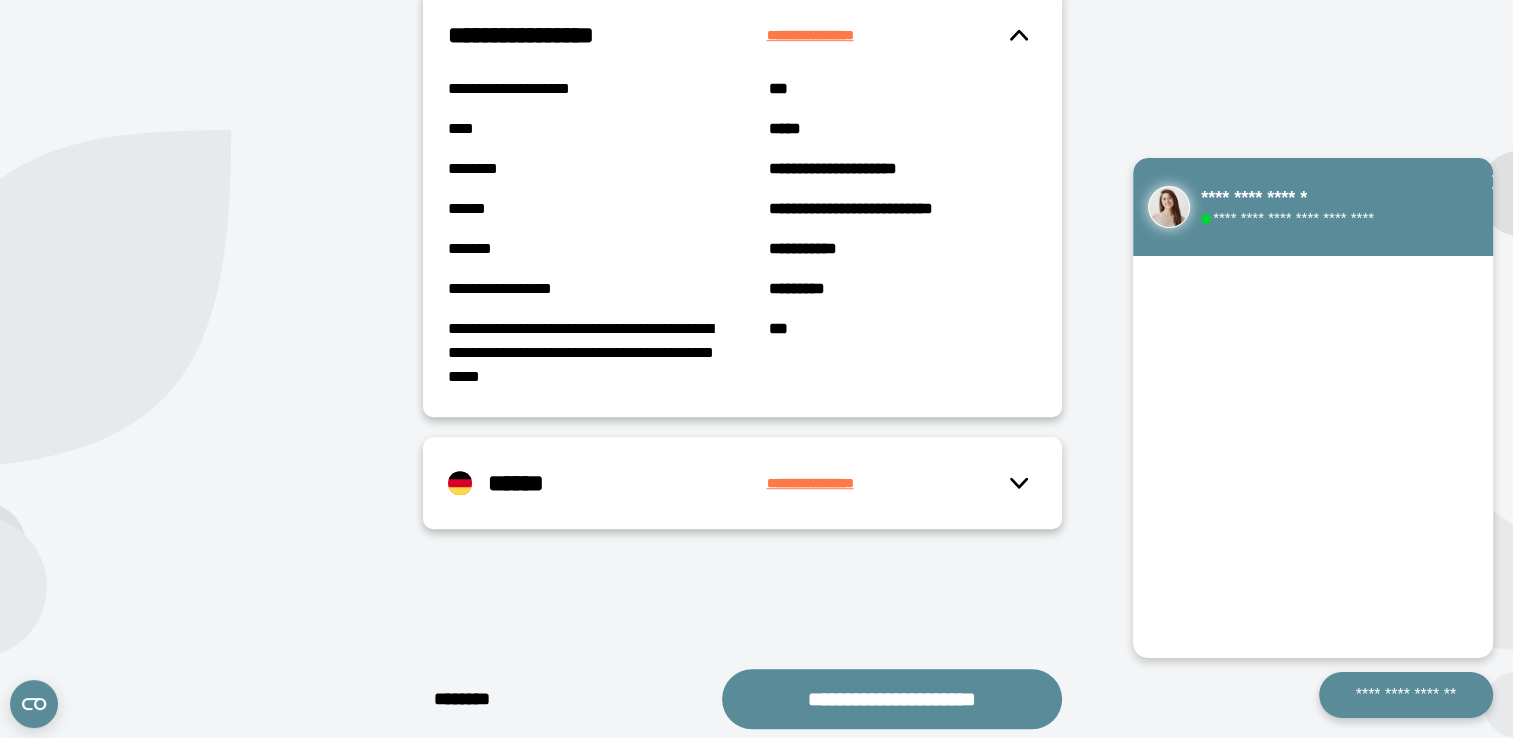 click 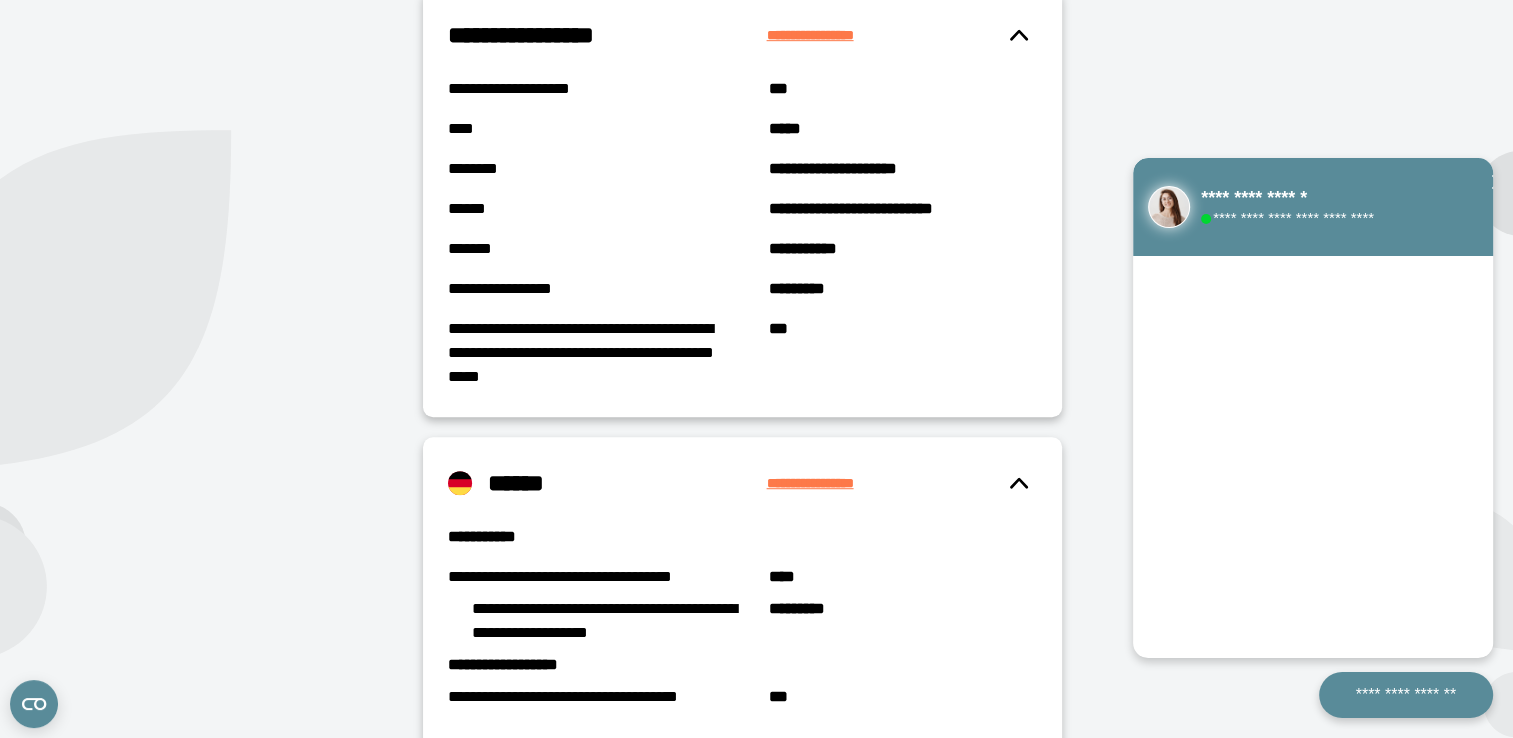 click on "**********" at bounding box center (254, -16) 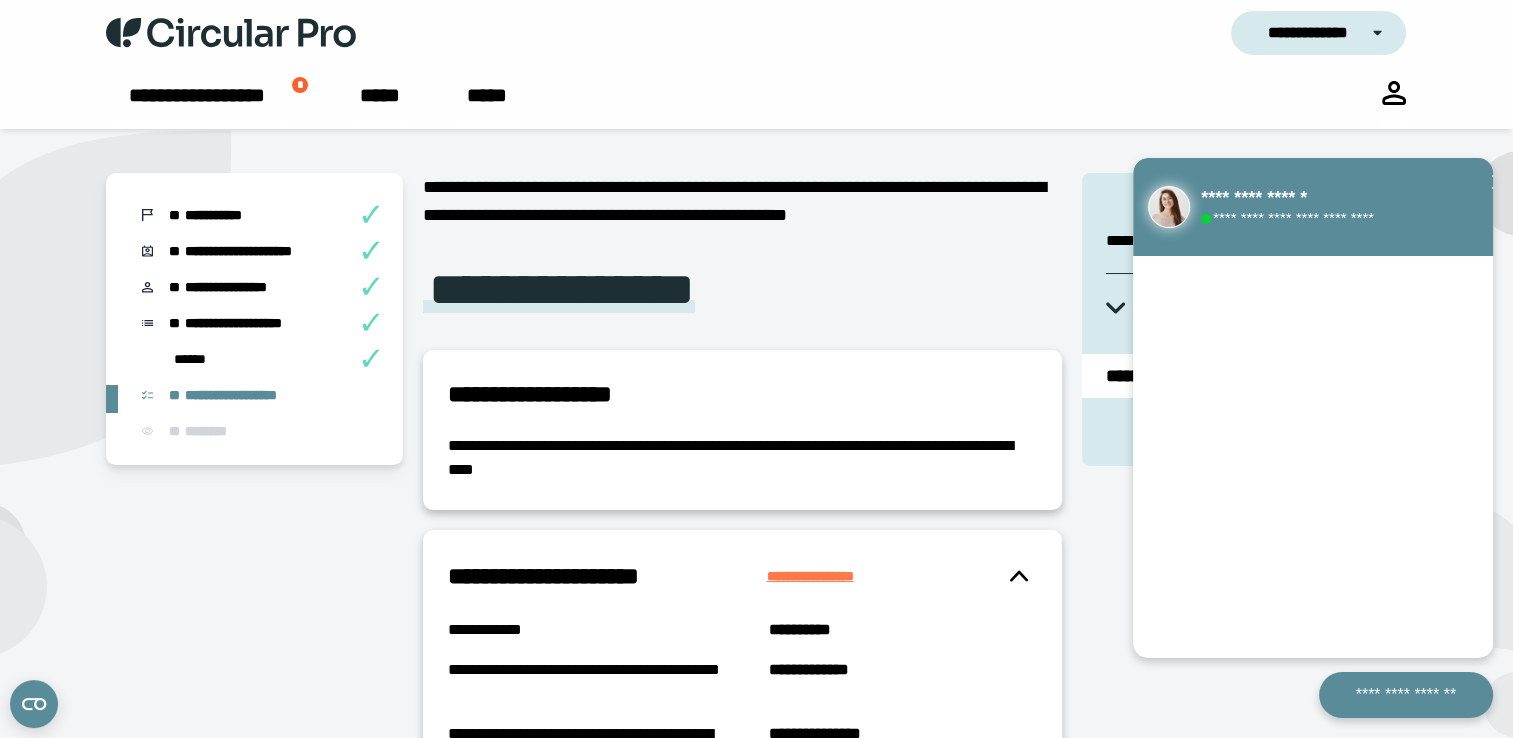scroll, scrollTop: 0, scrollLeft: 0, axis: both 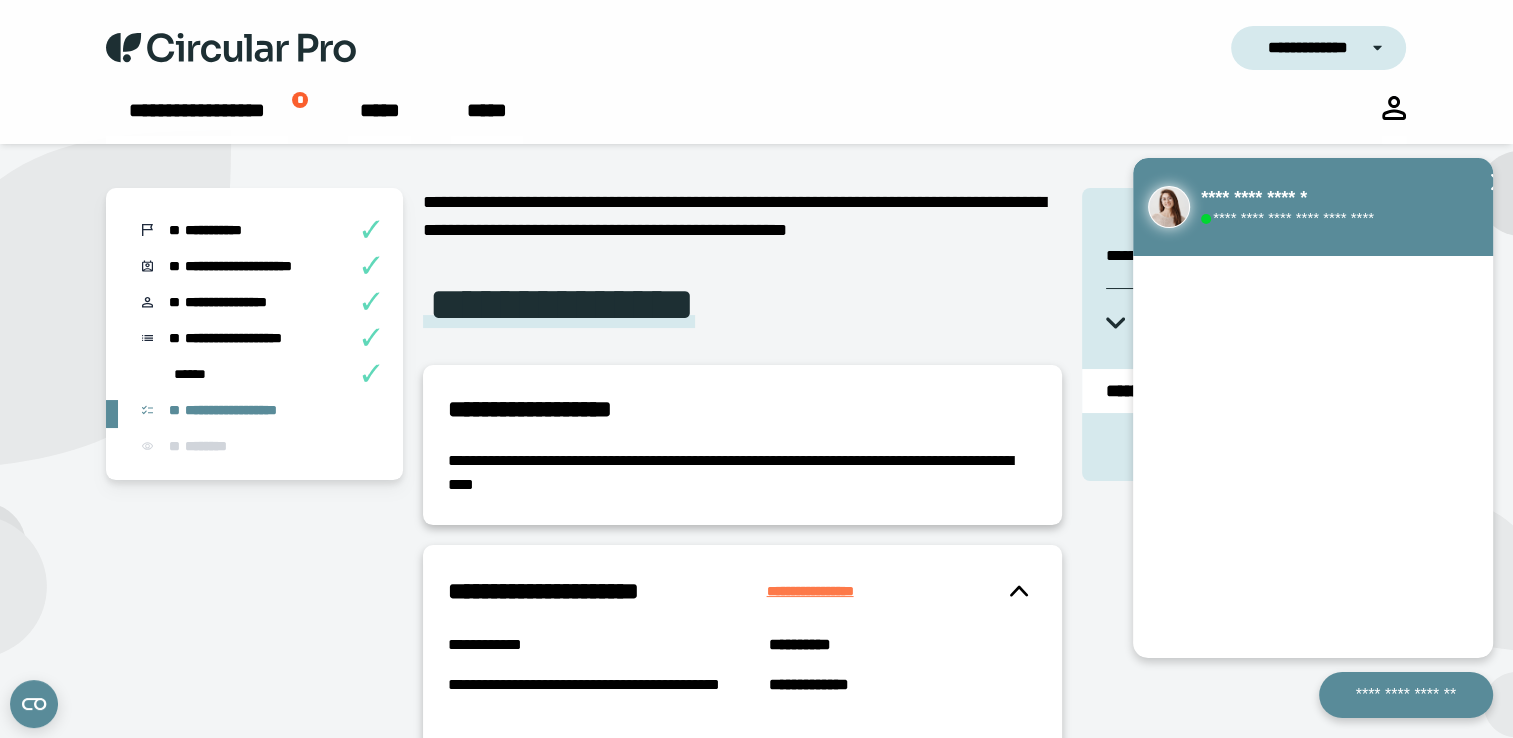 click 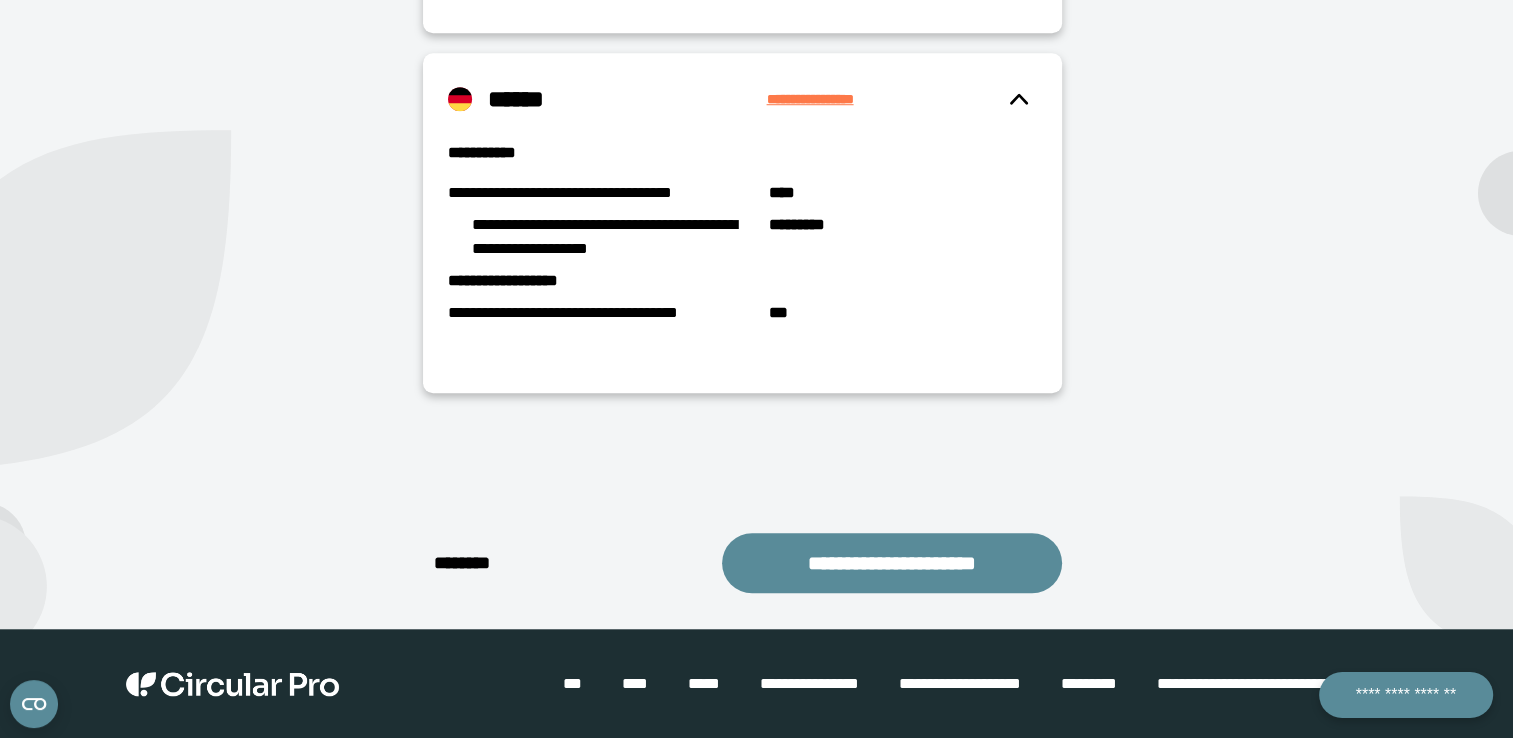 scroll, scrollTop: 1480, scrollLeft: 0, axis: vertical 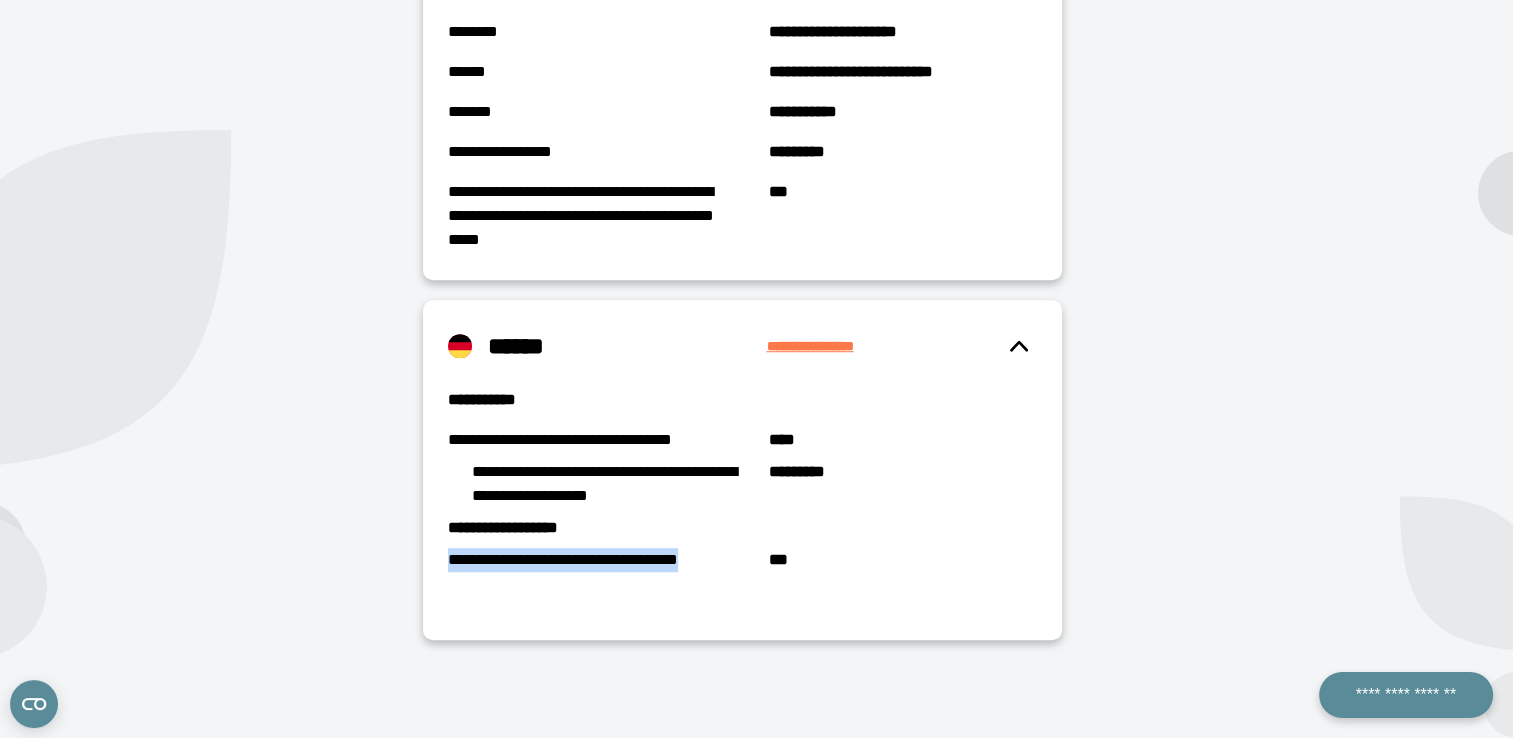 drag, startPoint x: 444, startPoint y: 559, endPoint x: 543, endPoint y: 587, distance: 102.88343 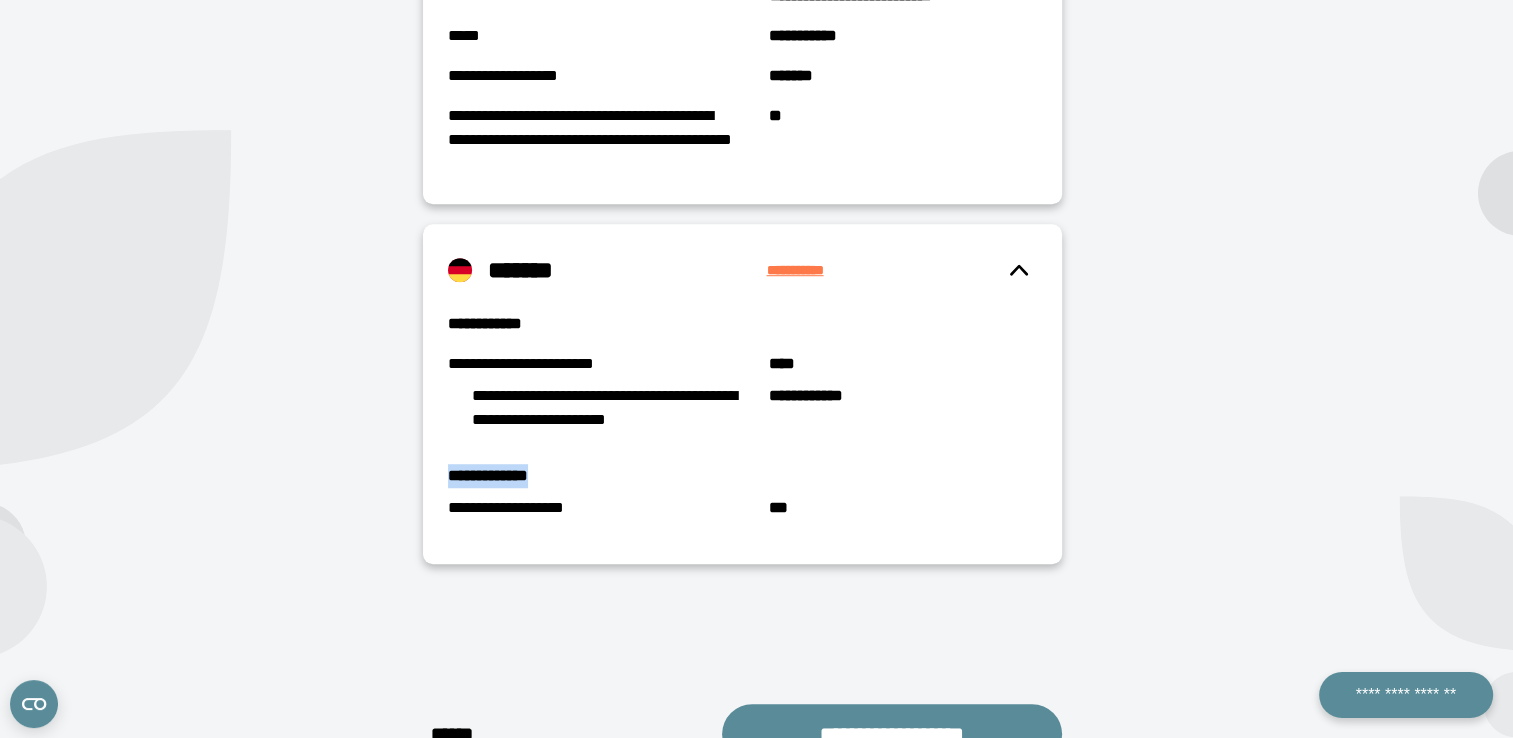 drag, startPoint x: 586, startPoint y: 472, endPoint x: 424, endPoint y: 472, distance: 162 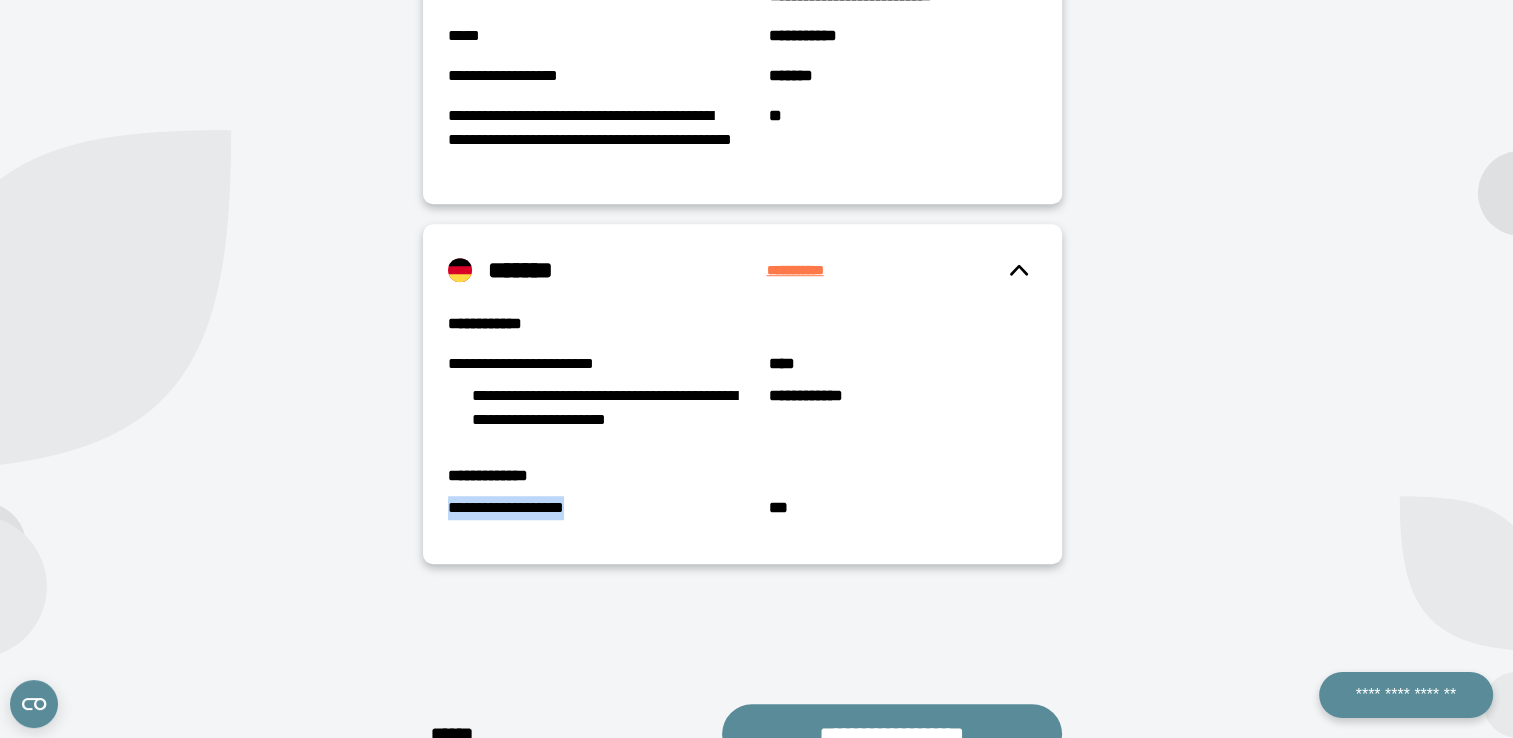 drag, startPoint x: 443, startPoint y: 502, endPoint x: 592, endPoint y: 513, distance: 149.40549 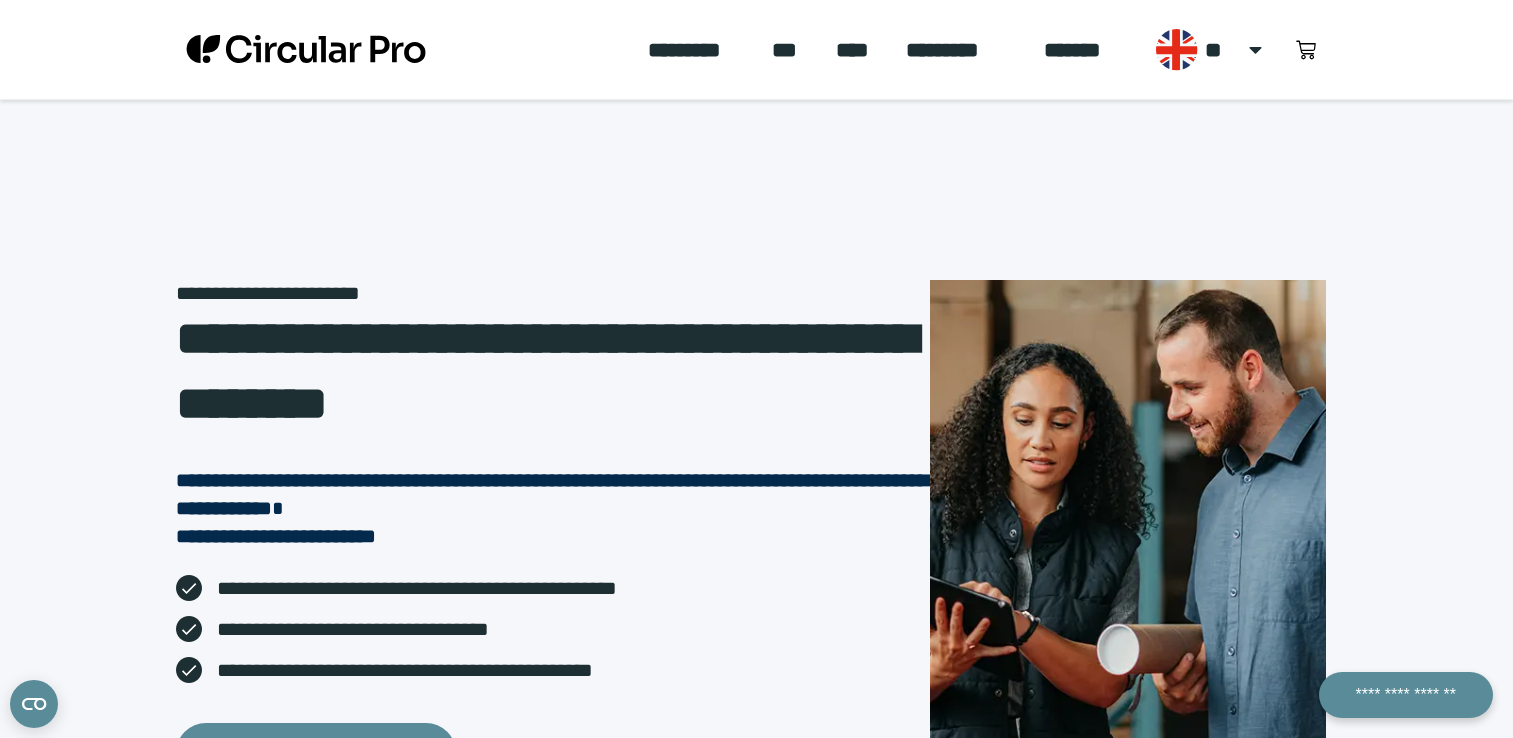 scroll, scrollTop: 1319, scrollLeft: 0, axis: vertical 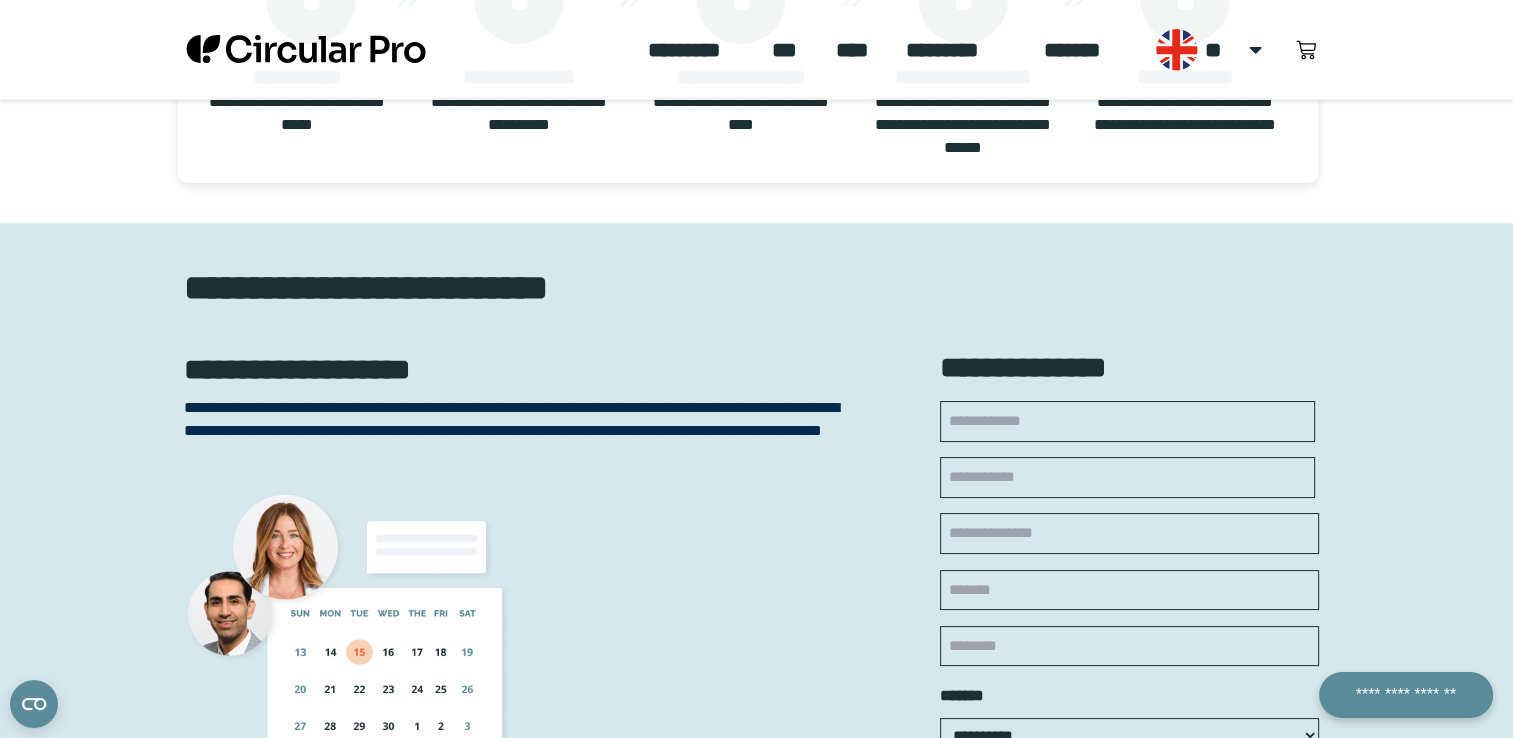 click on "**********" at bounding box center [1127, 421] 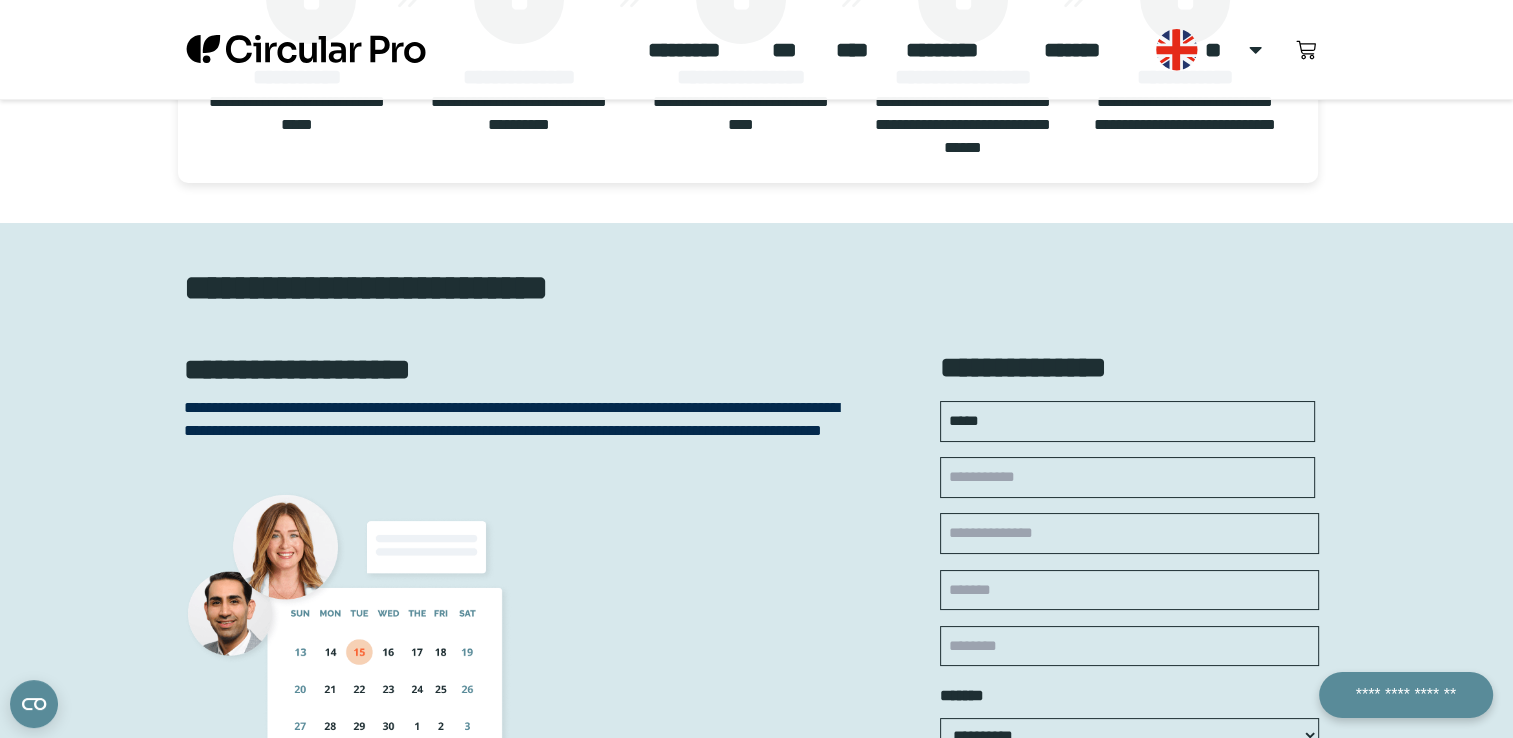 type on "*********" 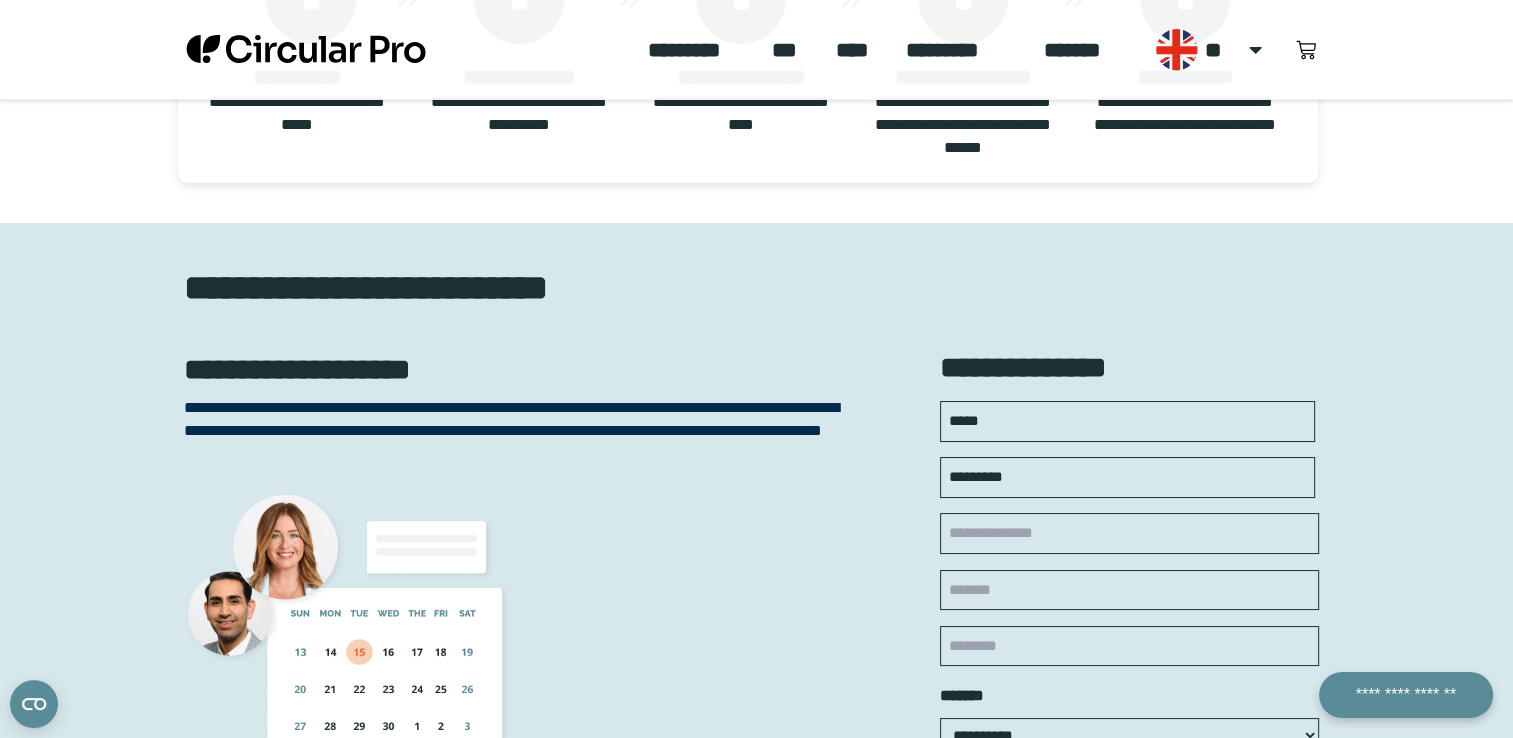 type on "**********" 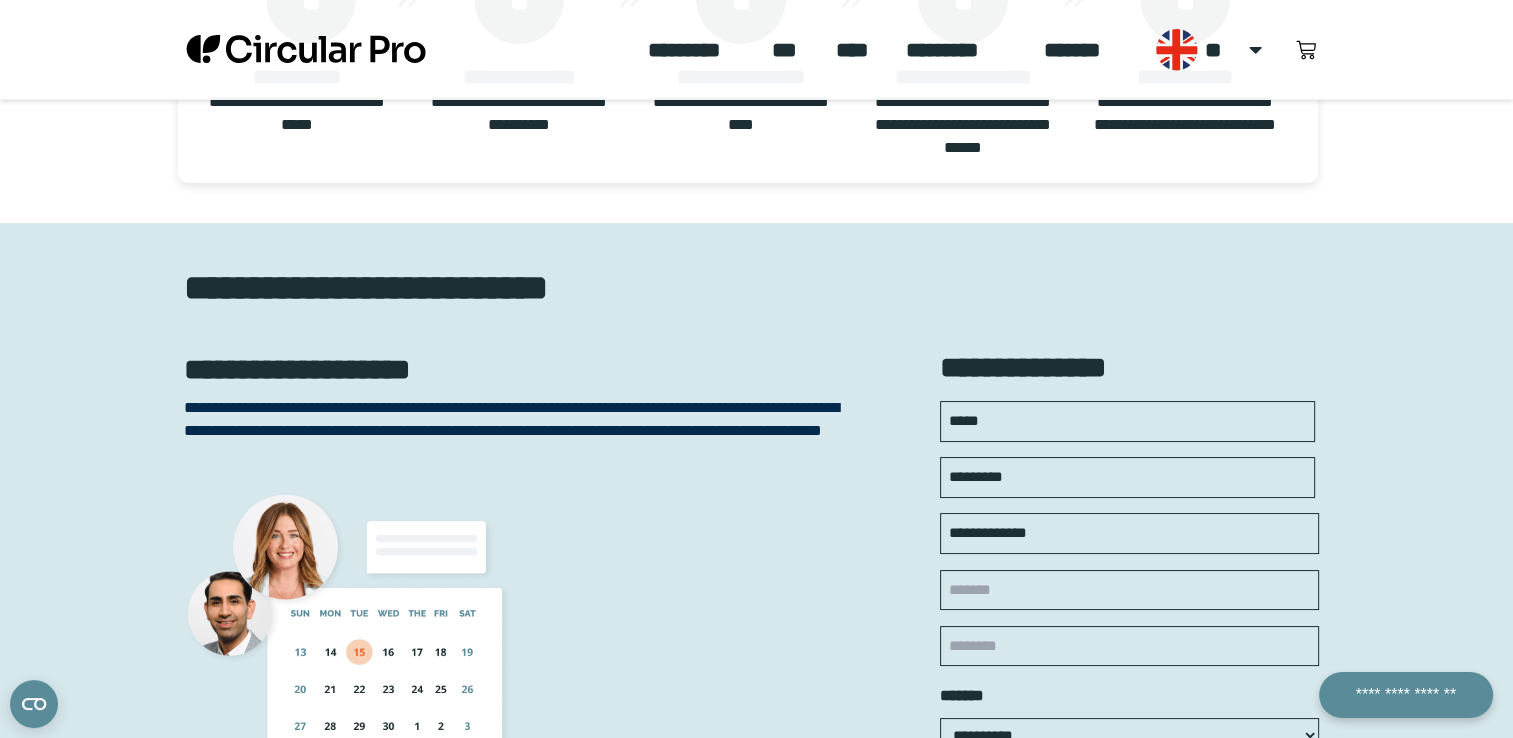 type on "**********" 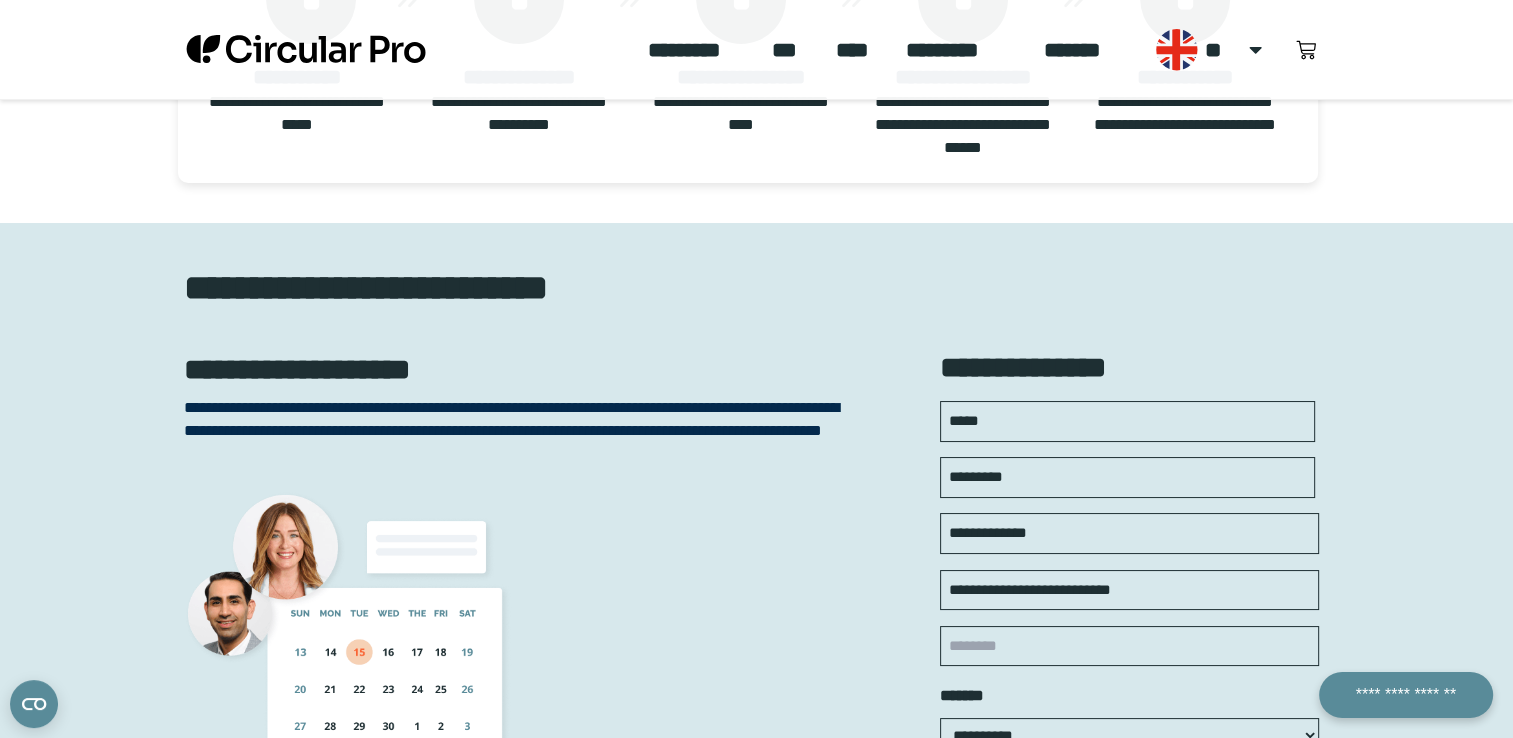 click on "**********" at bounding box center [714, 904] 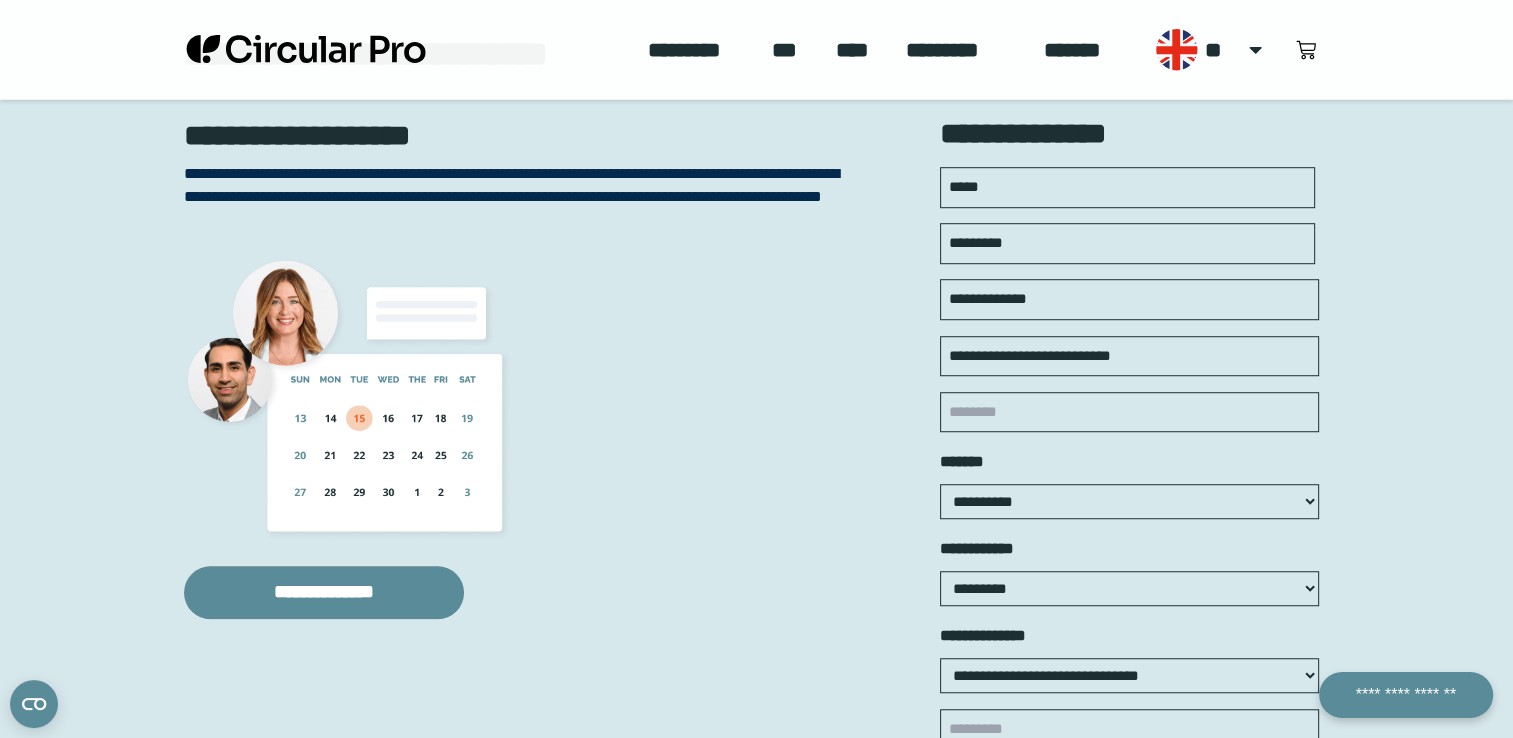 scroll, scrollTop: 1376, scrollLeft: 0, axis: vertical 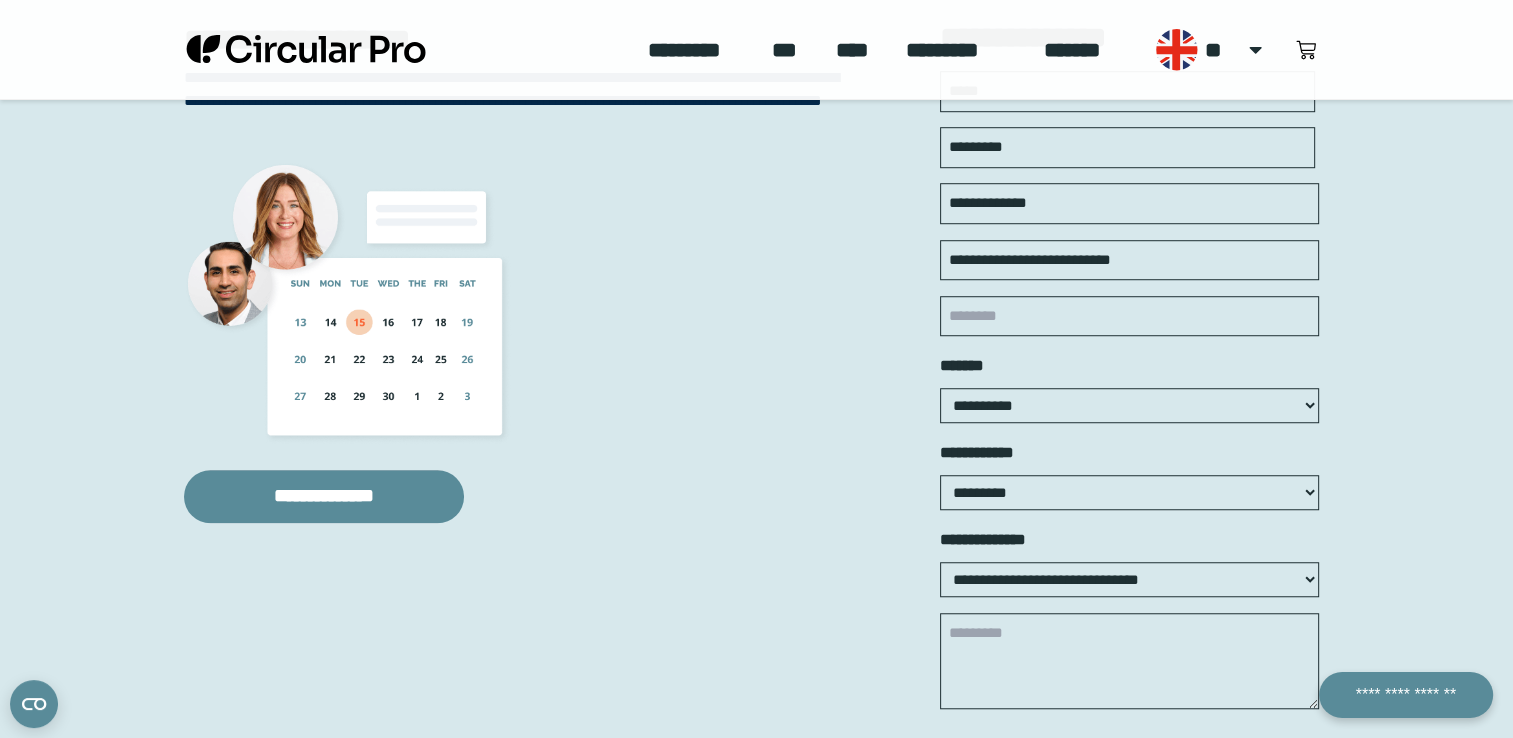 click on "**********" at bounding box center [1129, 405] 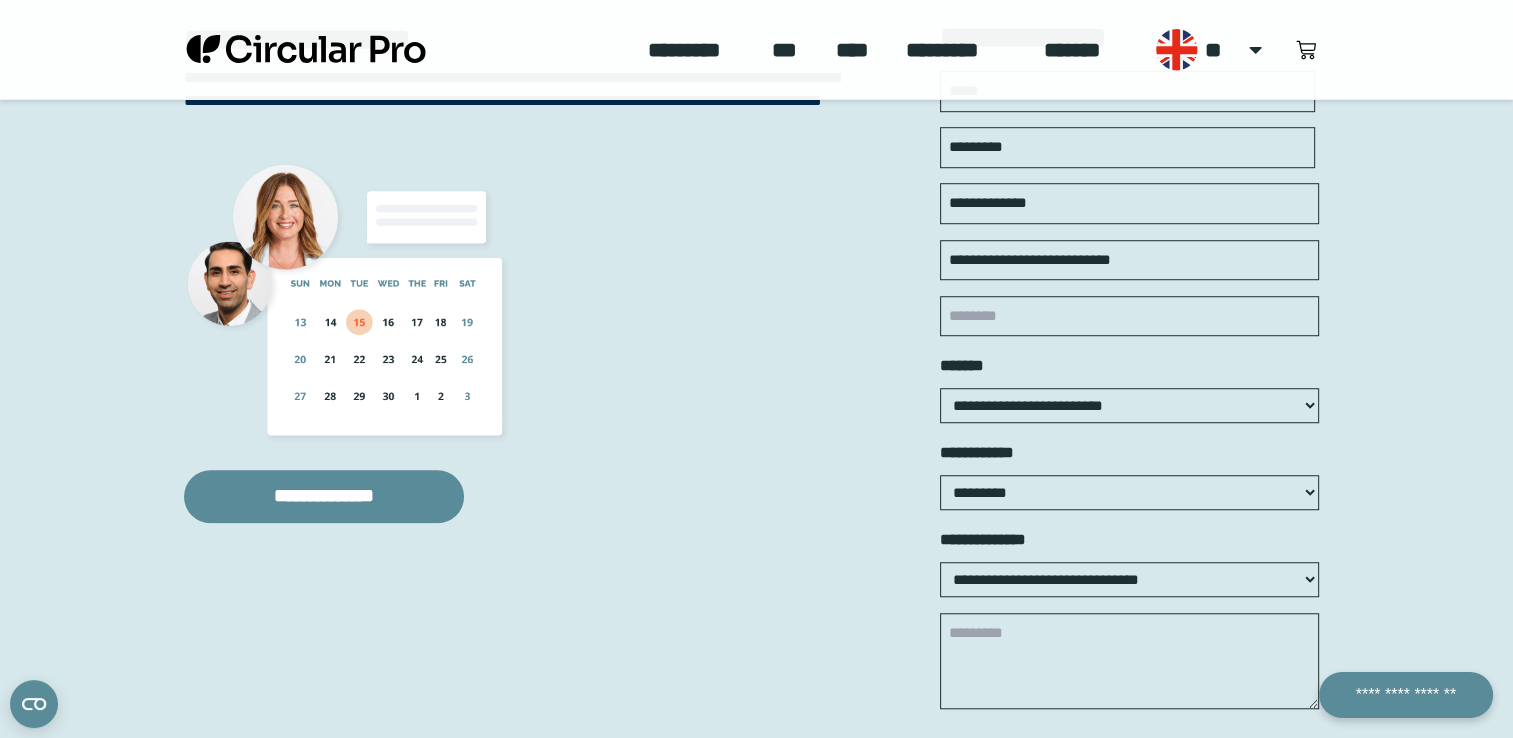 click on "**********" at bounding box center [1129, 405] 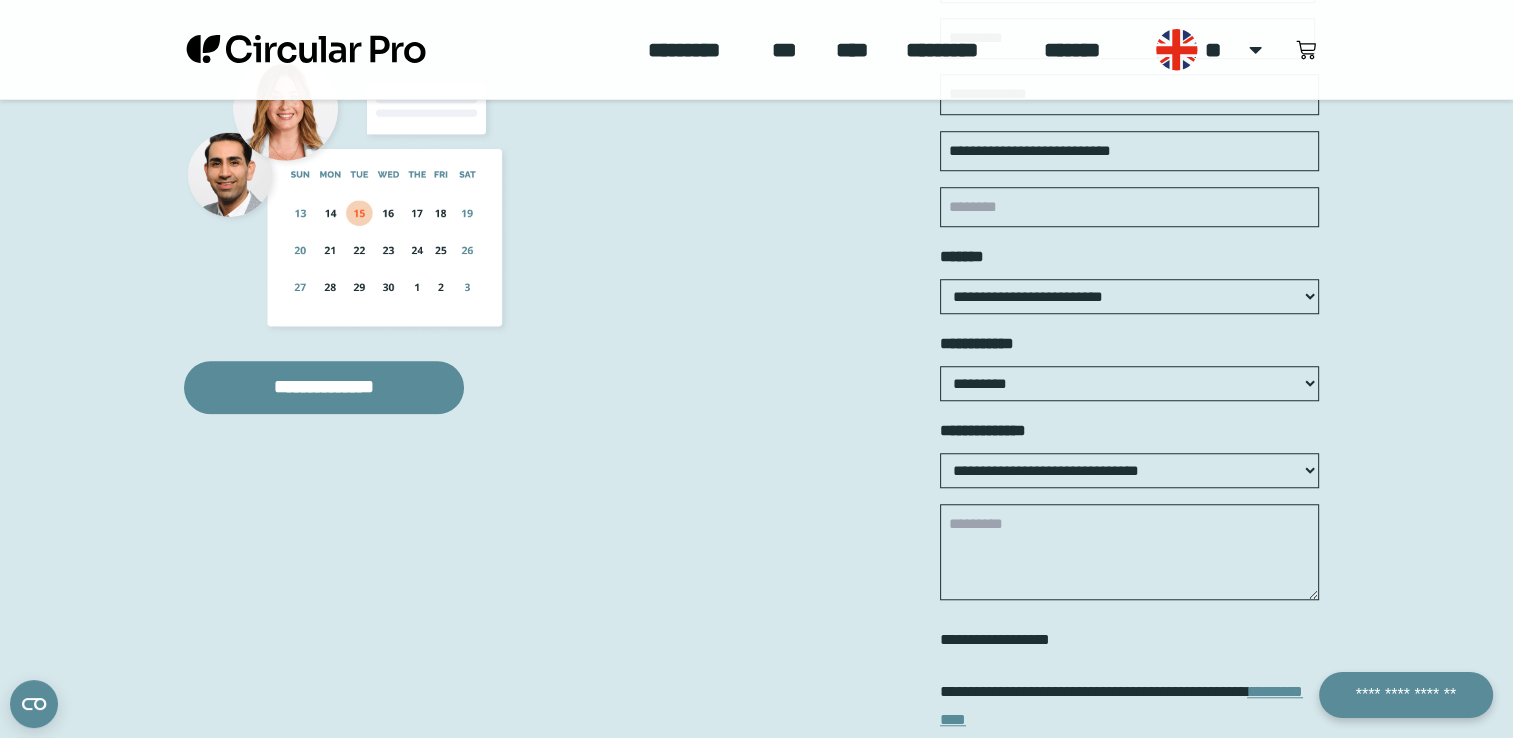 scroll, scrollTop: 1476, scrollLeft: 0, axis: vertical 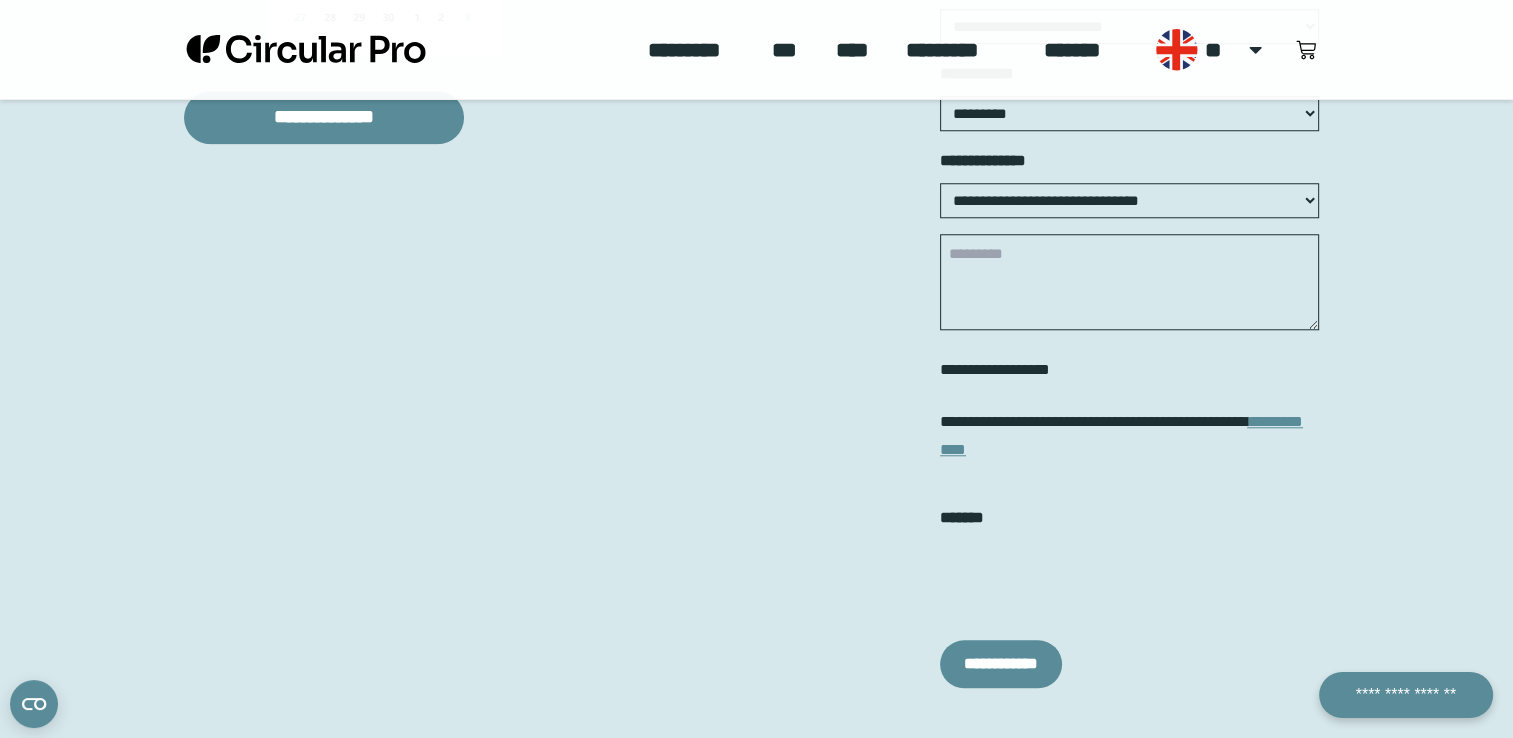 click on "**********" at bounding box center (1129, 282) 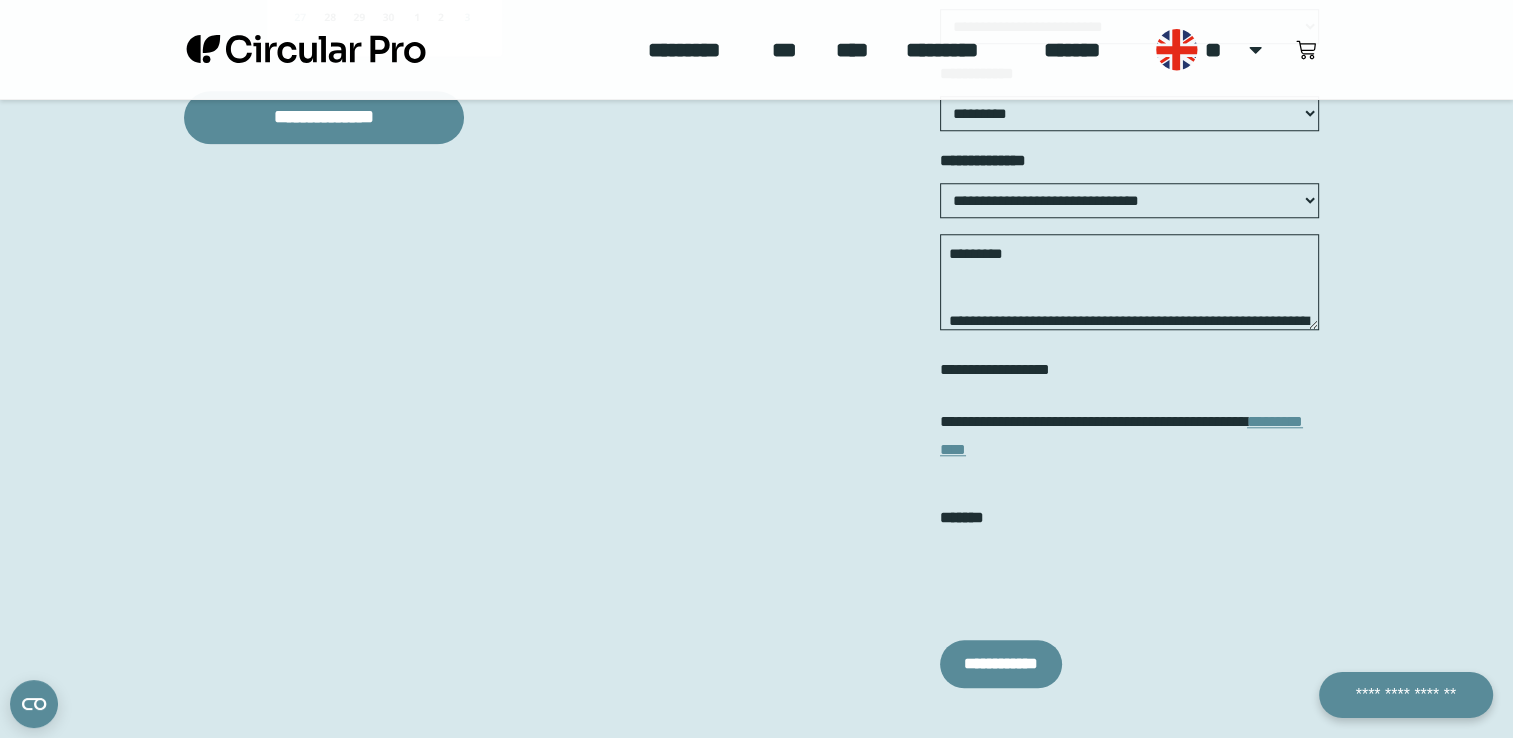scroll, scrollTop: 564, scrollLeft: 0, axis: vertical 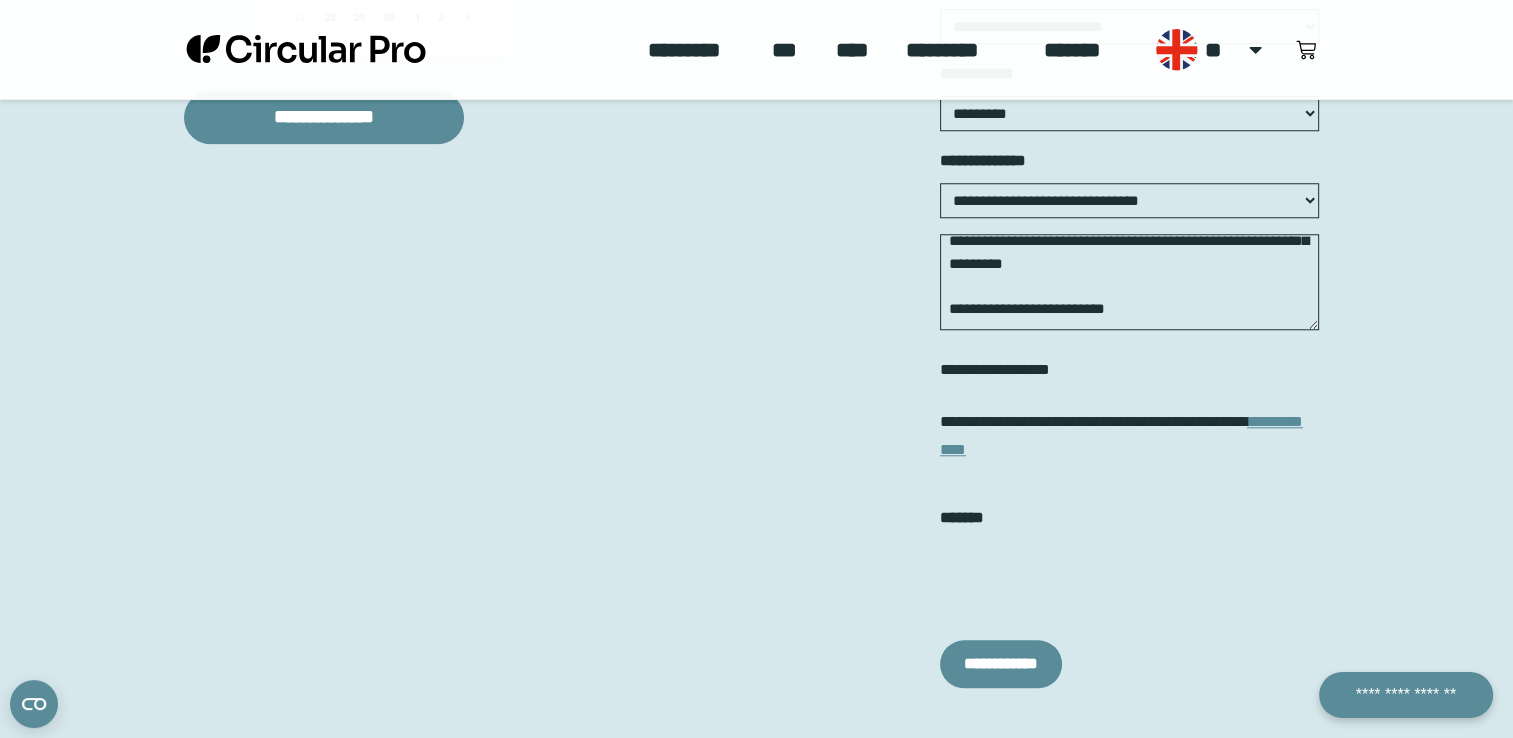 type on "**********" 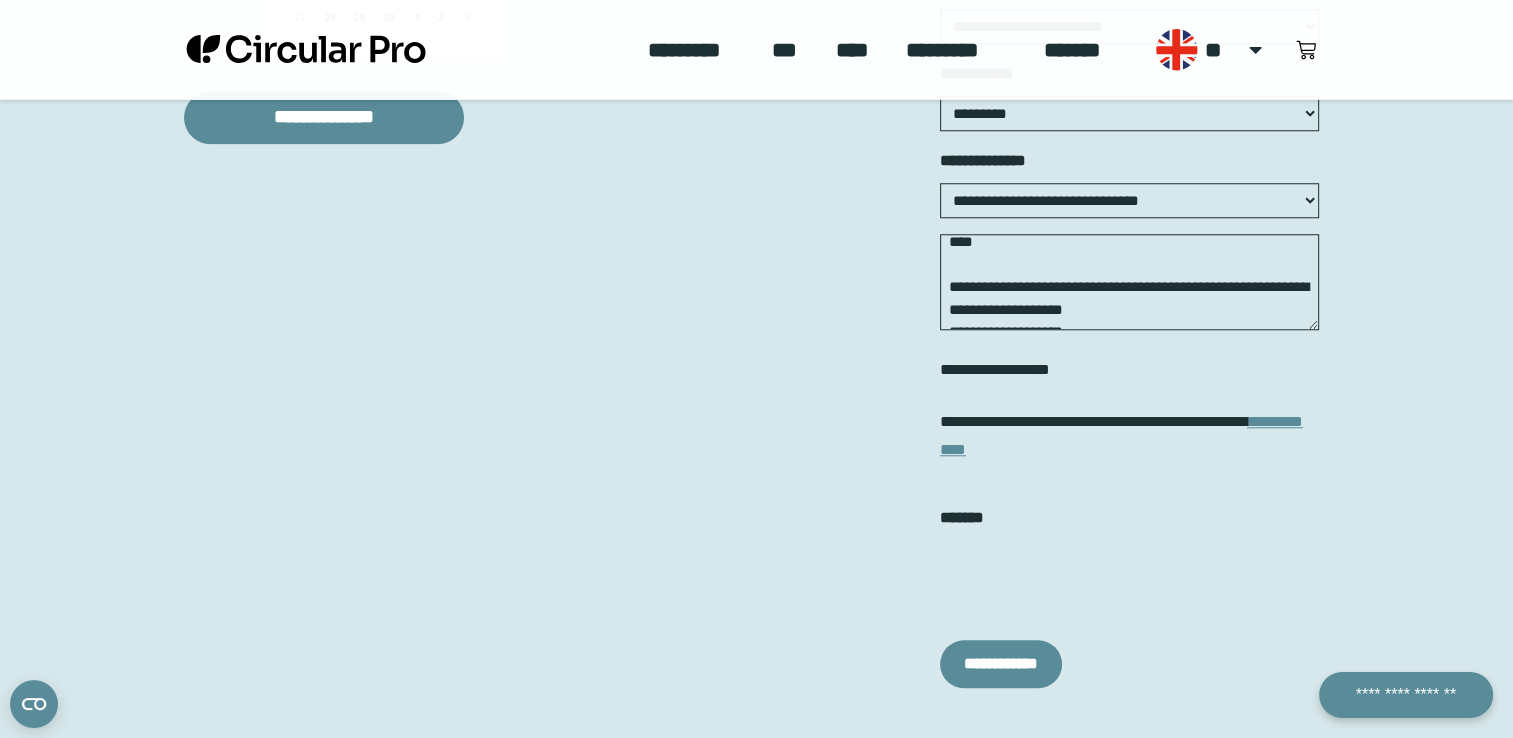 scroll, scrollTop: 574, scrollLeft: 0, axis: vertical 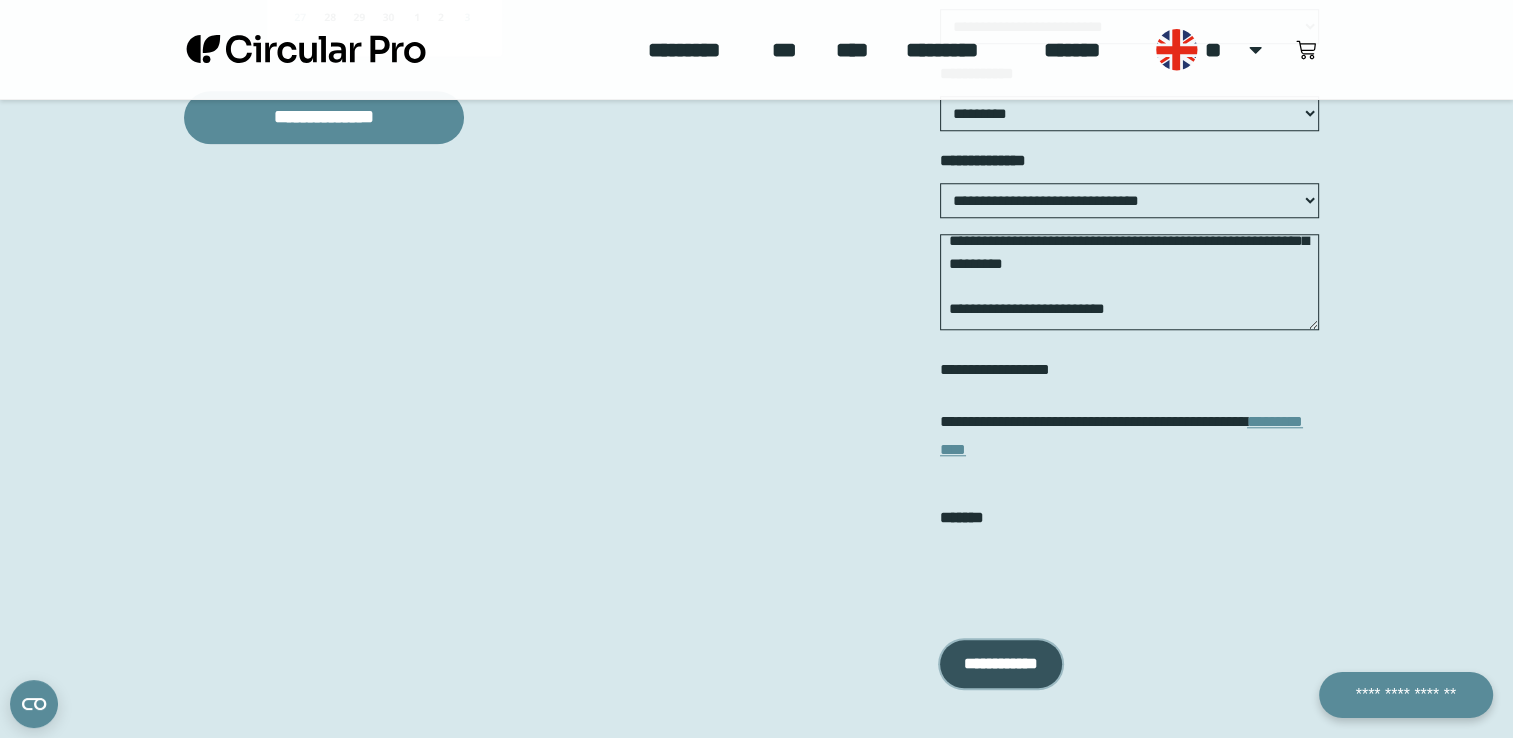 click on "**********" at bounding box center (1001, 664) 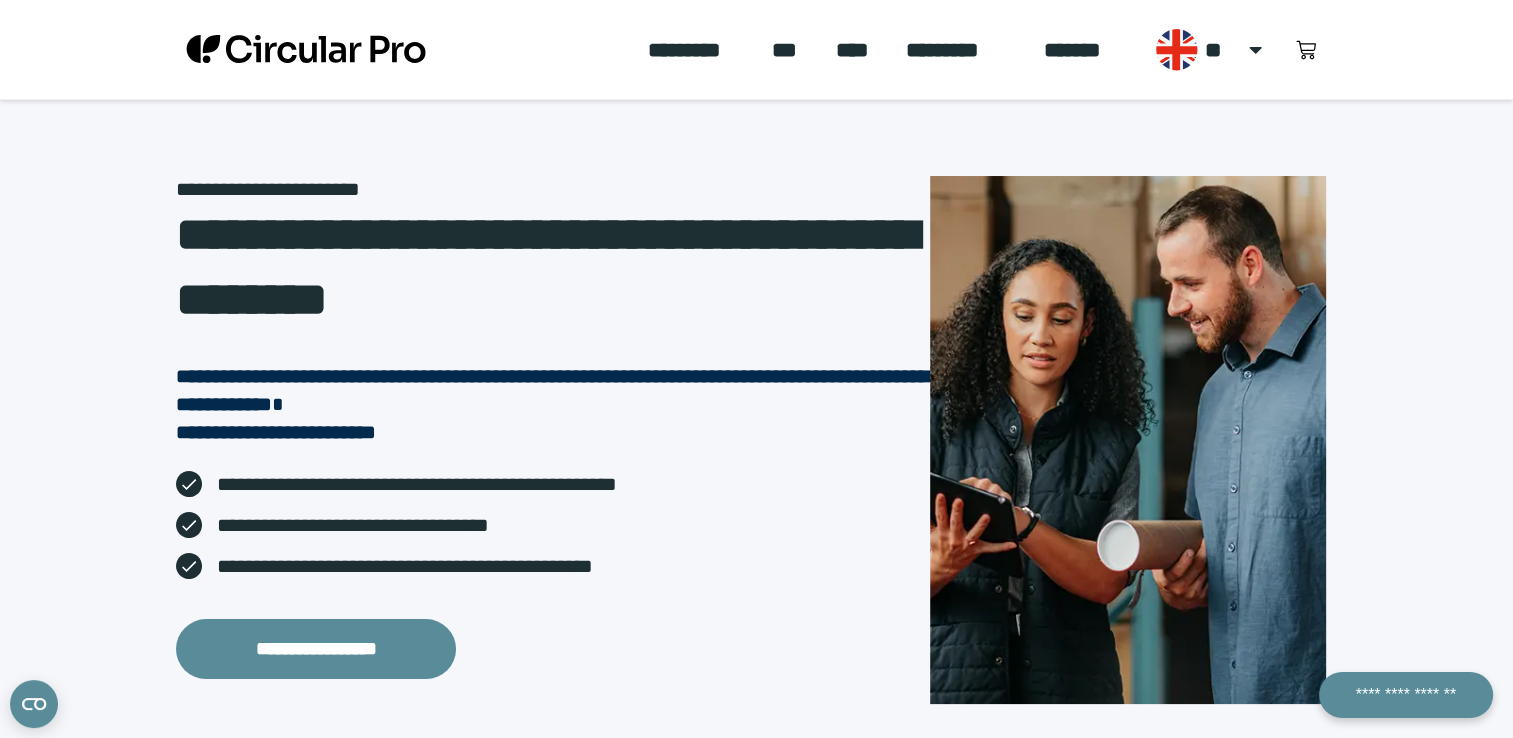 scroll, scrollTop: 0, scrollLeft: 0, axis: both 